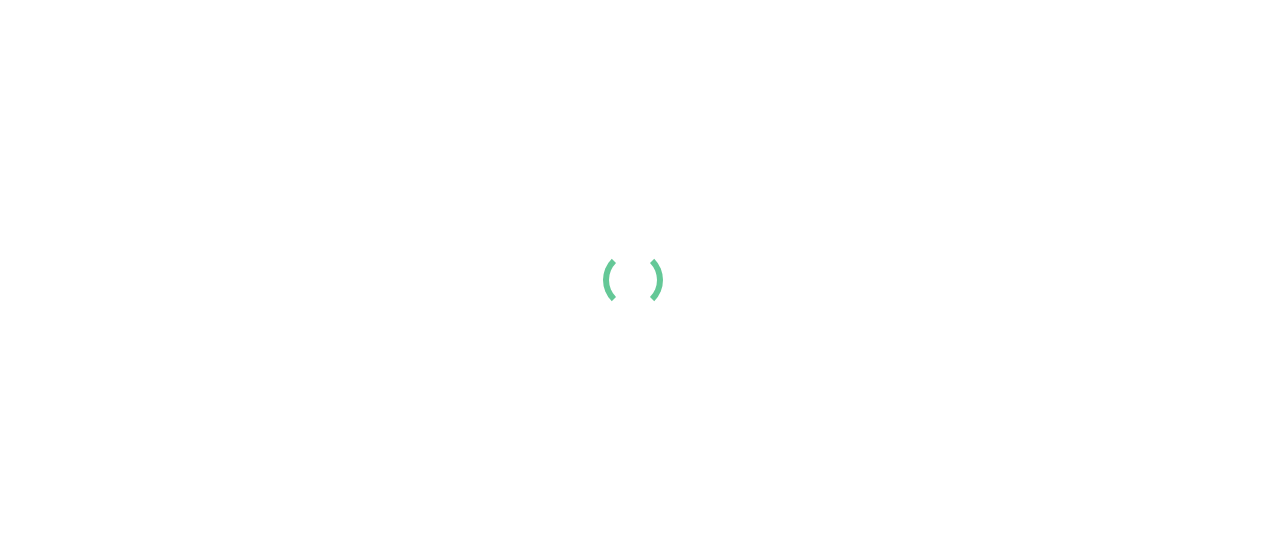 scroll, scrollTop: 0, scrollLeft: 0, axis: both 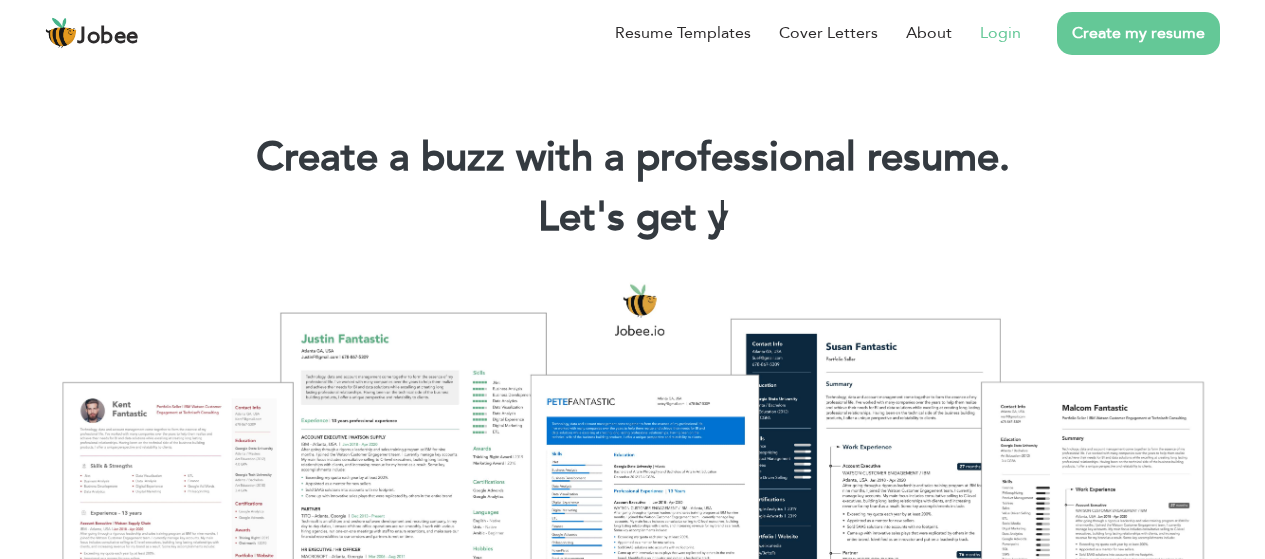 click on "Login" at bounding box center [1000, 33] 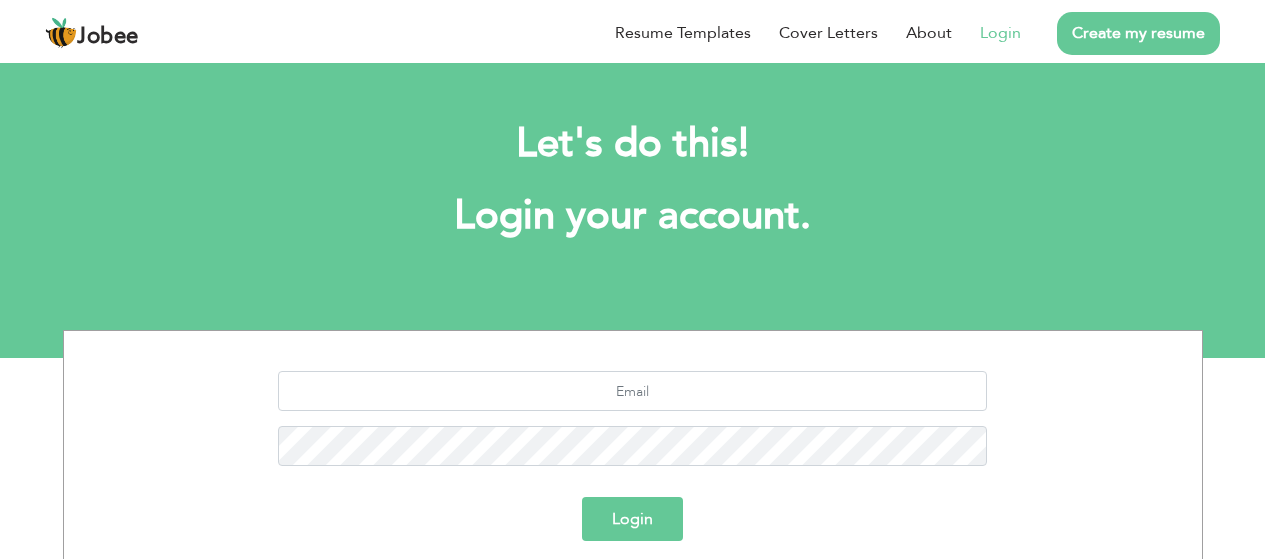 scroll, scrollTop: 0, scrollLeft: 0, axis: both 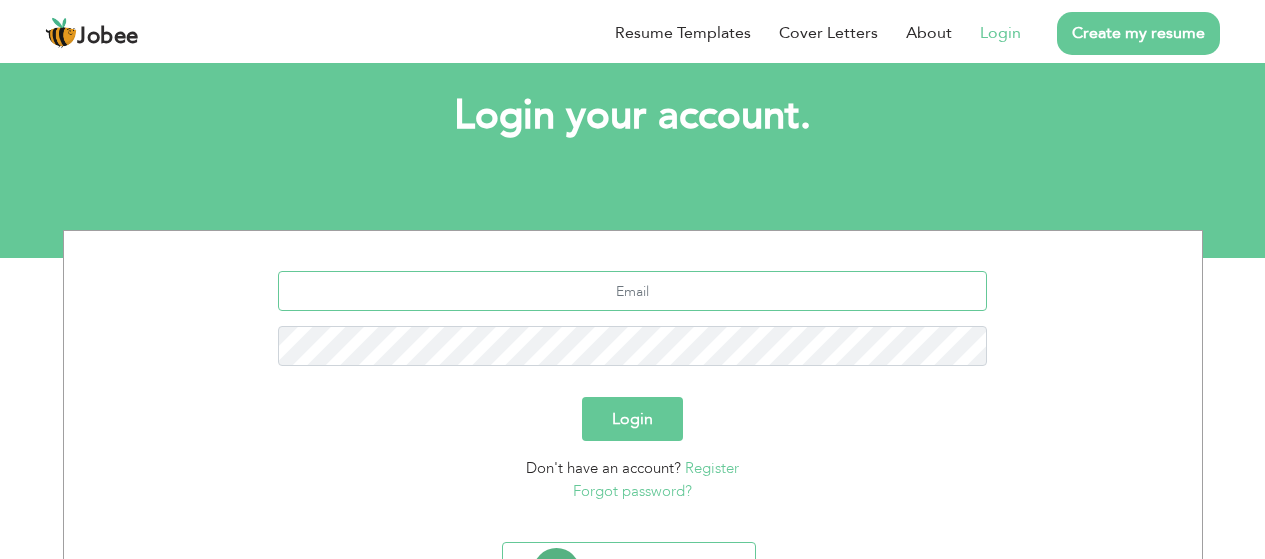 click at bounding box center [632, 291] 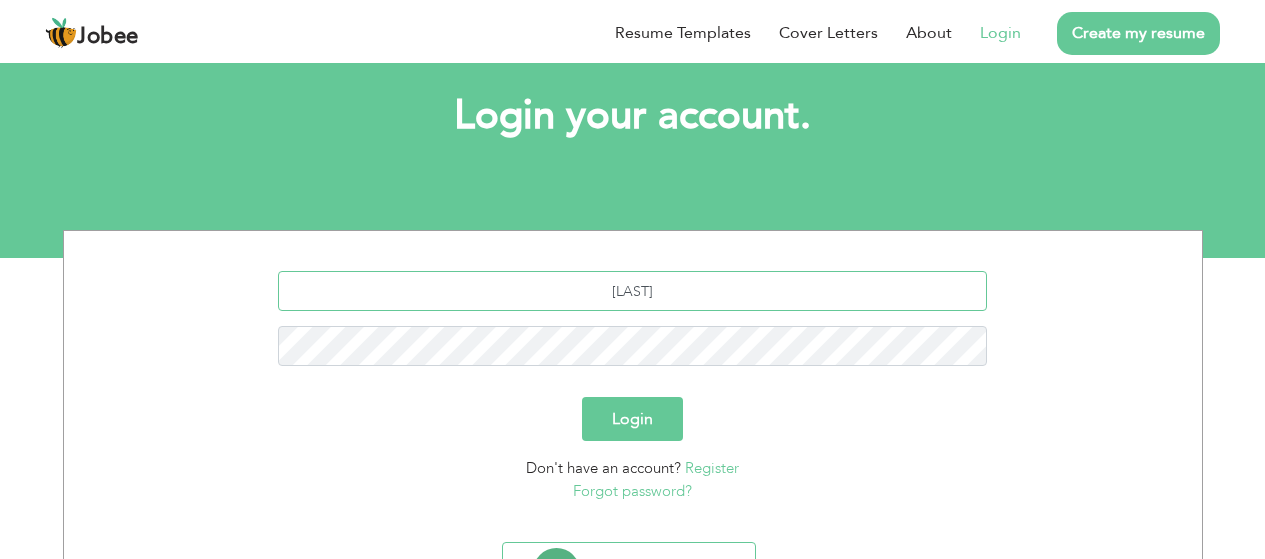 type on "tayyabih" 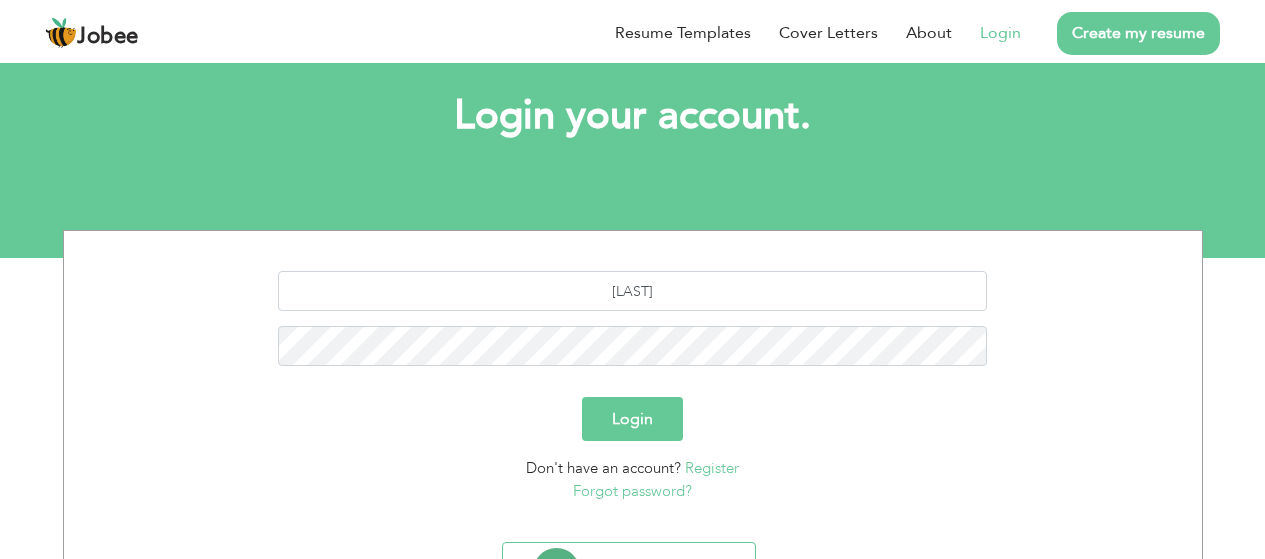click on "Register" at bounding box center [712, 468] 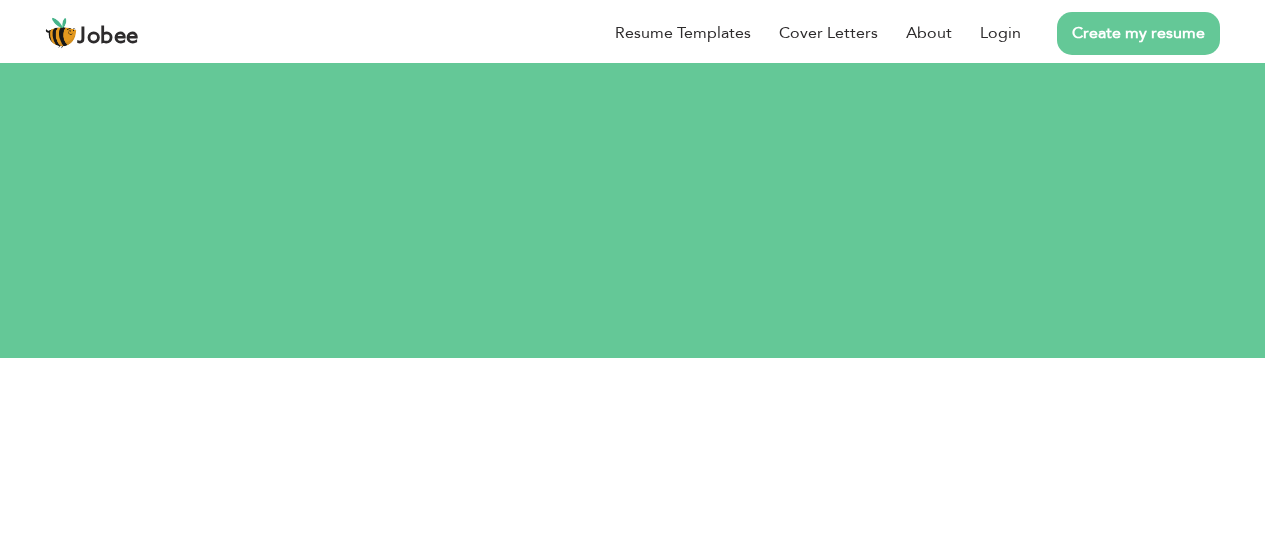 scroll, scrollTop: 0, scrollLeft: 0, axis: both 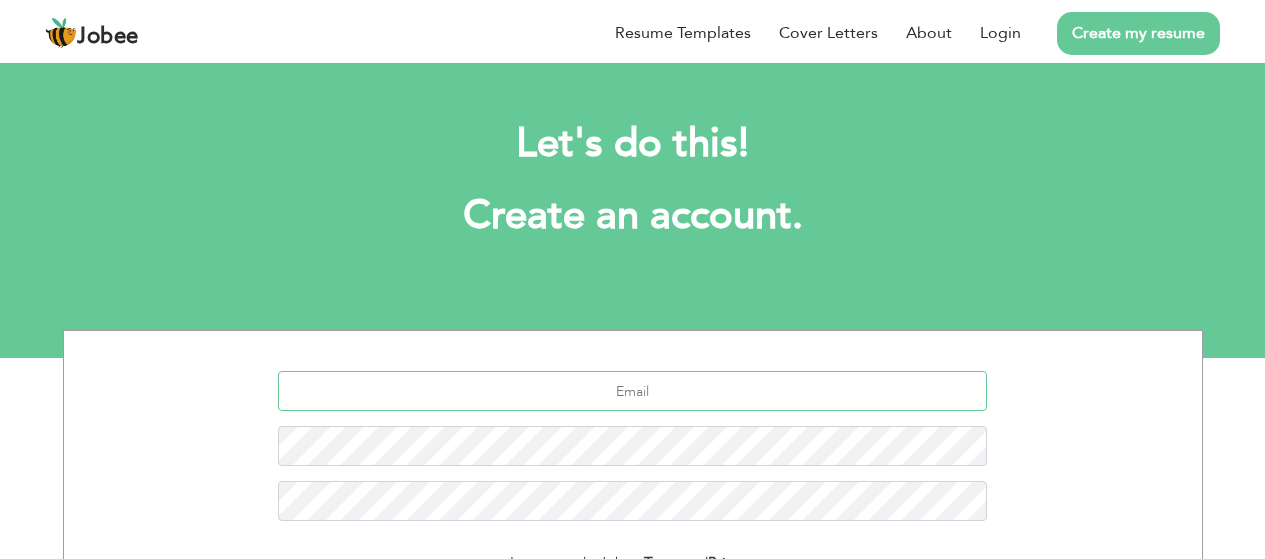 click at bounding box center [632, 391] 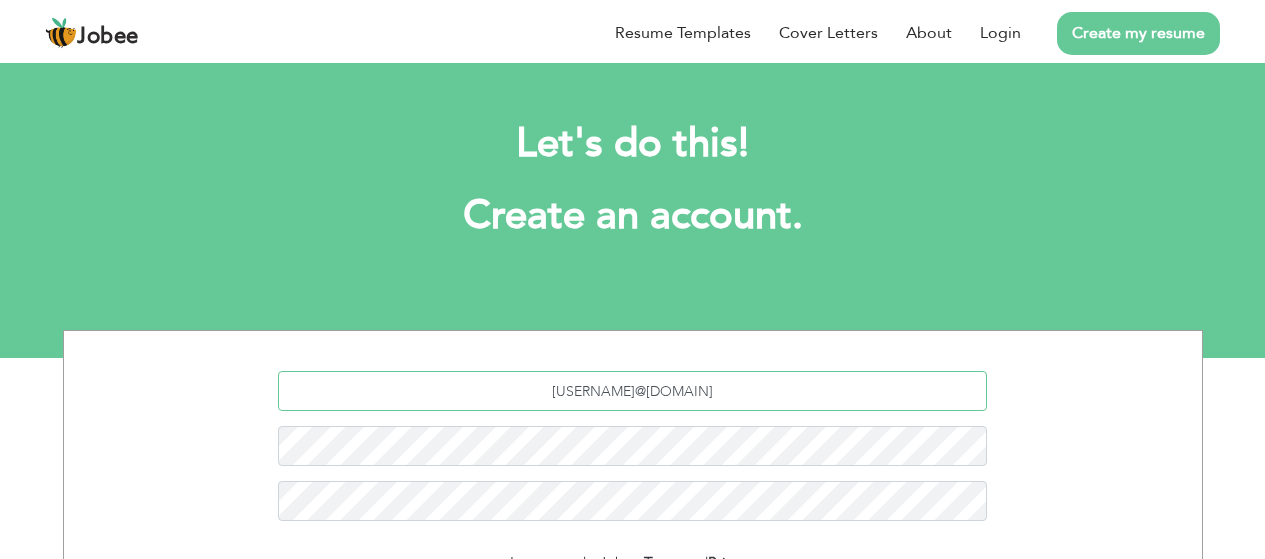 type on "[USERNAME]@[DOMAIN]" 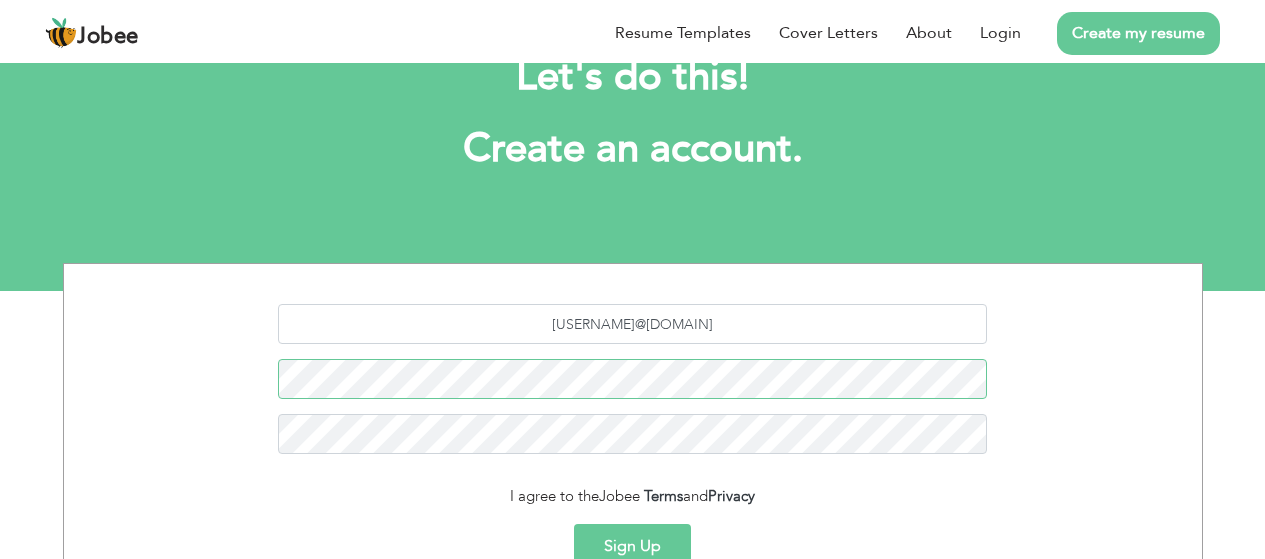 scroll, scrollTop: 100, scrollLeft: 0, axis: vertical 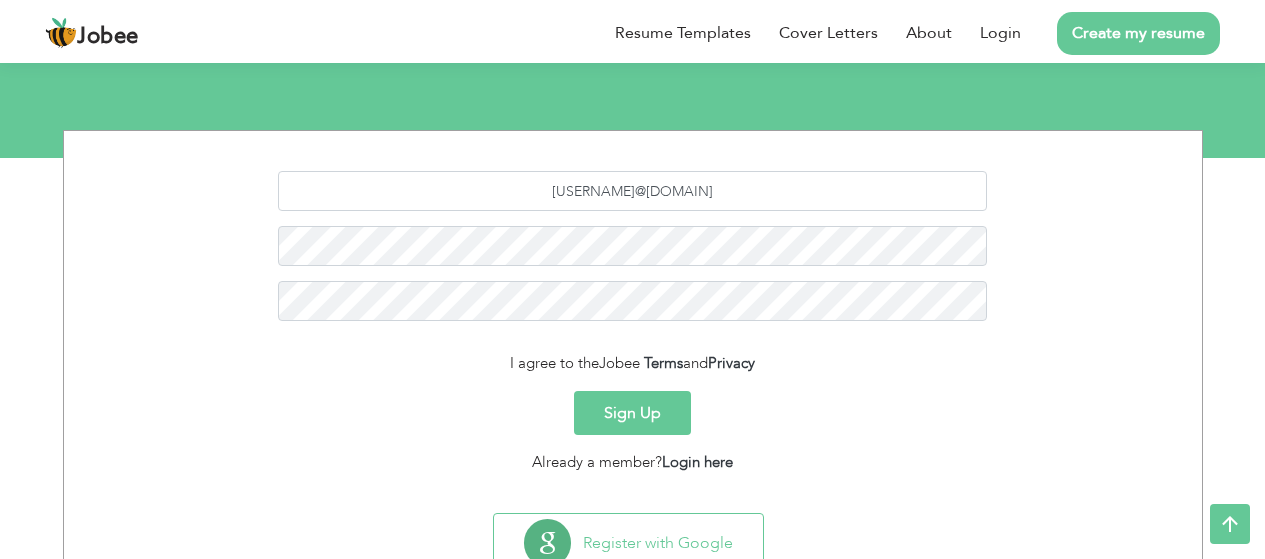 click on "I agree to the  Jobee   Terms  and  Privacy" at bounding box center (633, 363) 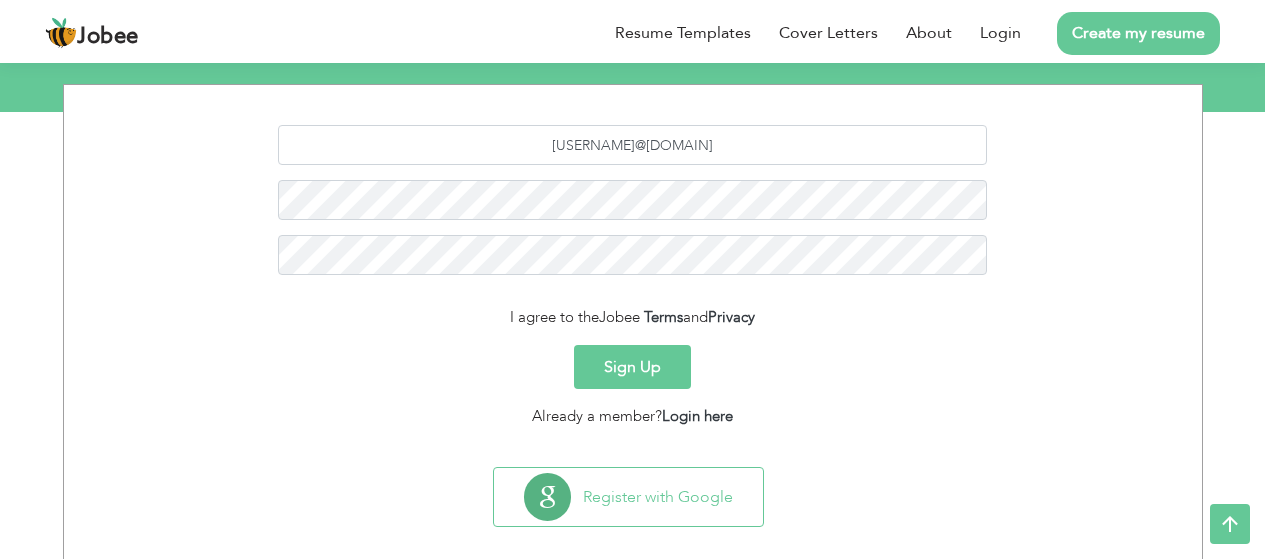 scroll, scrollTop: 271, scrollLeft: 0, axis: vertical 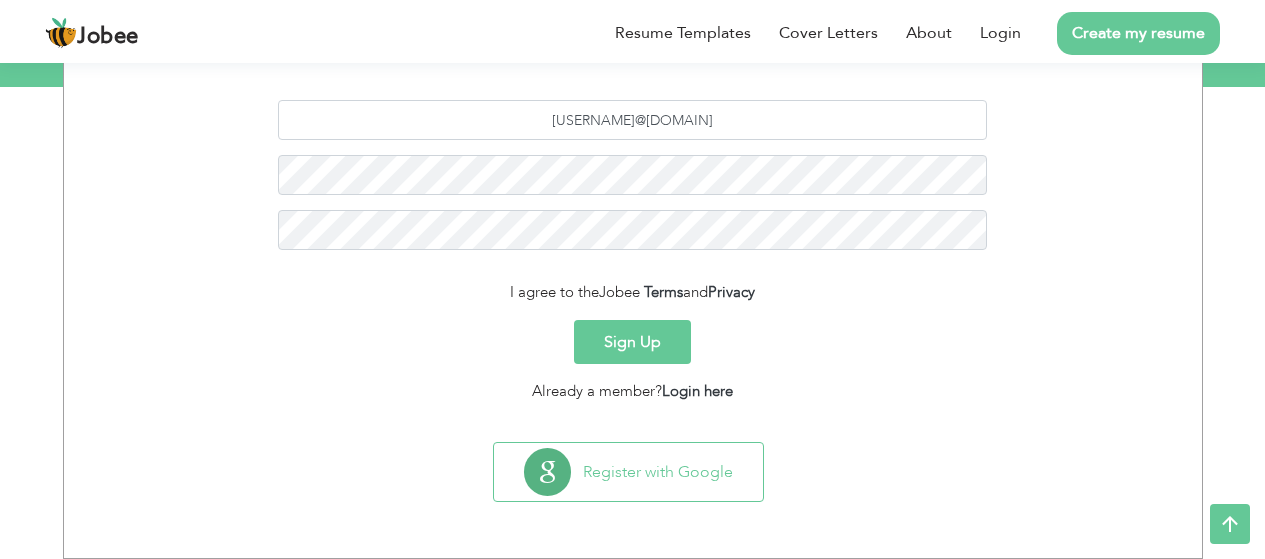 click on "Sign Up" at bounding box center (632, 342) 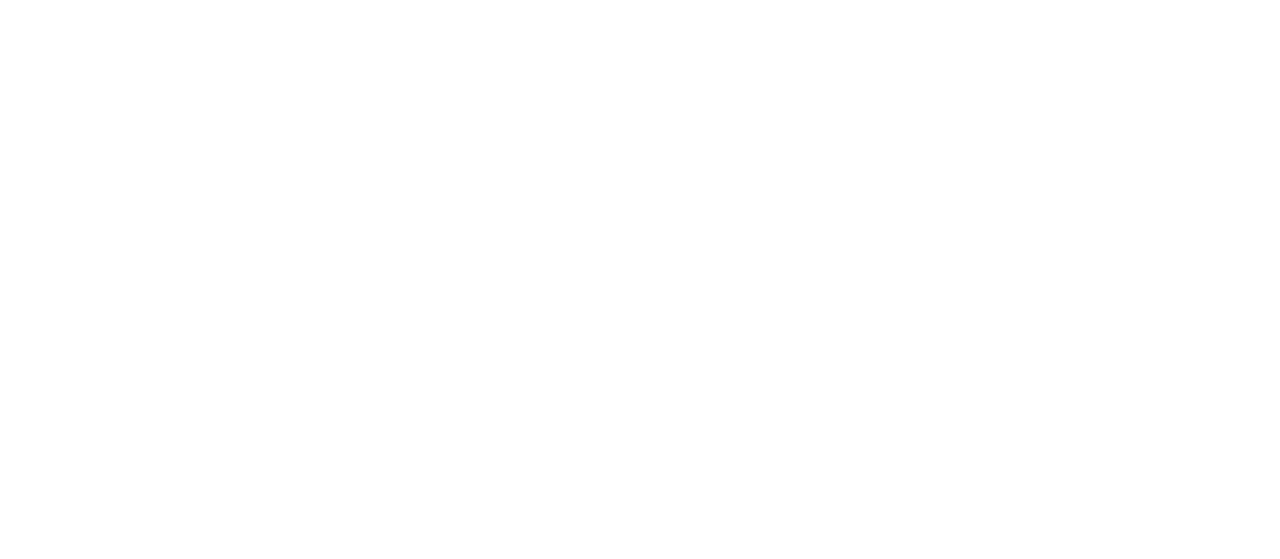 scroll, scrollTop: 0, scrollLeft: 0, axis: both 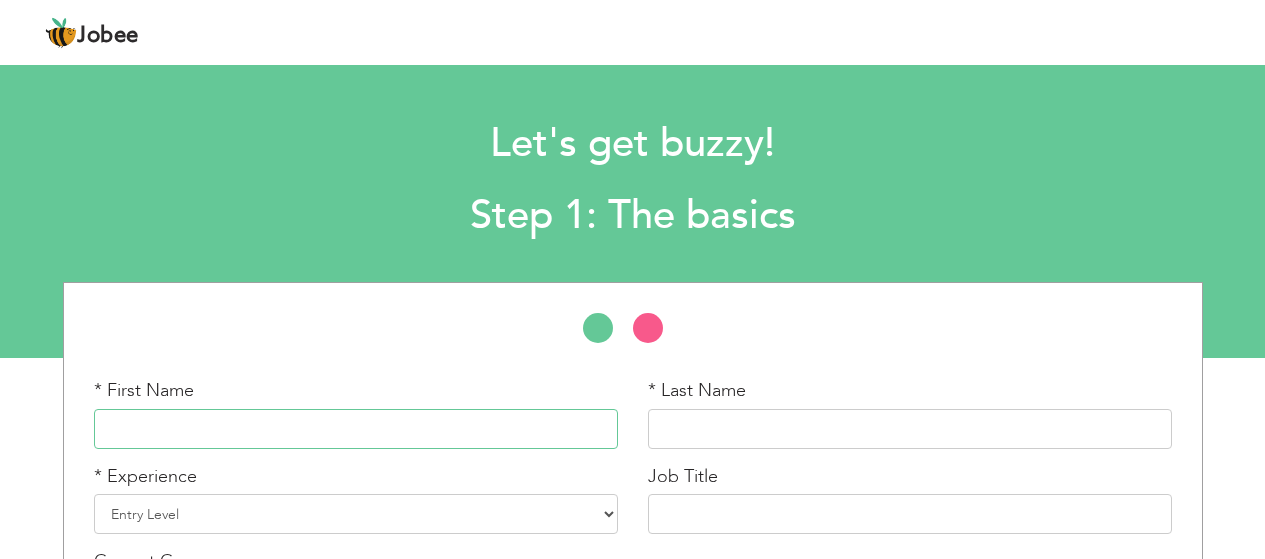 click at bounding box center [356, 429] 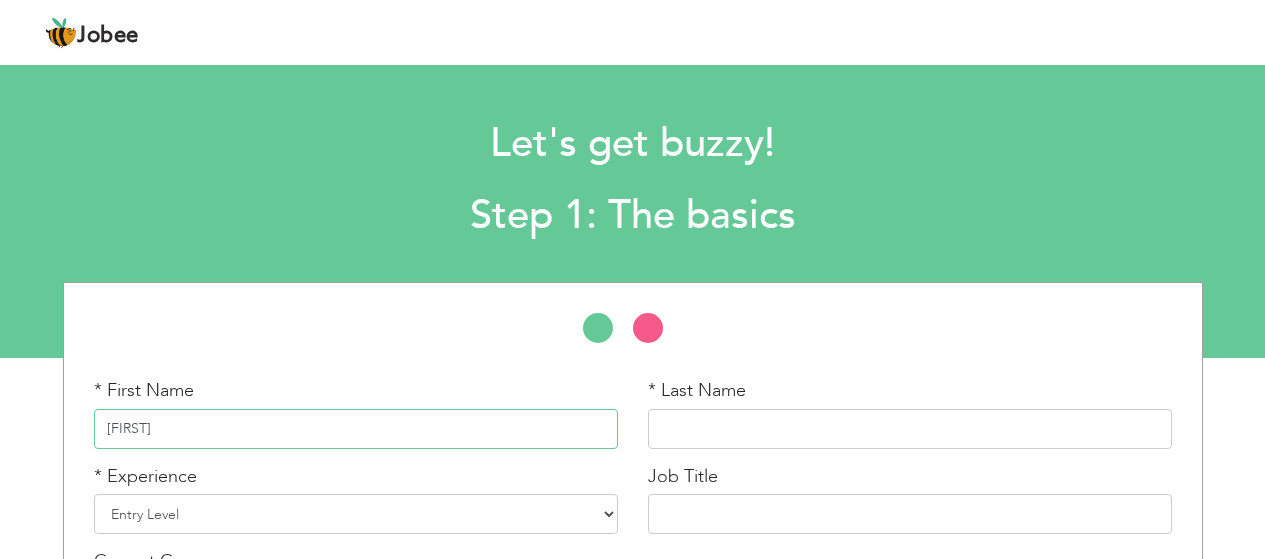 type on "[FIRST]" 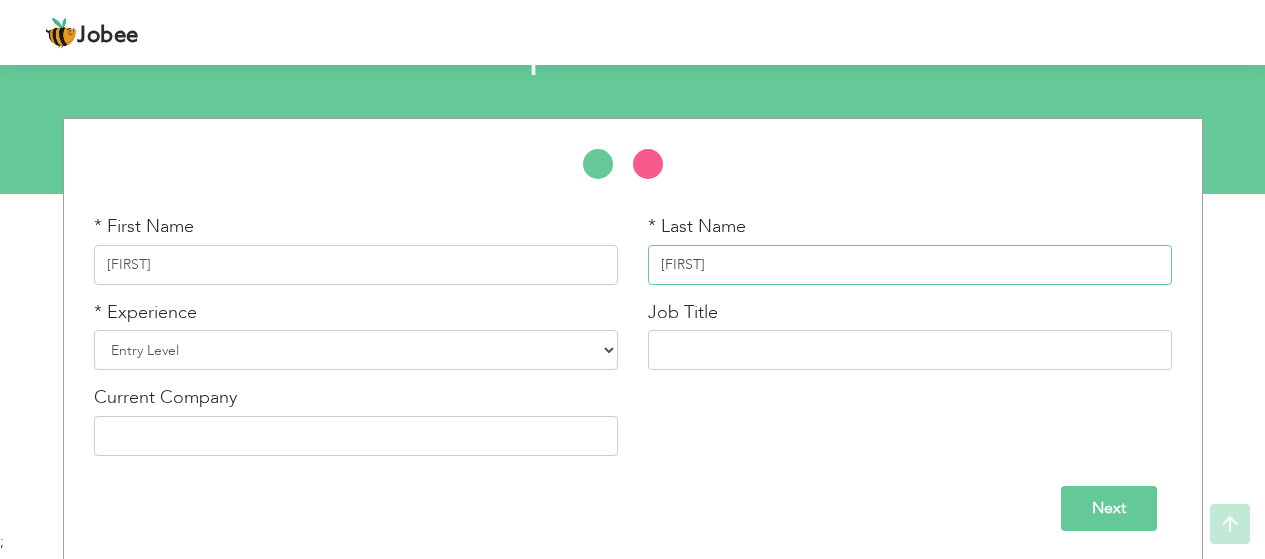scroll, scrollTop: 167, scrollLeft: 0, axis: vertical 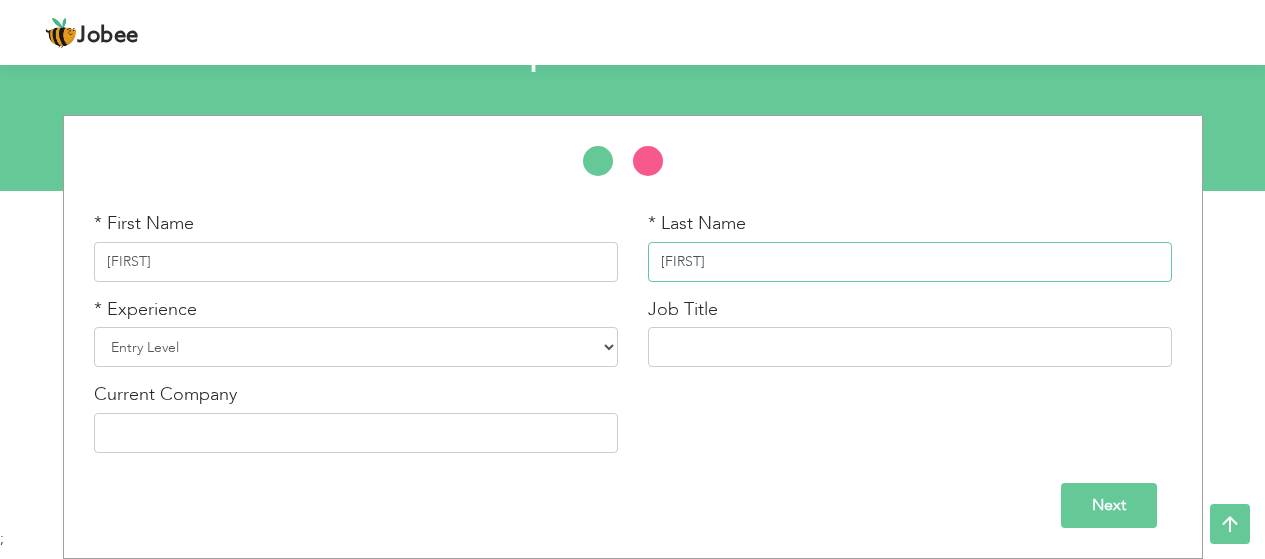 type on "Tayyaab" 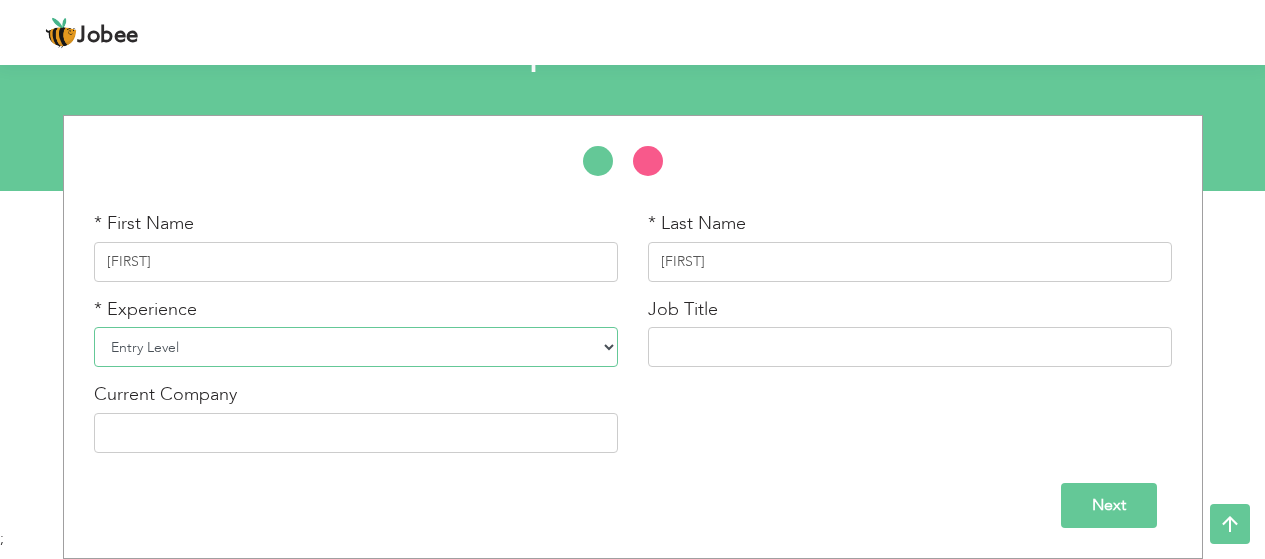 click on "Entry Level
Less than 1 Year
1 Year
2 Years
3 Years
4 Years
5 Years
6 Years
7 Years
8 Years
9 Years
10 Years
11 Years
12 Years
13 Years
14 Years
15 Years
16 Years
17 Years
18 Years
19 Years
20 Years
21 Years
22 Years
23 Years
24 Years
25 Years
26 Years
27 Years
28 Years
29 Years
30 Years
31 Years
32 Years
33 Years
34 Years
35 Years
More than 35 Years" at bounding box center (356, 347) 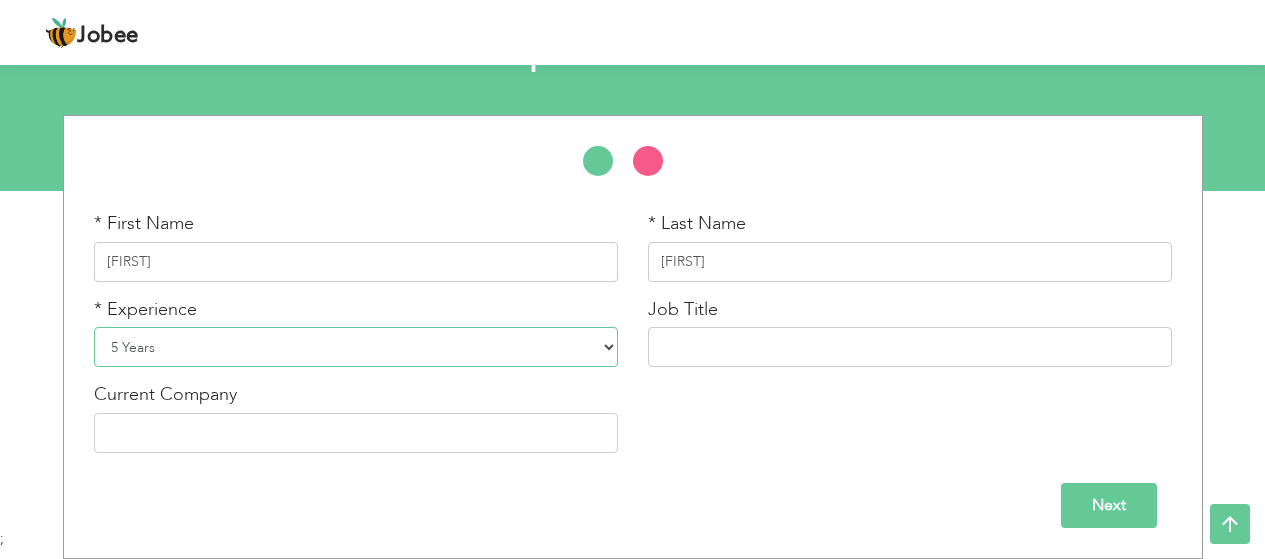 click on "Entry Level
Less than 1 Year
1 Year
2 Years
3 Years
4 Years
5 Years
6 Years
7 Years
8 Years
9 Years
10 Years
11 Years
12 Years
13 Years
14 Years
15 Years
16 Years
17 Years
18 Years
19 Years
20 Years
21 Years
22 Years
23 Years
24 Years
25 Years
26 Years
27 Years
28 Years
29 Years
30 Years
31 Years
32 Years
33 Years
34 Years
35 Years
More than 35 Years" at bounding box center (356, 347) 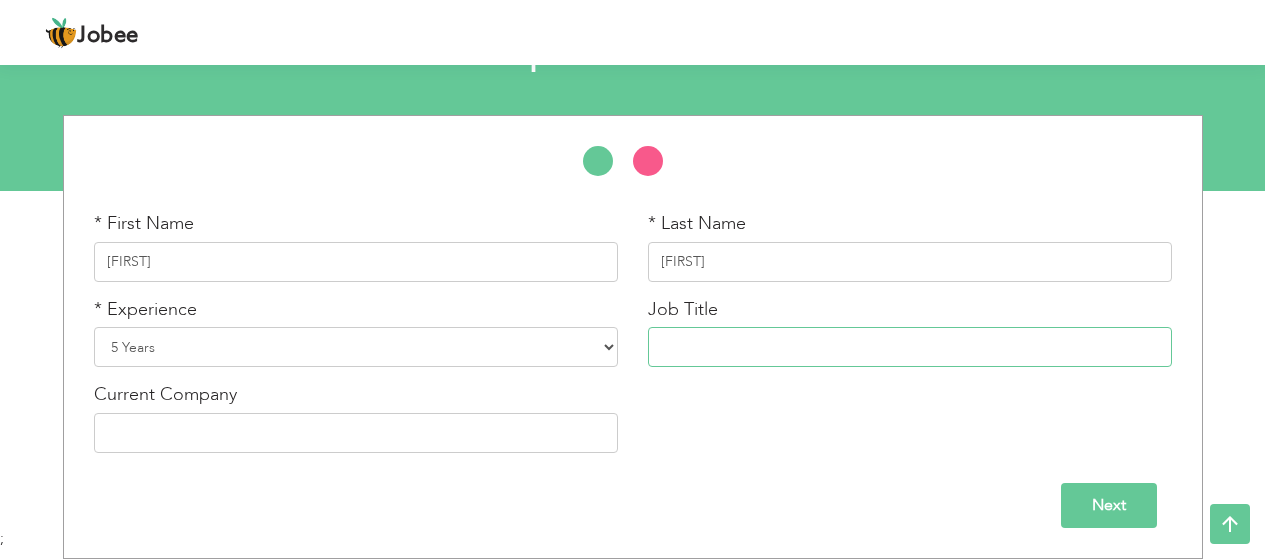 click at bounding box center (910, 347) 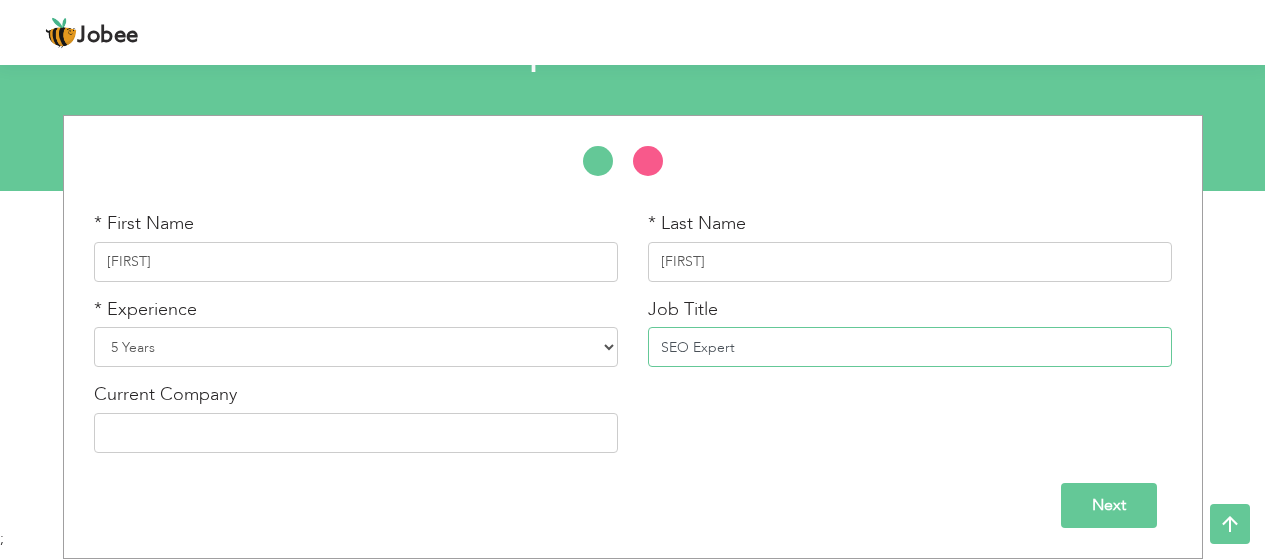 type on "SEO Expert" 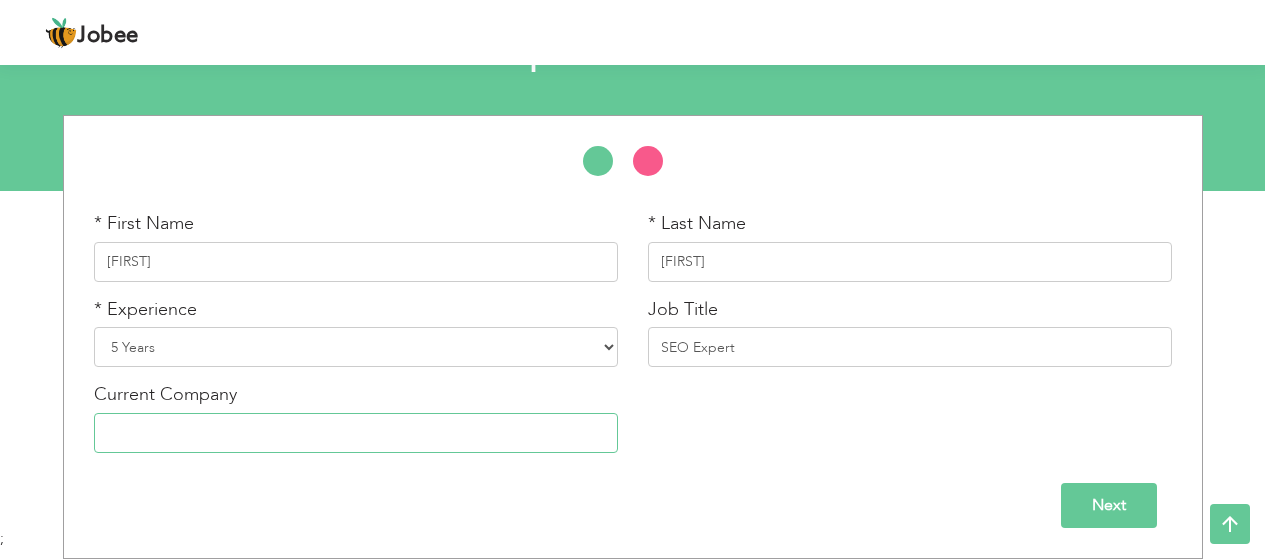 click at bounding box center [356, 433] 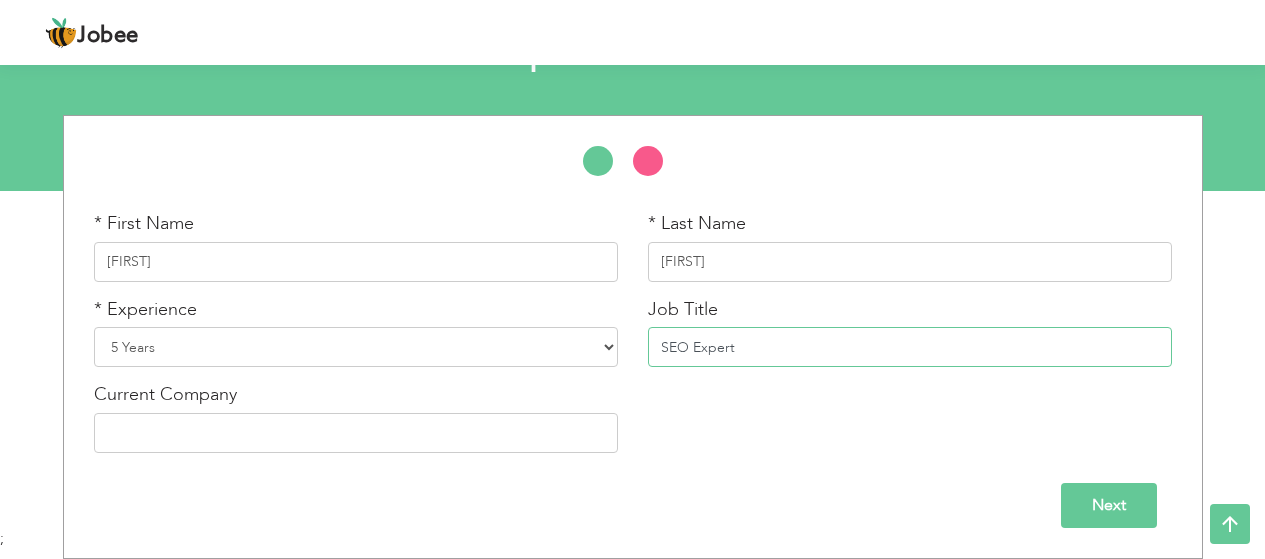 click on "SEO Expert" at bounding box center (910, 347) 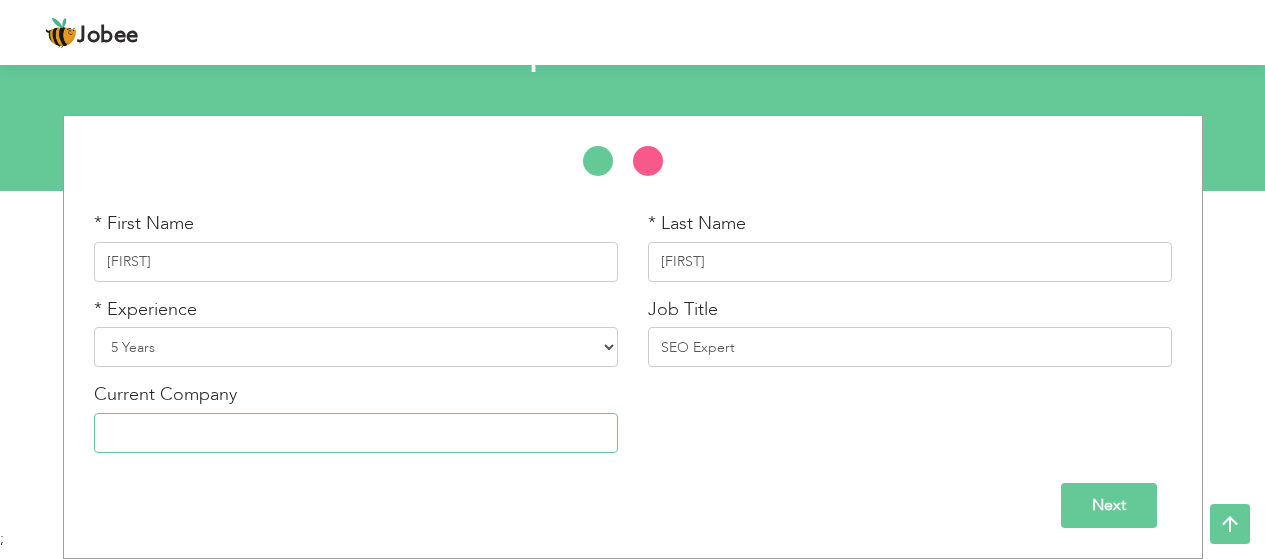 click at bounding box center (356, 433) 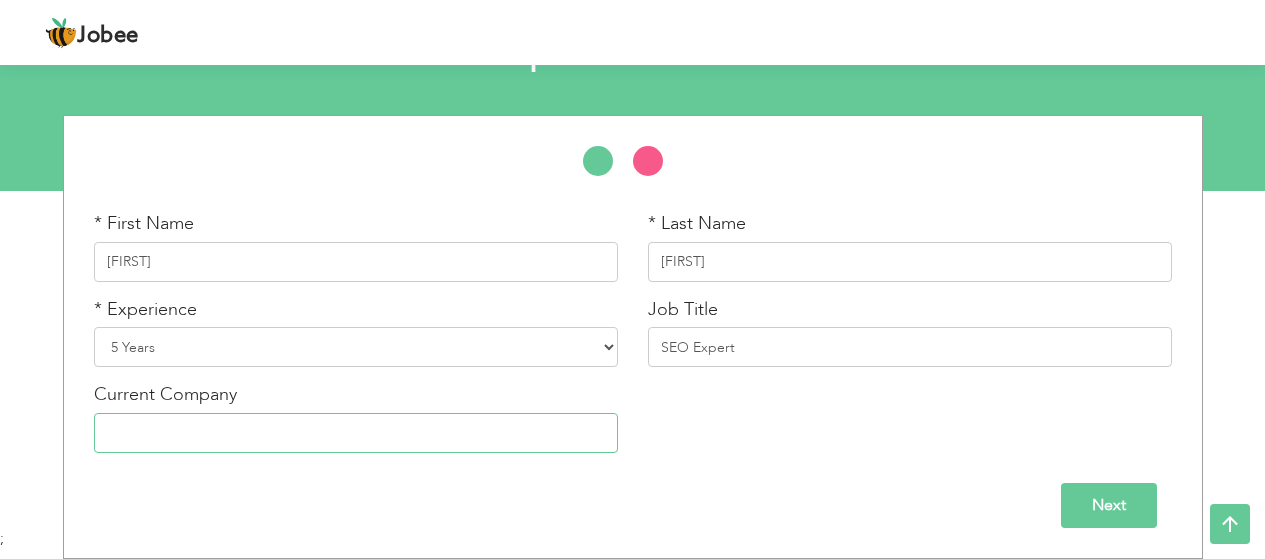 paste on "Niazi Solutions" 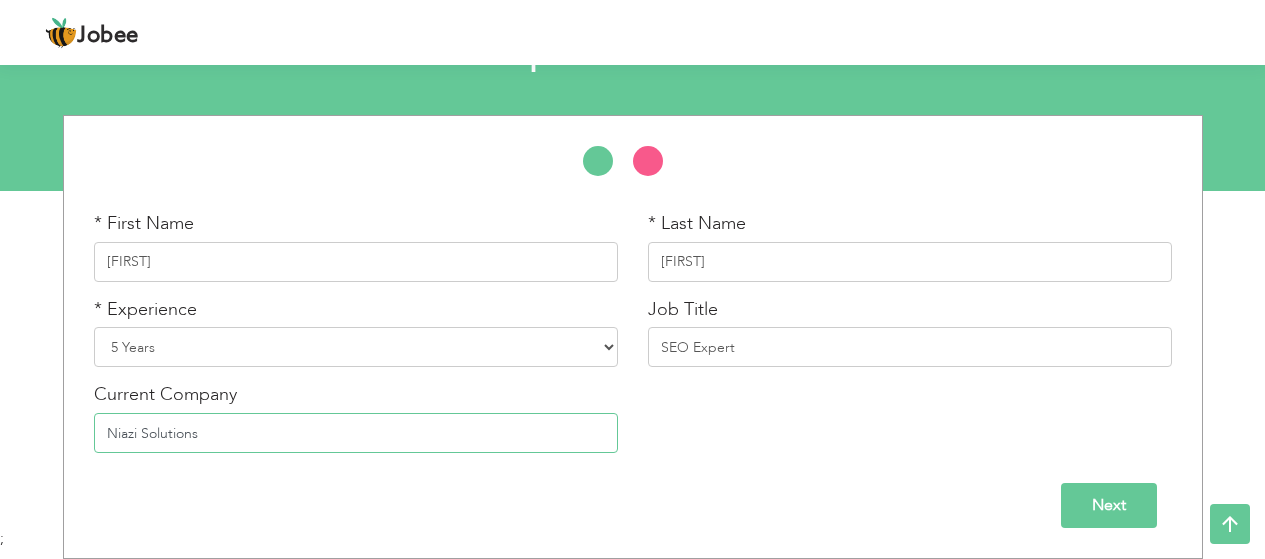 type on "Niazi Solutions" 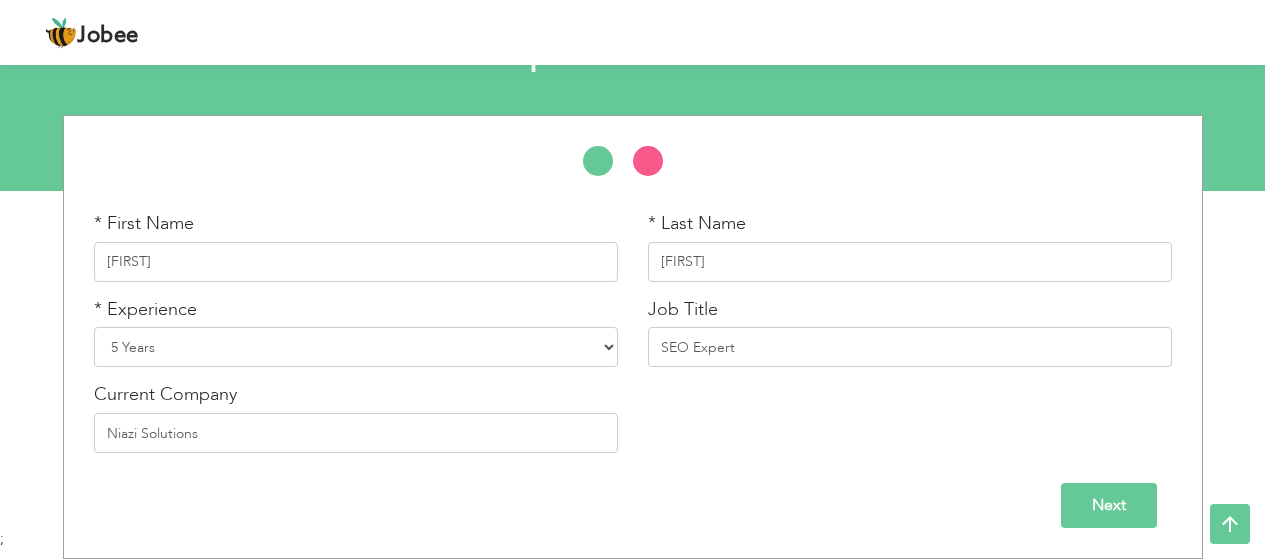 click on "Next" at bounding box center [1109, 505] 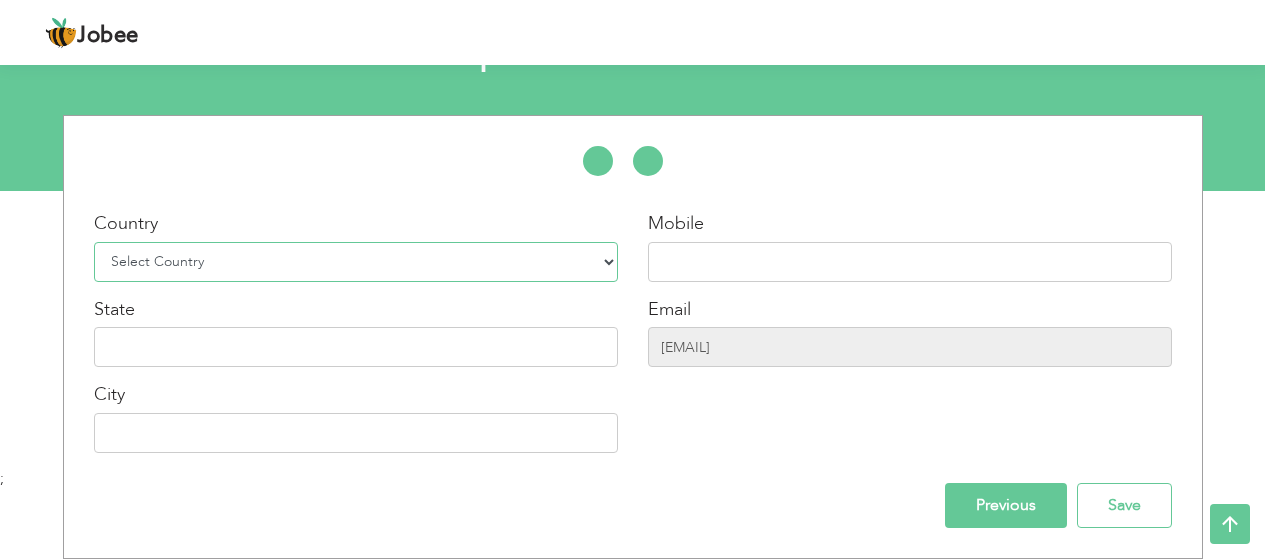 click on "Select Country
Afghanistan
Albania
Algeria
American Samoa
Andorra
Angola
Anguilla
Antarctica
Antigua and Barbuda
Argentina
Armenia
Aruba
Australia
Austria
Azerbaijan
Bahamas
Bahrain
Bangladesh
Barbados
Belarus
Belgium
Belize
Benin
Bermuda
Bhutan
Bolivia
Bosnia-Herzegovina
Botswana
Bouvet Island
Brazil
British Indian Ocean Territory
Brunei Darussalam
Bulgaria
Burkina Faso
Burundi
Cambodia
Cameroon
Canada
Cape Verde
Cayman Islands
Central African Republic
Chad
Chile
China
Christmas Island
Cocos (Keeling) Islands
Colombia
Comoros
Congo
Congo, Dem. Republic
Cook Islands
Costa Rica
Croatia
Cuba
Cyprus
Czech Rep
Denmark
Djibouti
Dominica
Dominican Republic
Ecuador
Egypt
El Salvador
Equatorial Guinea
Eritrea
Estonia
Ethiopia
European Union
Falkland Islands (Malvinas)
Faroe Islands
Fiji
Finland
France
French Guiana
French Southern Territories
Gabon
Gambia
Georgia" at bounding box center [356, 262] 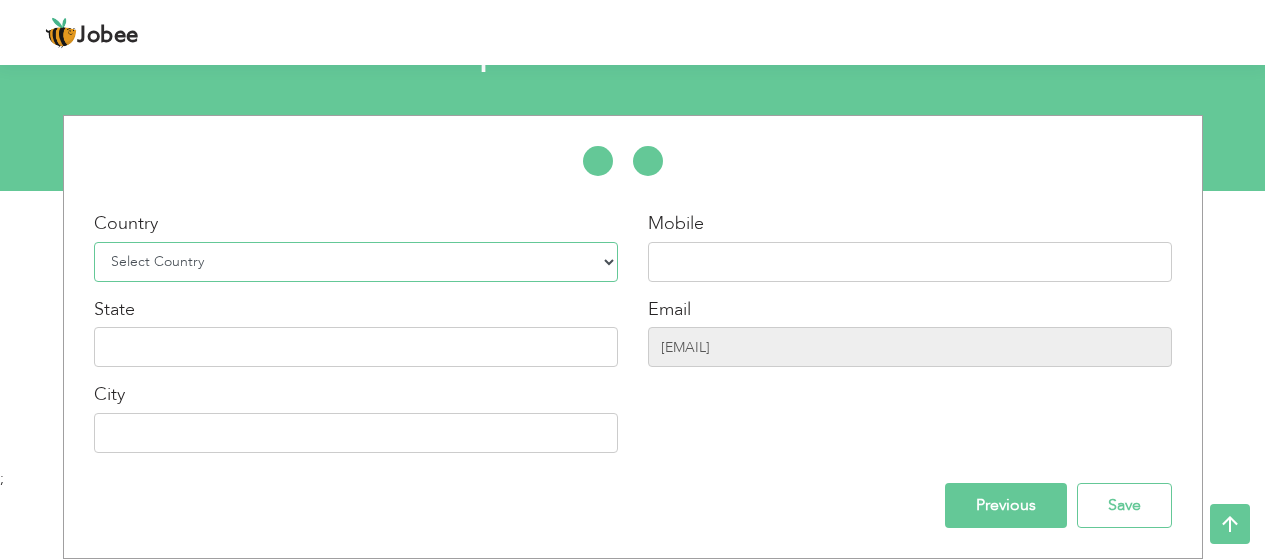 select on "166" 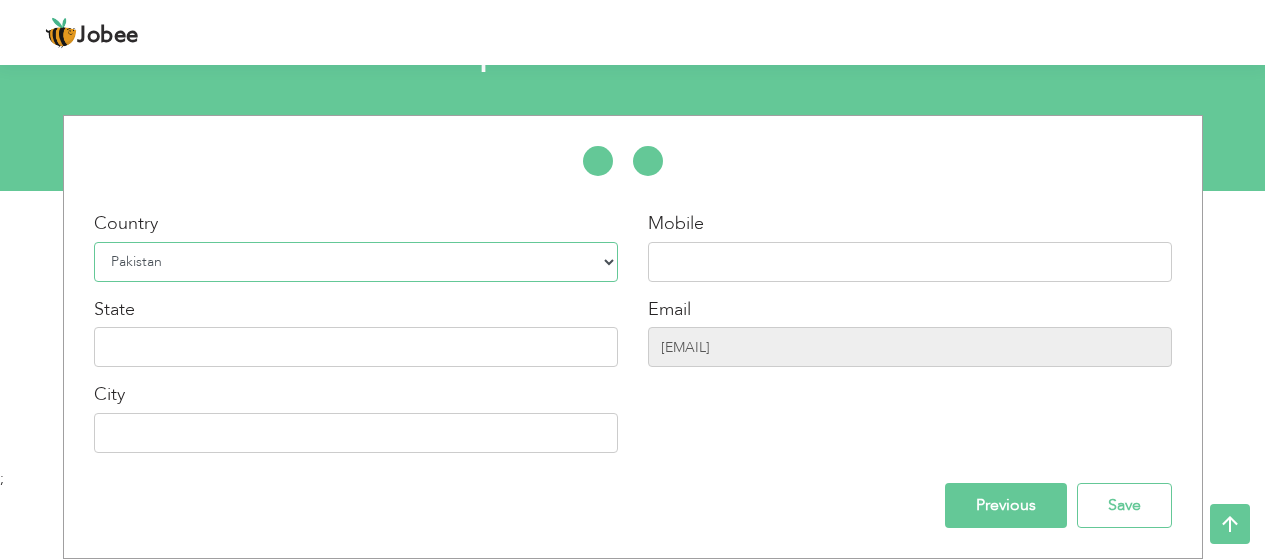 click on "Select Country
Afghanistan
Albania
Algeria
American Samoa
Andorra
Angola
Anguilla
Antarctica
Antigua and Barbuda
Argentina
Armenia
Aruba
Australia
Austria
Azerbaijan
Bahamas
Bahrain
Bangladesh
Barbados
Belarus
Belgium
Belize
Benin
Bermuda
Bhutan
Bolivia
Bosnia-Herzegovina
Botswana
Bouvet Island
Brazil
British Indian Ocean Territory
Brunei Darussalam
Bulgaria
Burkina Faso
Burundi
Cambodia
Cameroon
Canada
Cape Verde
Cayman Islands
Central African Republic
Chad
Chile
China
Christmas Island
Cocos (Keeling) Islands
Colombia
Comoros
Congo
Congo, Dem. Republic
Cook Islands
Costa Rica
Croatia
Cuba
Cyprus
Czech Rep
Denmark
Djibouti
Dominica
Dominican Republic
Ecuador
Egypt
El Salvador
Equatorial Guinea
Eritrea
Estonia
Ethiopia
European Union
Falkland Islands (Malvinas)
Faroe Islands
Fiji
Finland
France
French Guiana
French Southern Territories
Gabon
Gambia
Georgia" at bounding box center [356, 262] 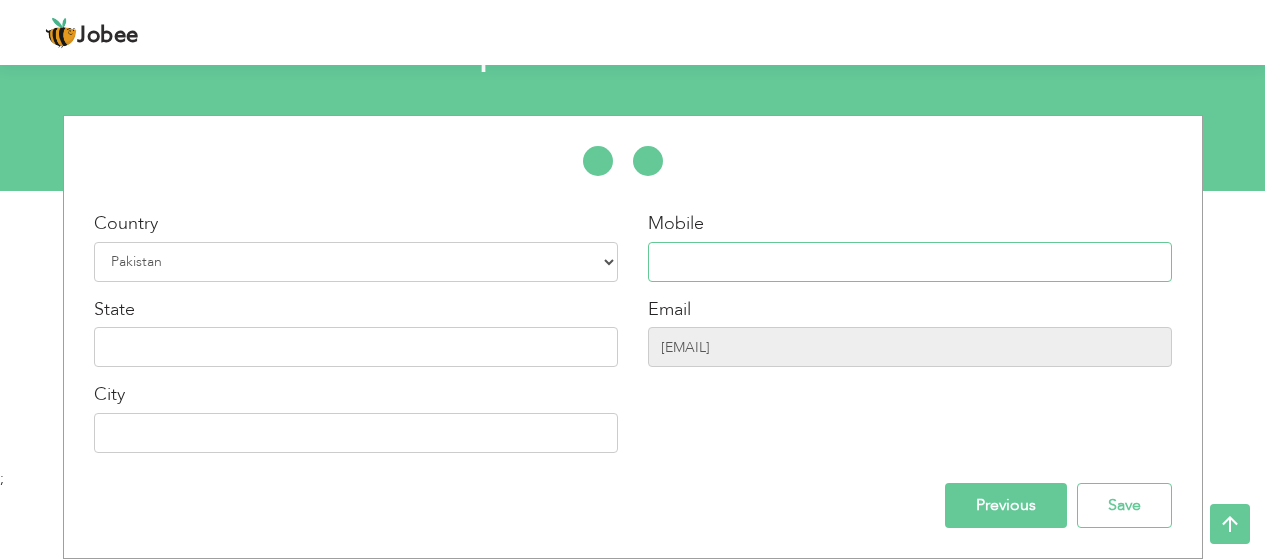 click at bounding box center [910, 262] 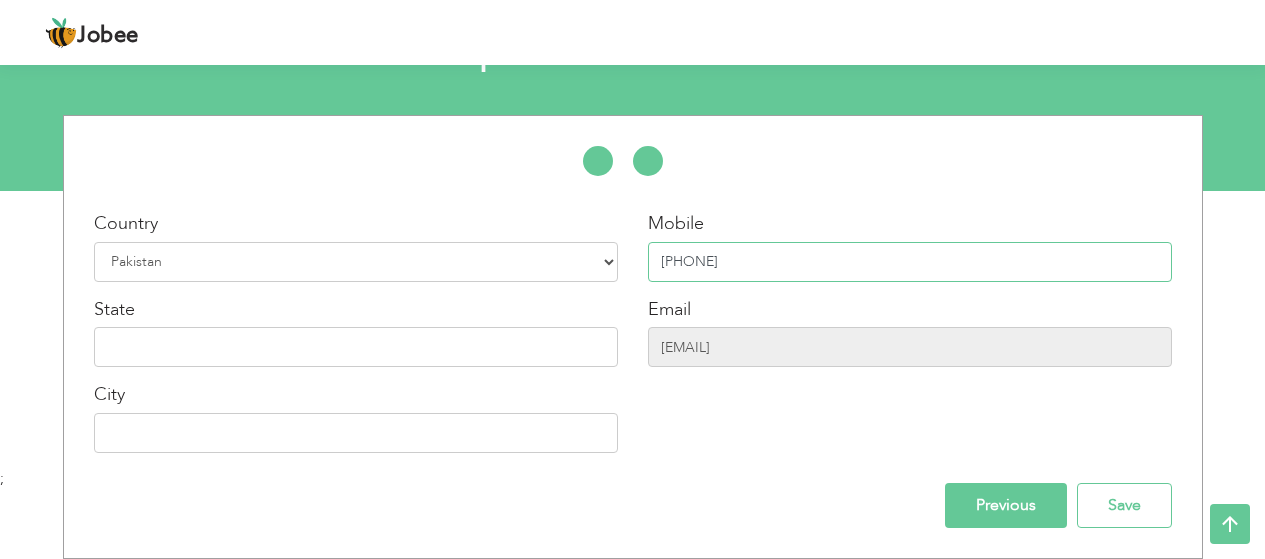 type on "03315349622" 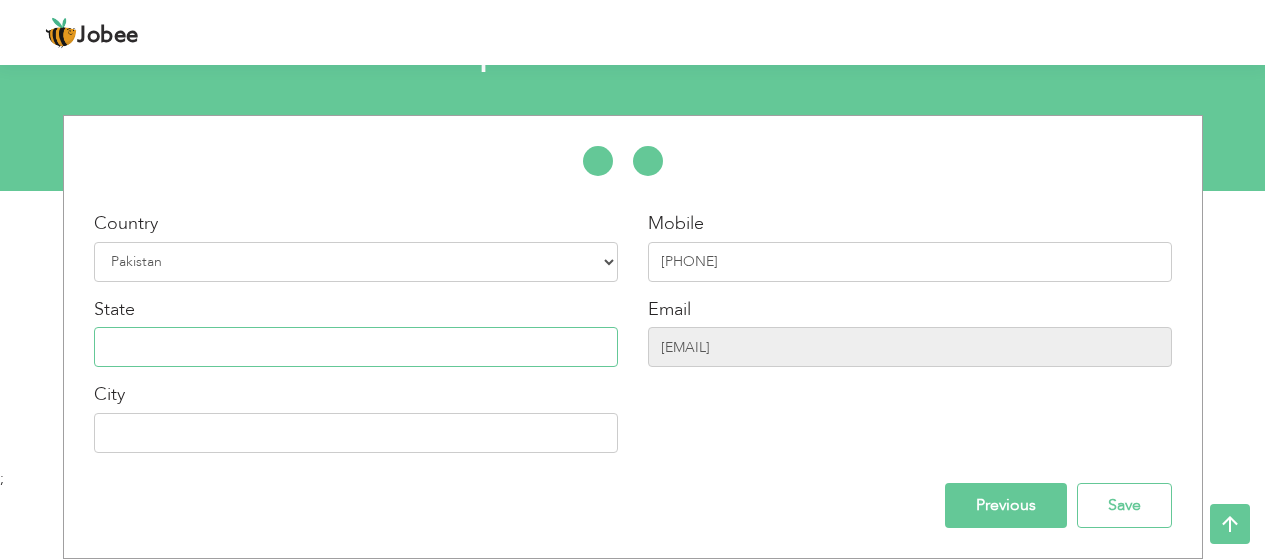 click at bounding box center [356, 347] 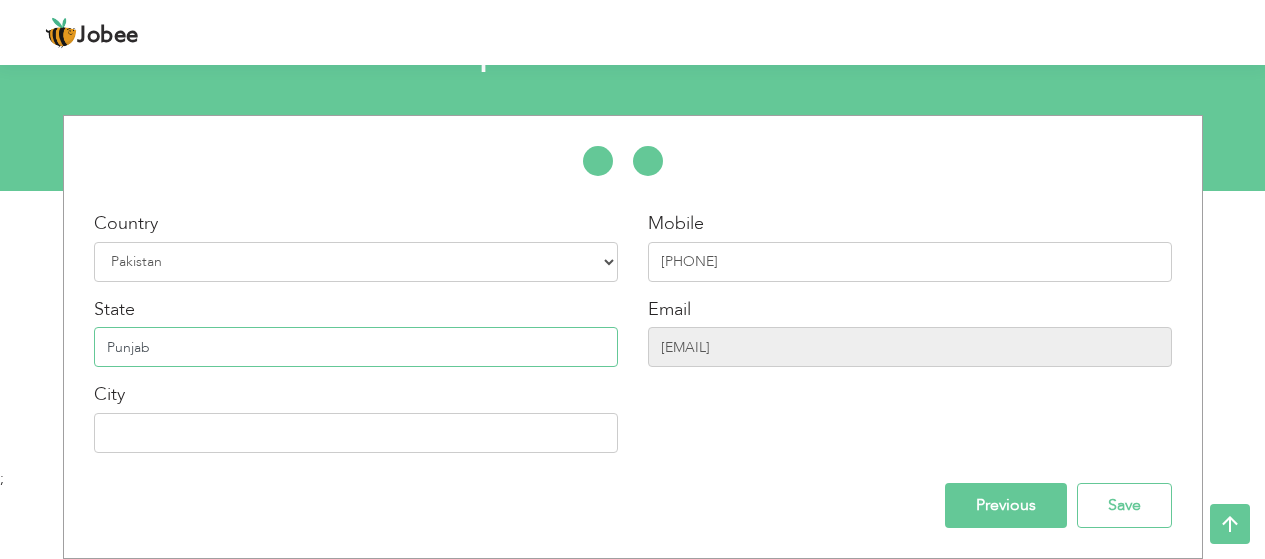 type on "Punjab" 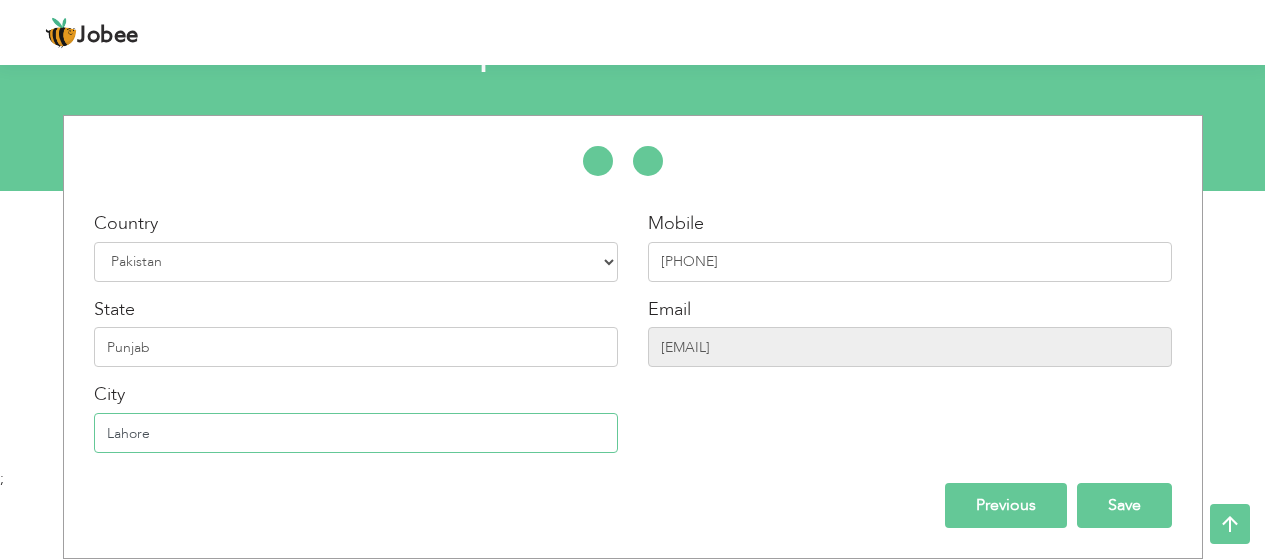 type on "Lahore" 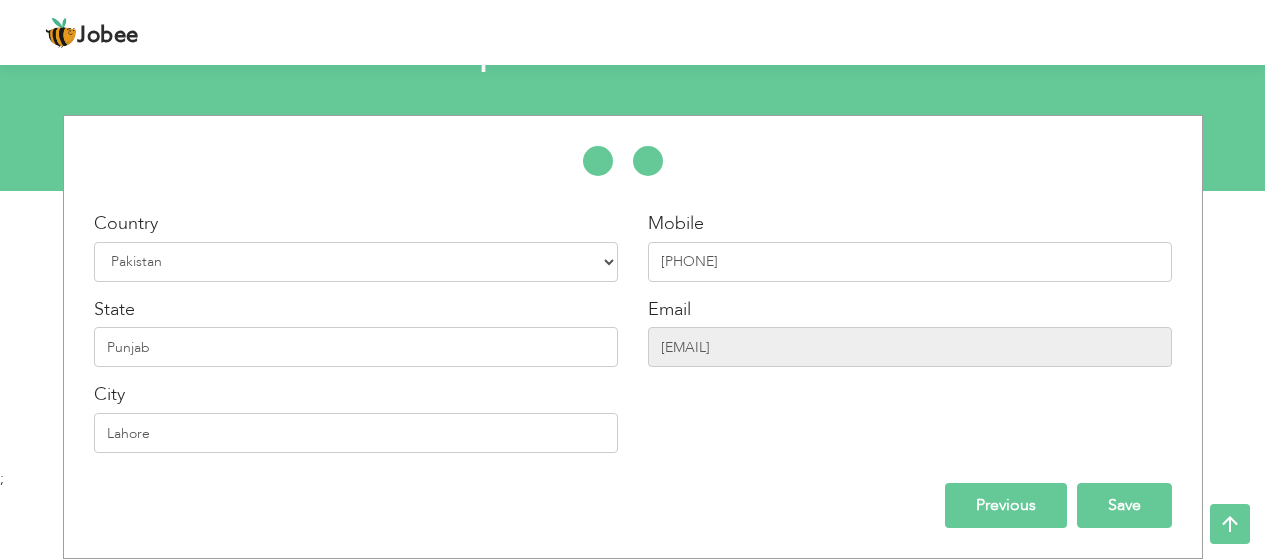 click on "Save" at bounding box center [1124, 505] 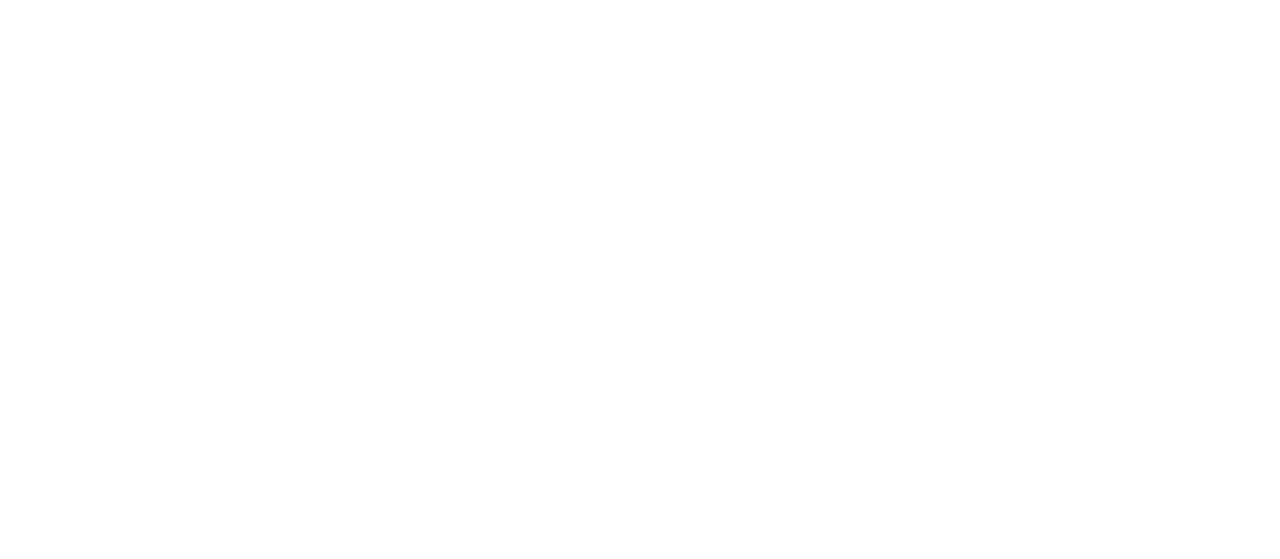 scroll, scrollTop: 0, scrollLeft: 0, axis: both 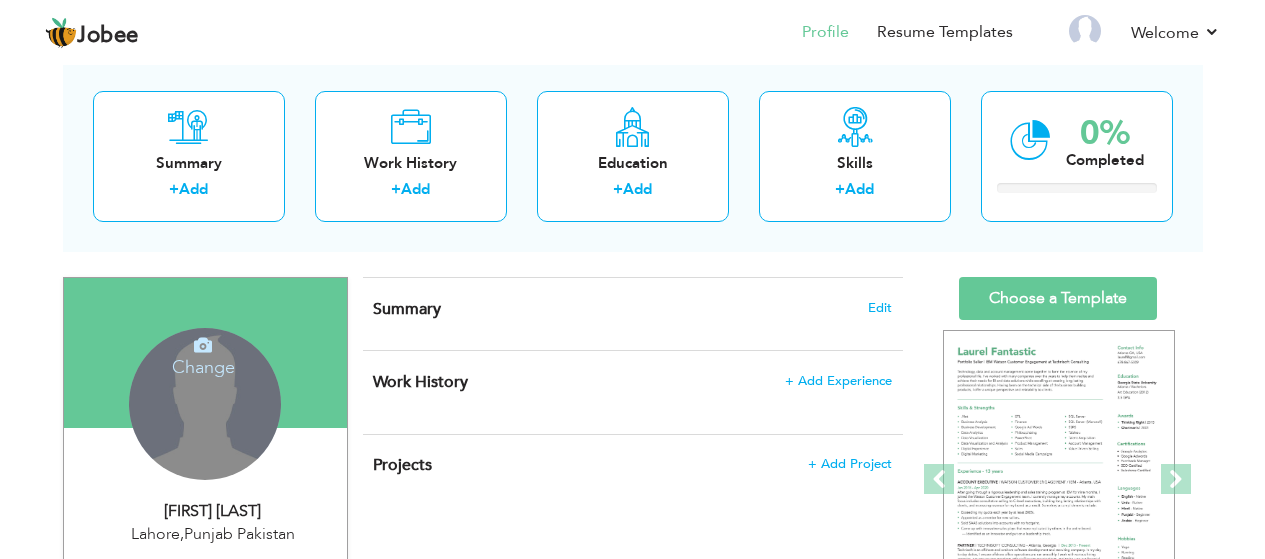 click on "Change
Remove" at bounding box center [205, 404] 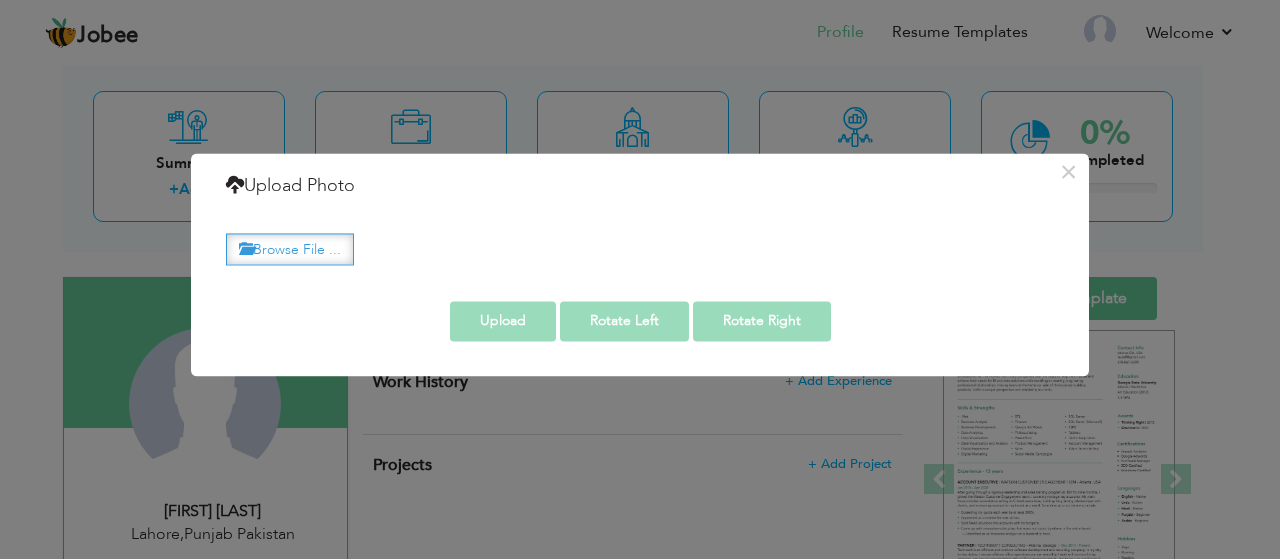 click on "Browse File ..." at bounding box center [290, 249] 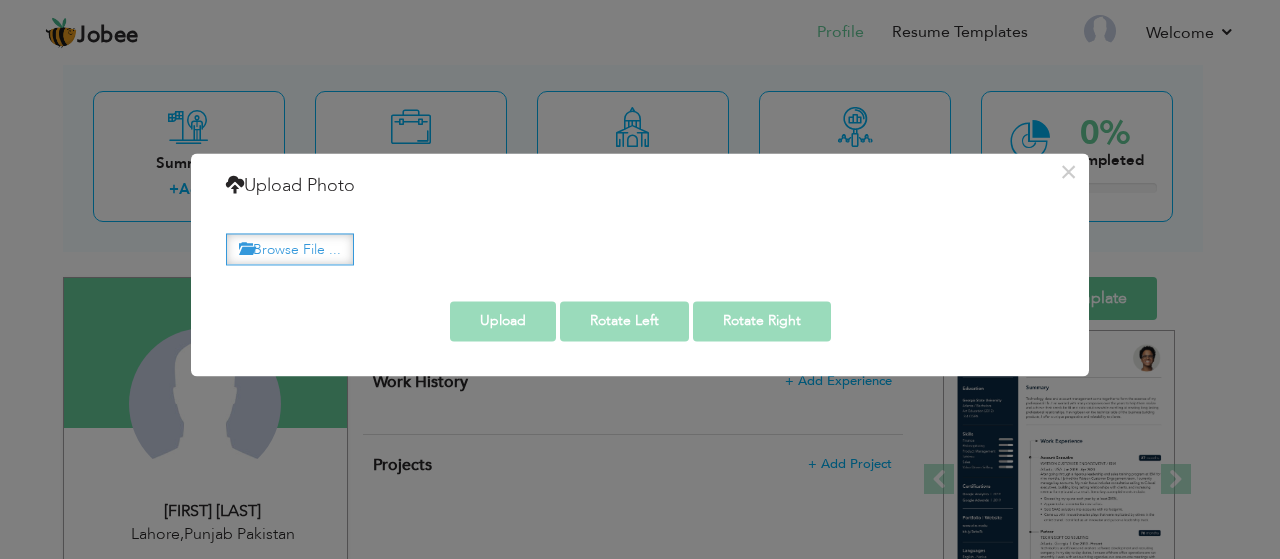 click on "Browse File ..." at bounding box center [290, 249] 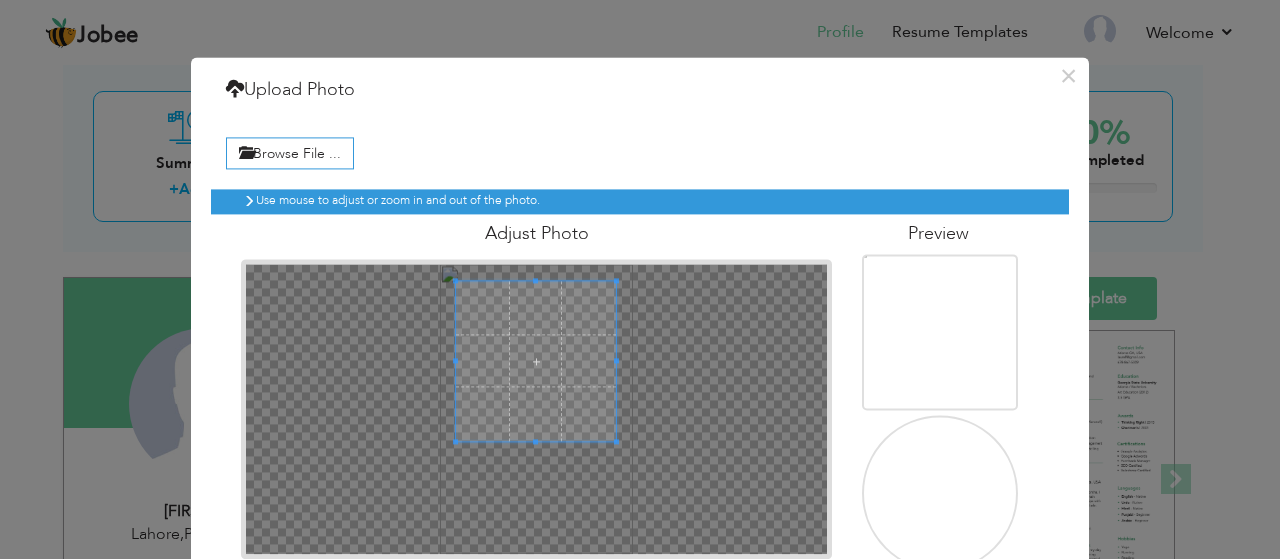 click at bounding box center [536, 361] 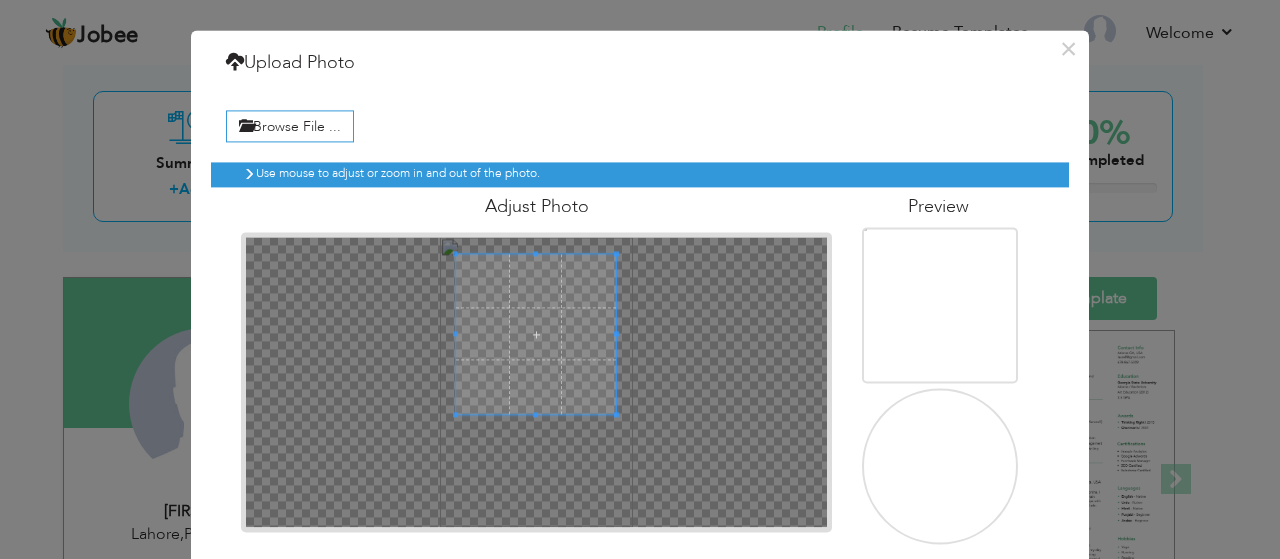 scroll, scrollTop: 117, scrollLeft: 0, axis: vertical 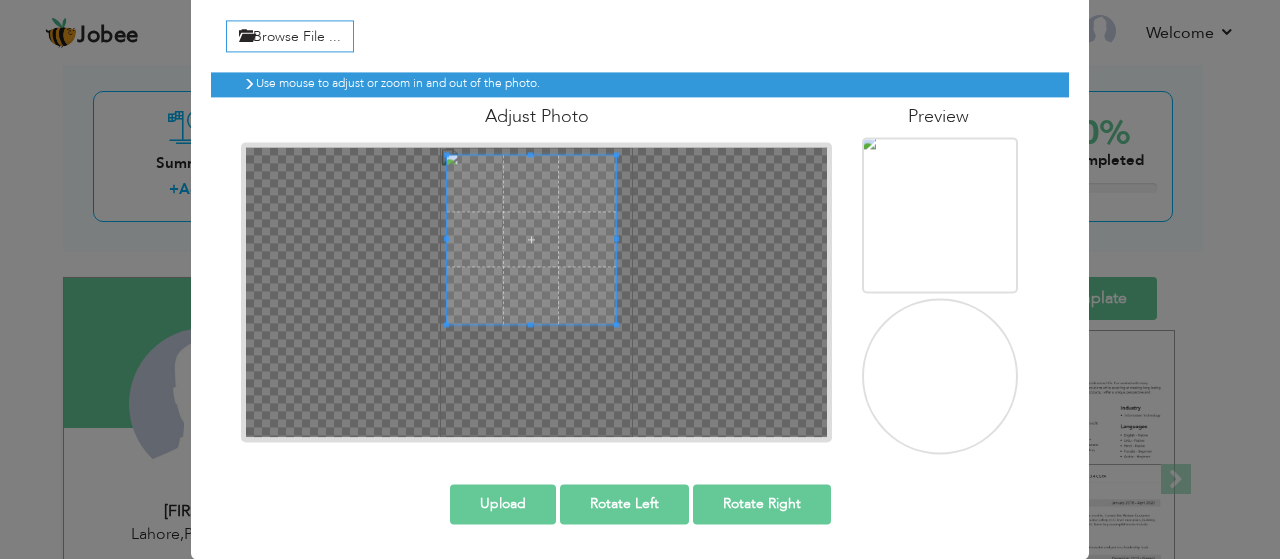 click at bounding box center [446, 154] 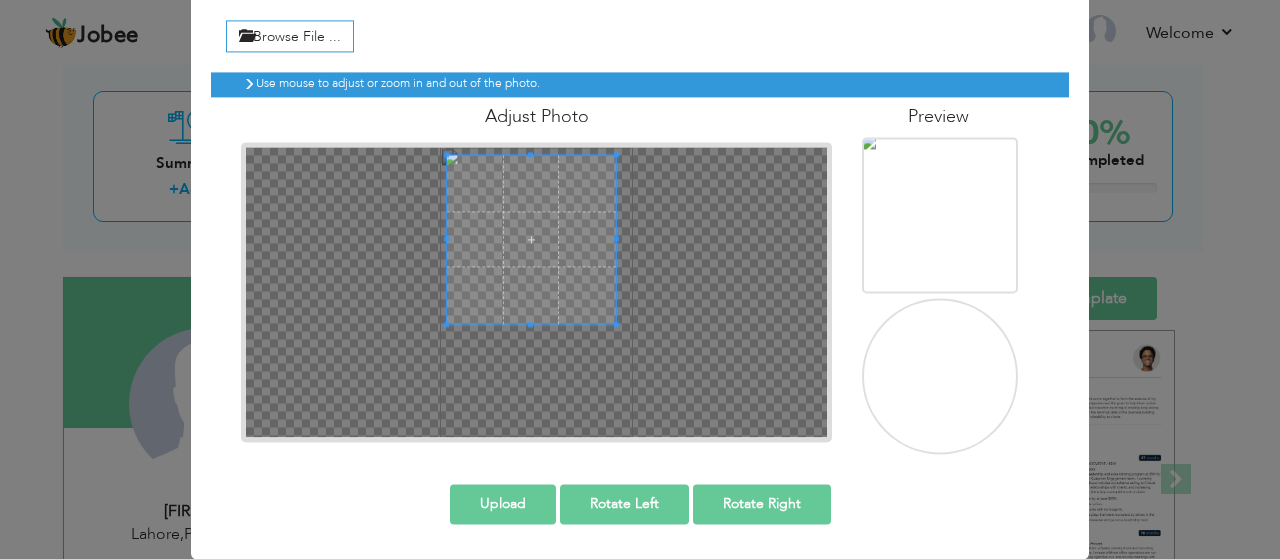 click at bounding box center (536, 292) 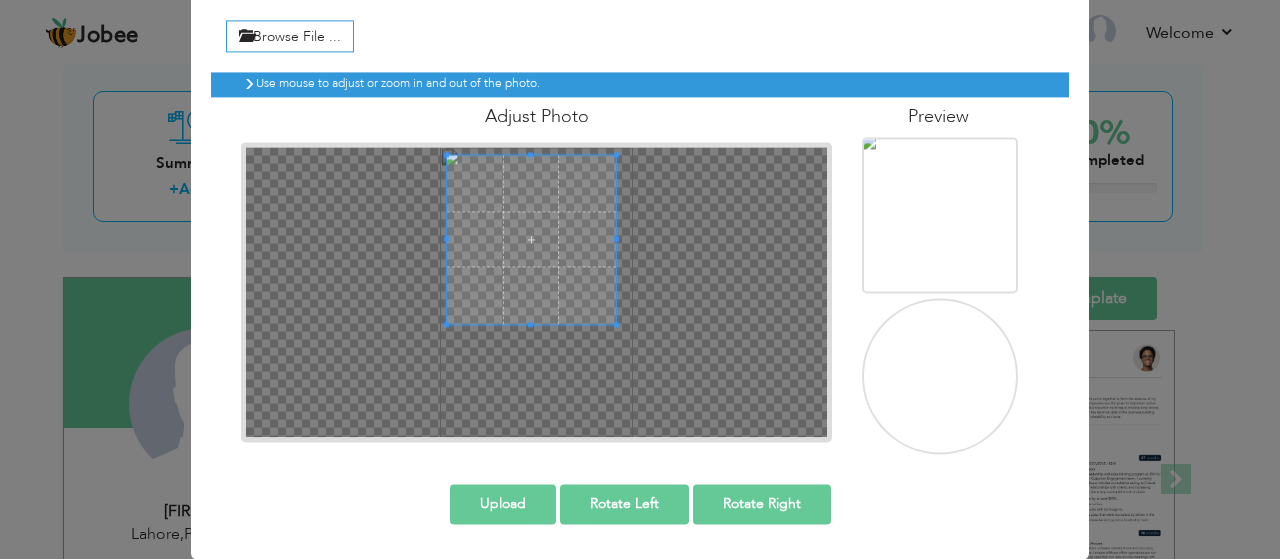 click at bounding box center (536, 292) 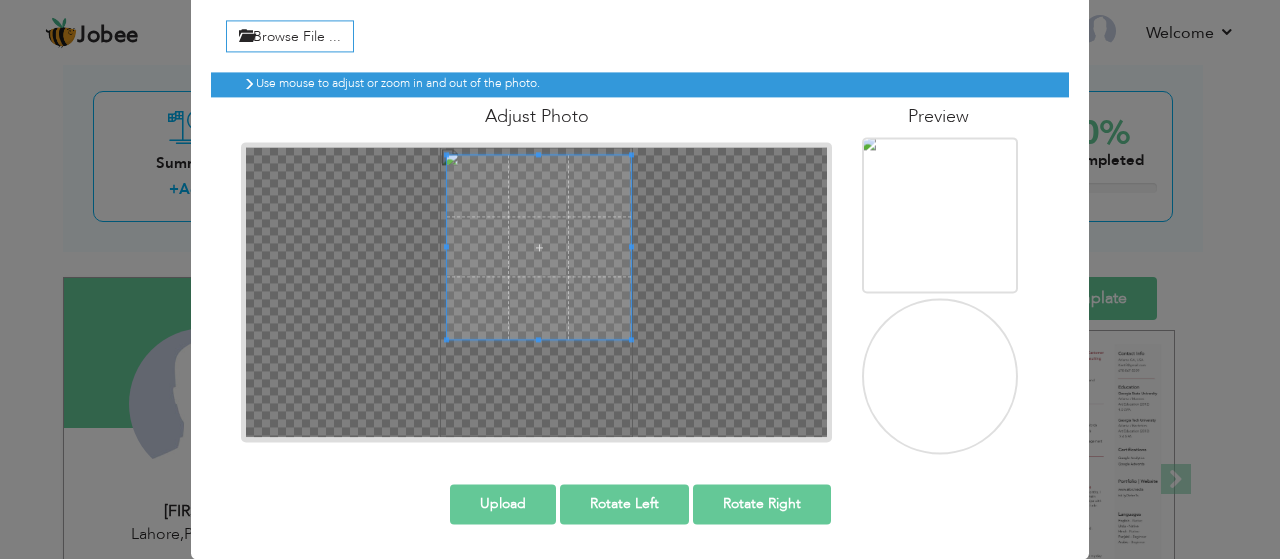 click at bounding box center [536, 292] 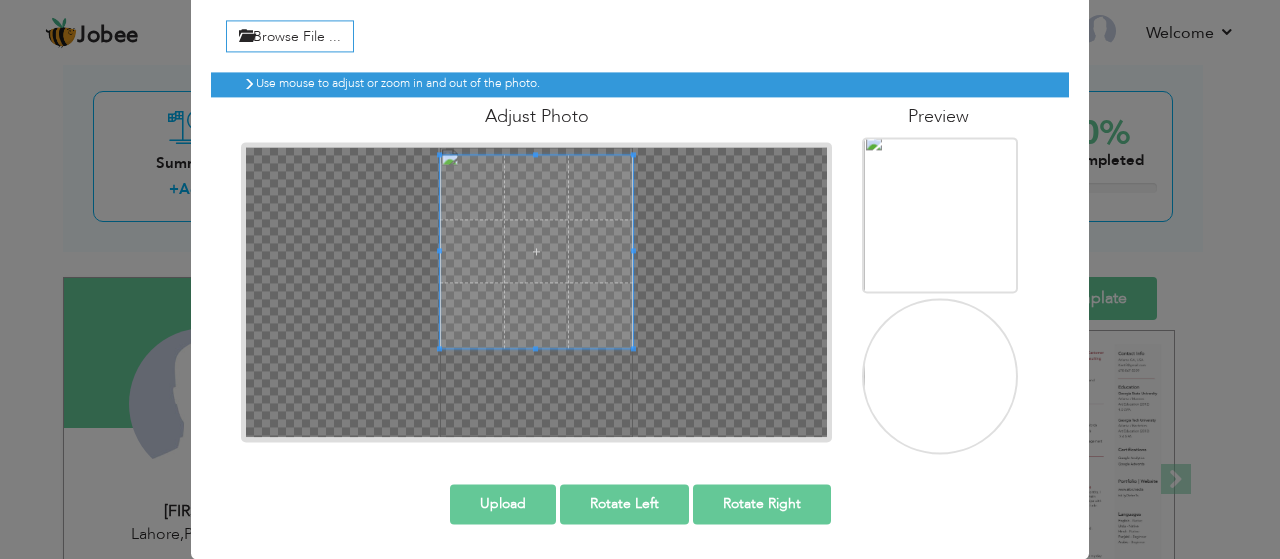 click at bounding box center (536, 292) 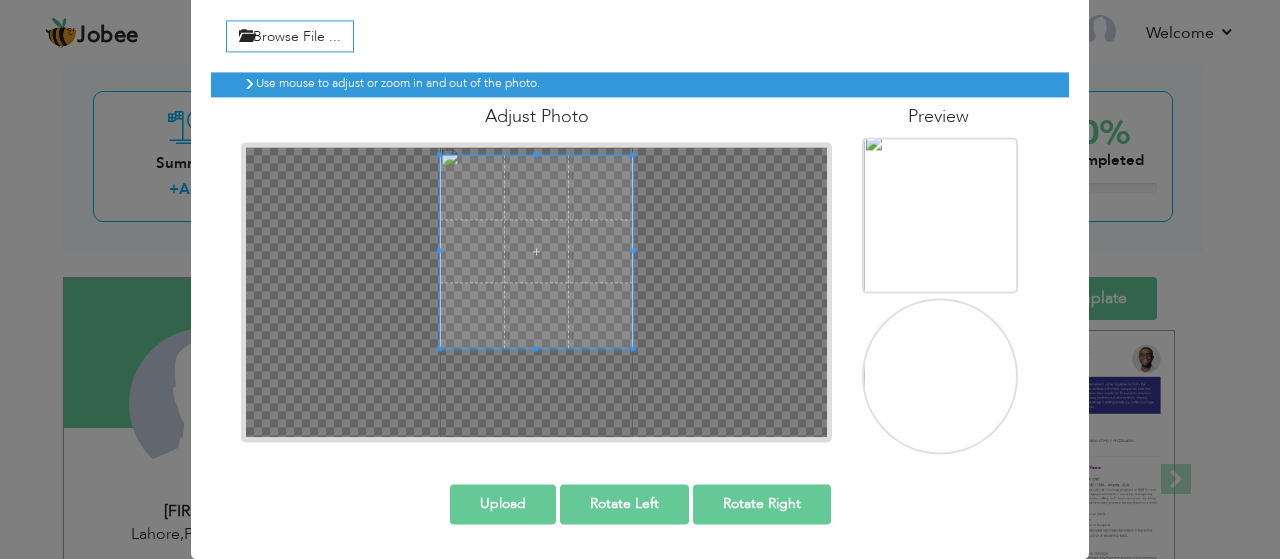 click on "Upload" at bounding box center (503, 504) 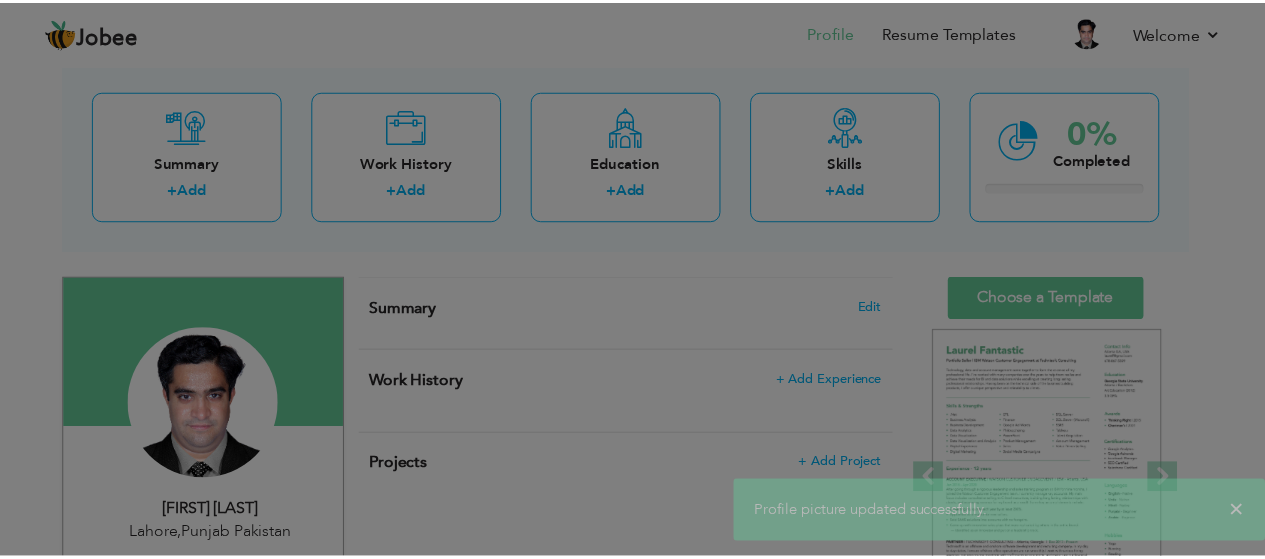 scroll, scrollTop: 0, scrollLeft: 0, axis: both 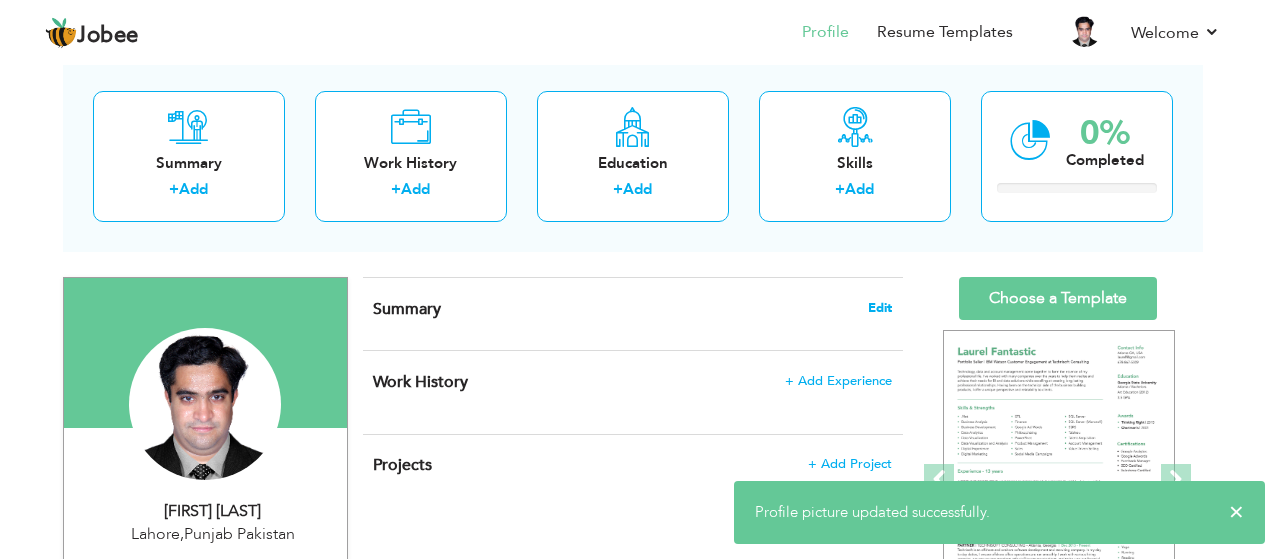 click on "Edit" at bounding box center [880, 308] 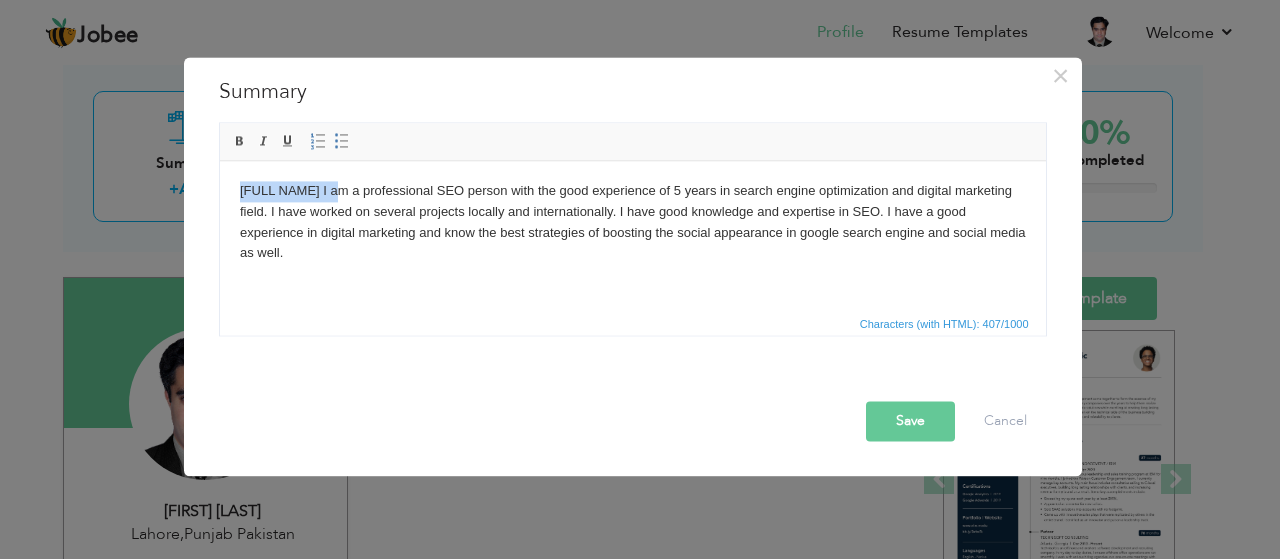 drag, startPoint x: 367, startPoint y: 189, endPoint x: 218, endPoint y: 195, distance: 149.12076 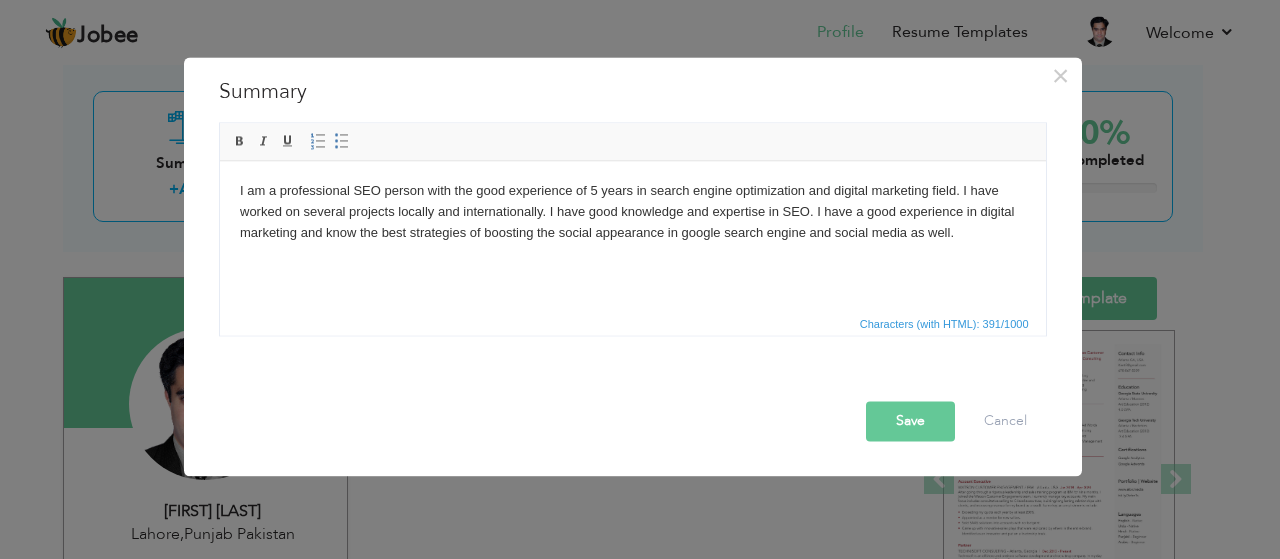 click on "I am a professional SEO person with the good experience of 5 years in search engine optimization and digital marketing field. I have worked on several projects locally and internationally. I have good knowledge and expertise in SEO. I have a good experience in digital marketing and know the best strategies of boosting the social appearance in google search engine and social media as well." at bounding box center [632, 211] 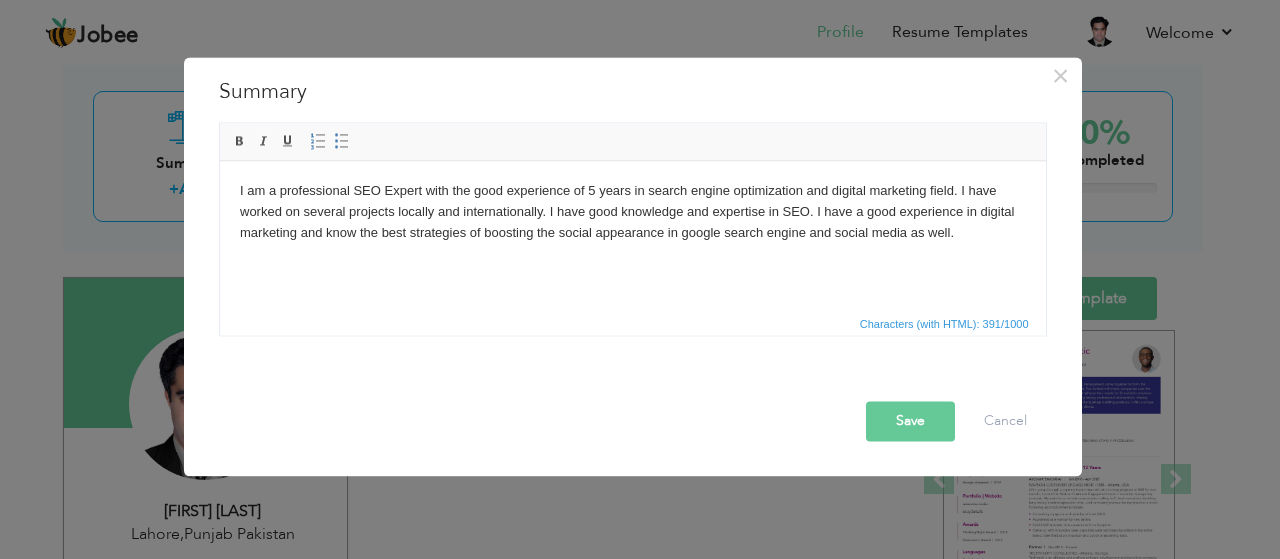 click on "Save" at bounding box center (910, 421) 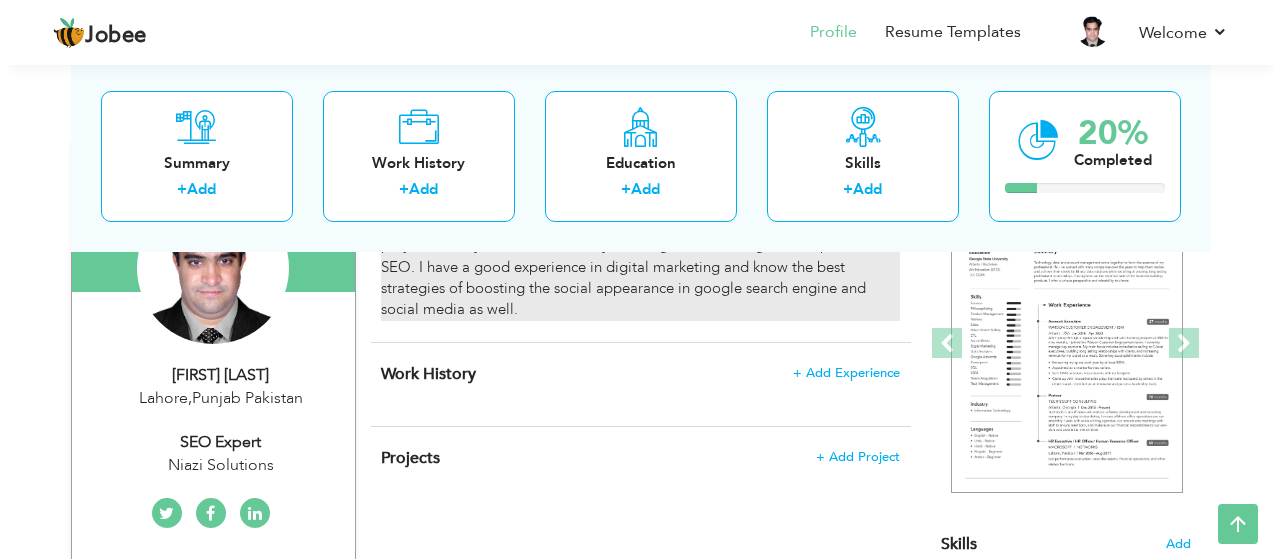 scroll, scrollTop: 200, scrollLeft: 0, axis: vertical 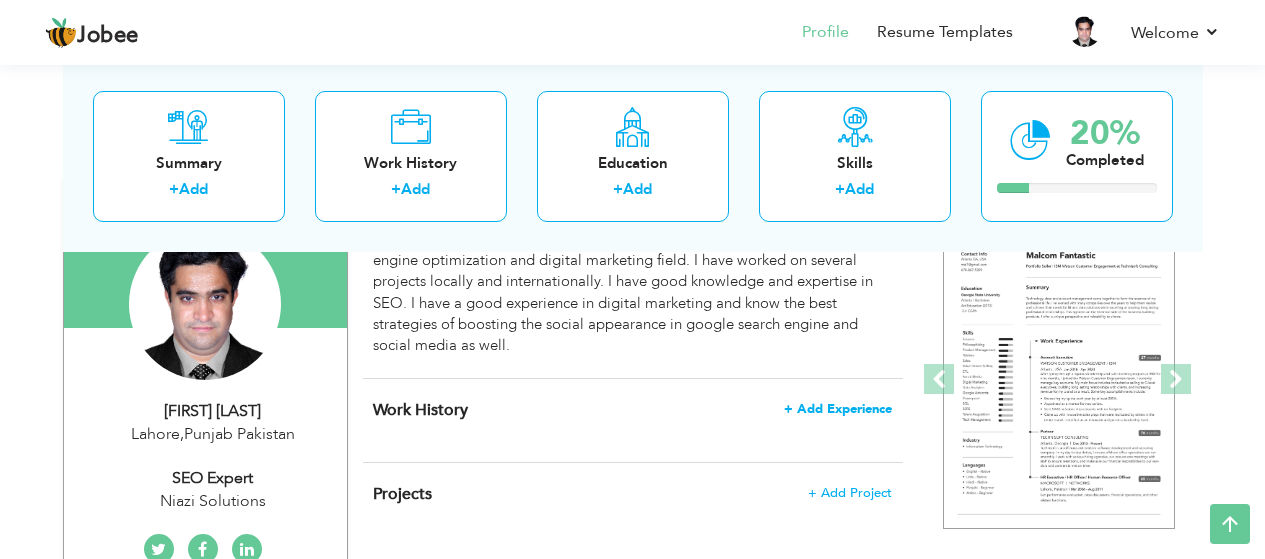 click on "+ Add Experience" at bounding box center [838, 409] 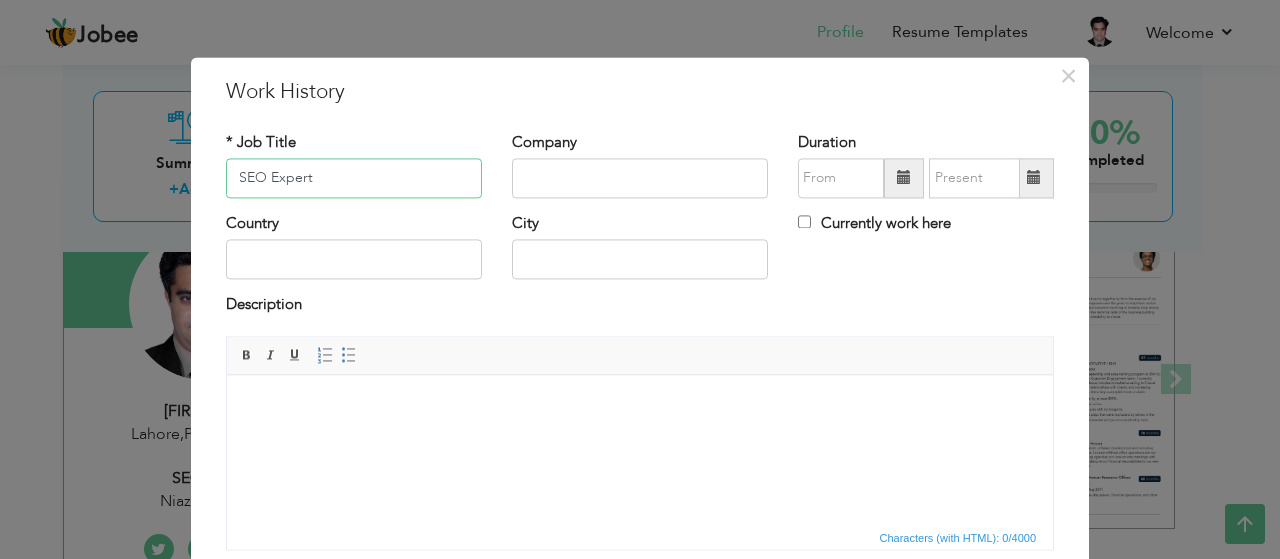 type on "SEO Expert" 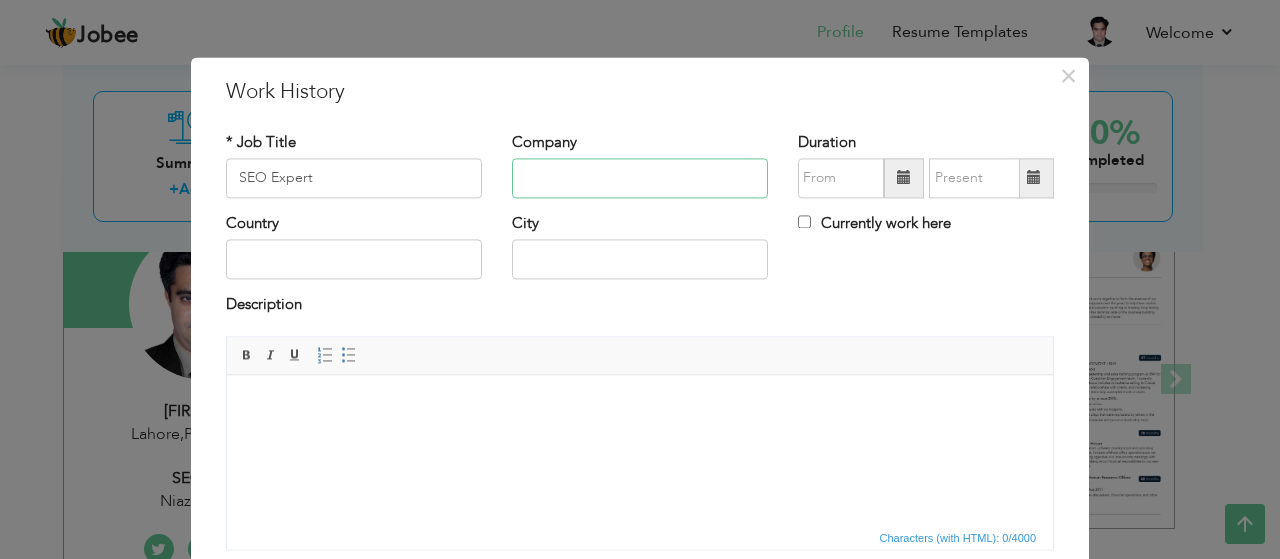 click at bounding box center (640, 178) 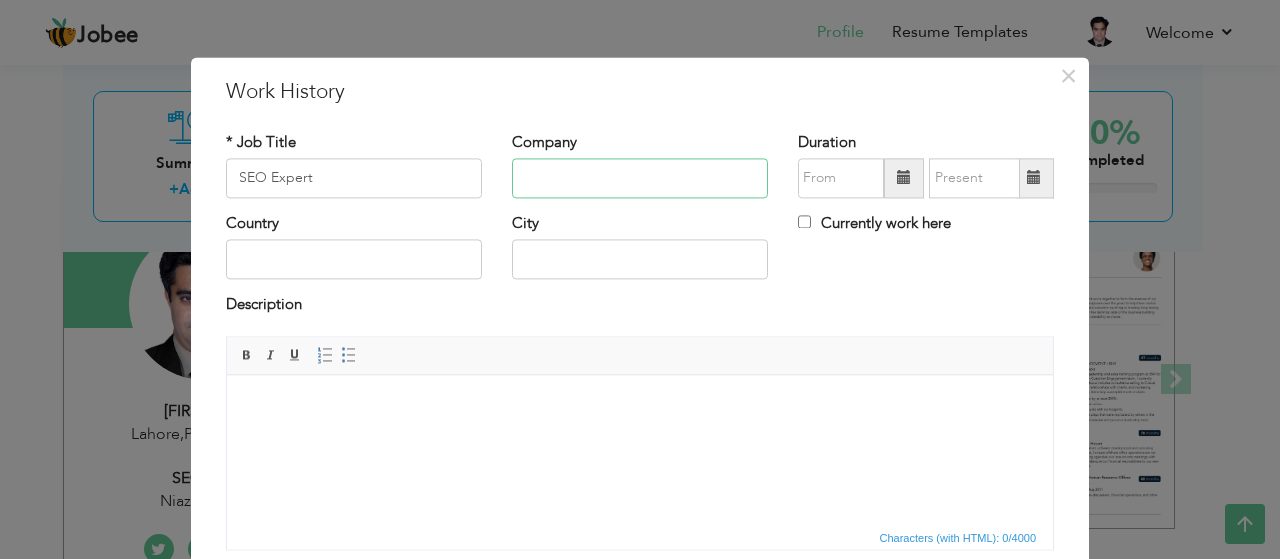 paste on "Niazi Solutions" 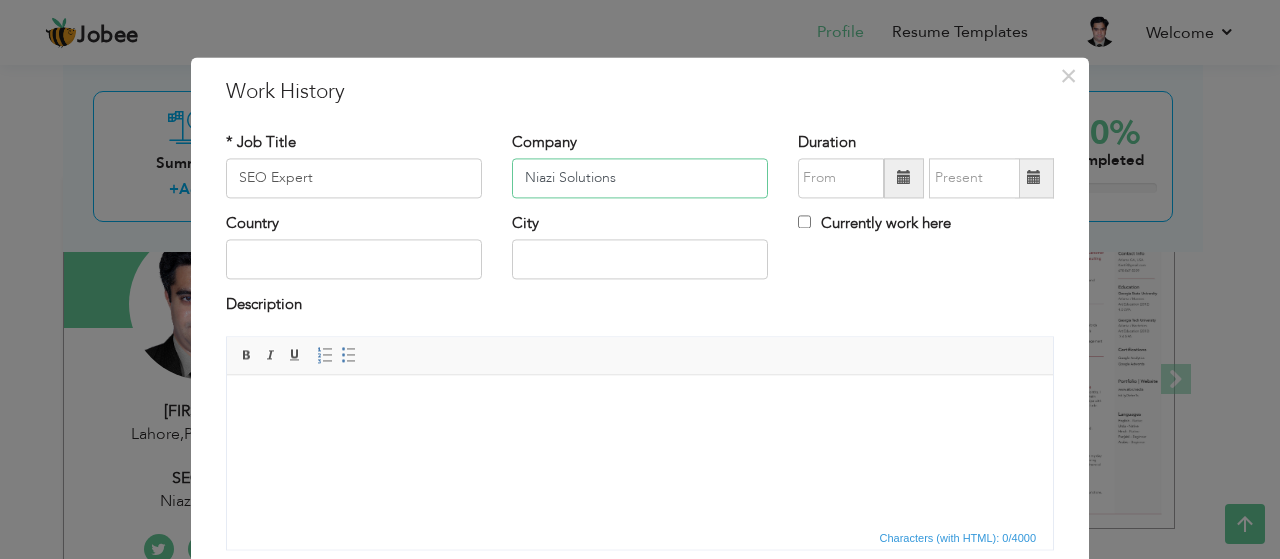 type on "Niazi Solutions" 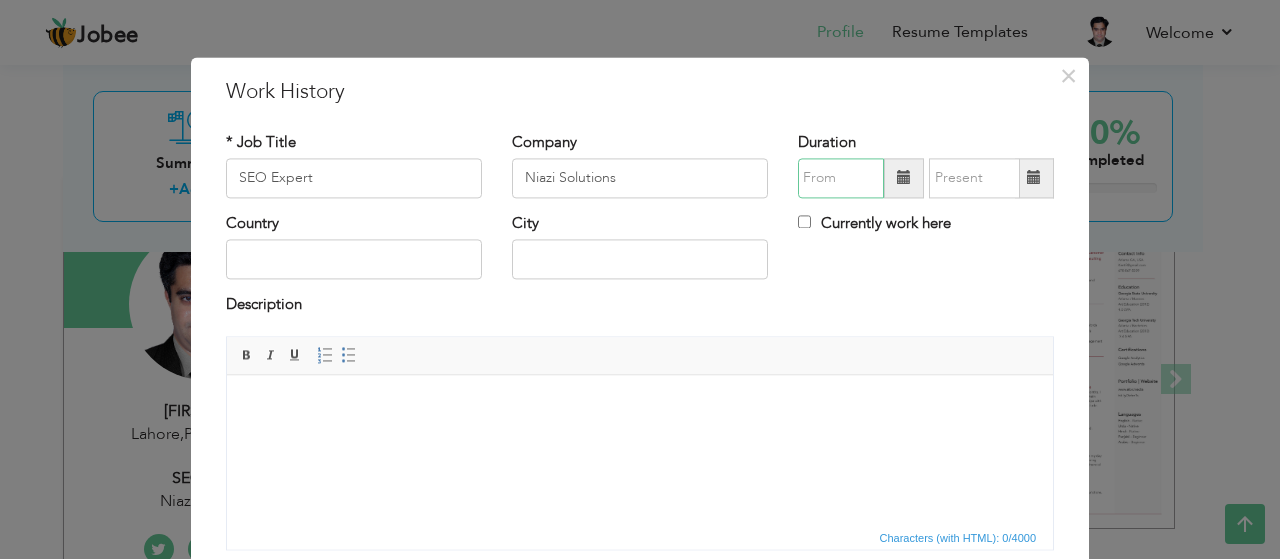 click at bounding box center (841, 178) 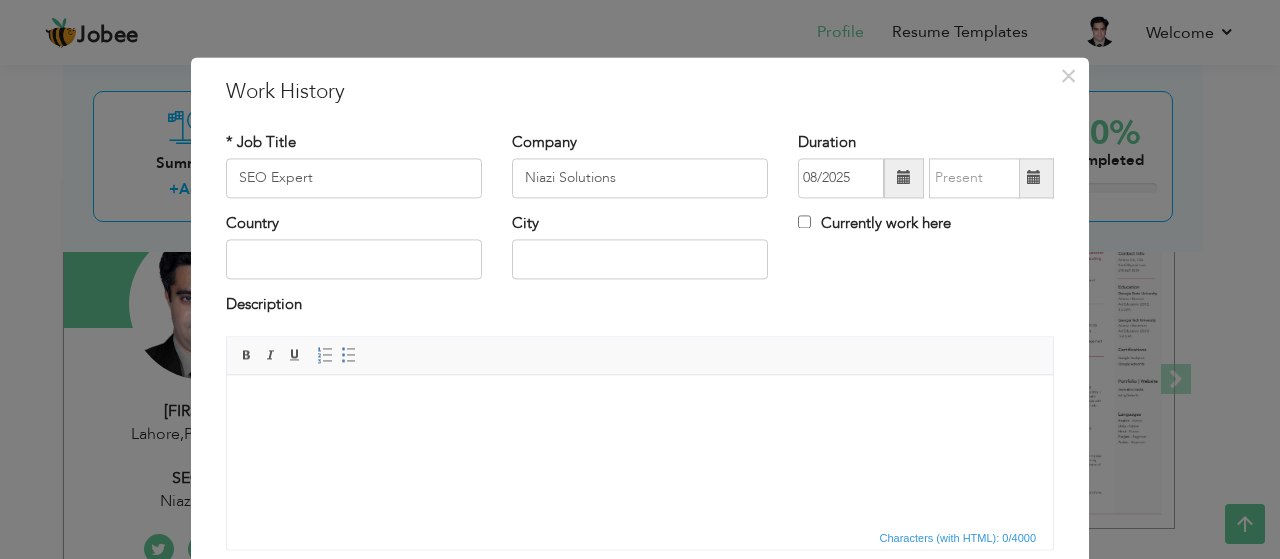 click at bounding box center [904, 178] 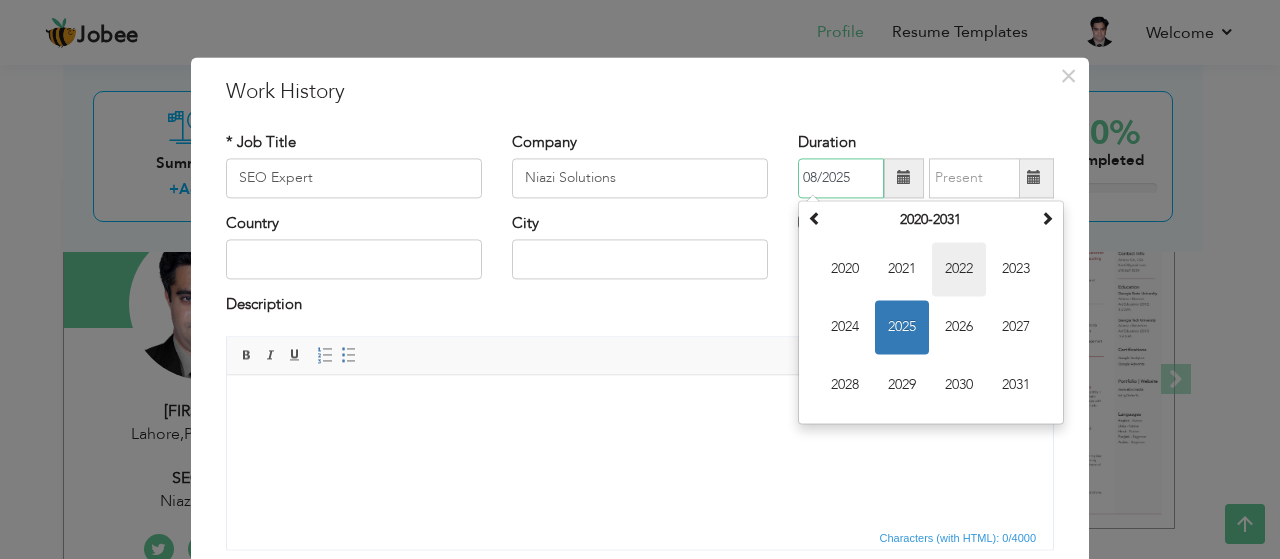 click on "2022" at bounding box center [959, 269] 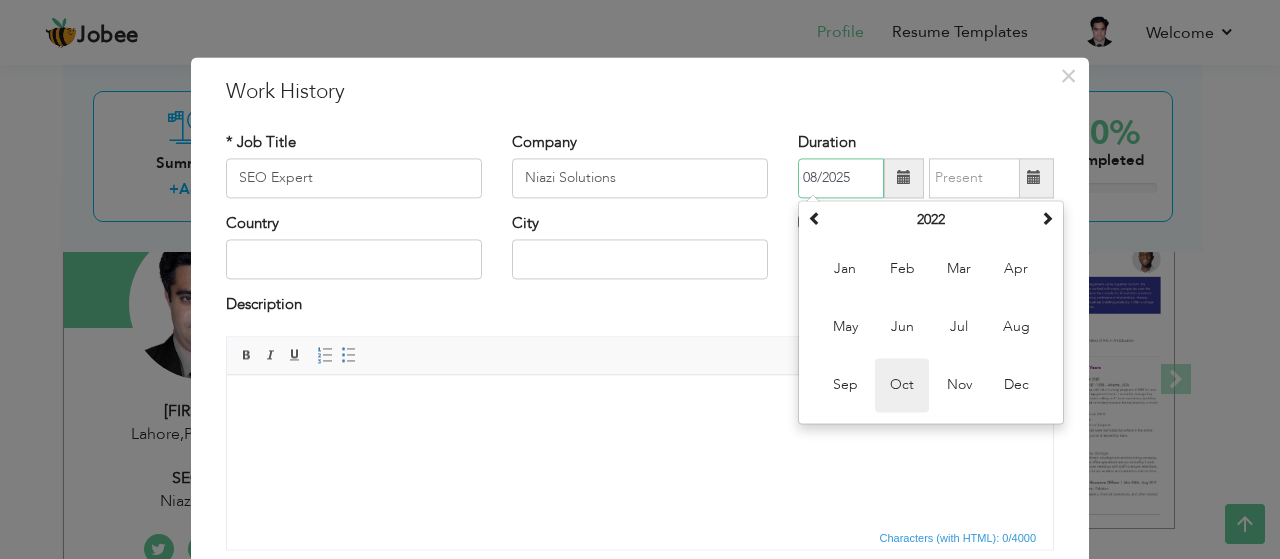 click on "Oct" at bounding box center (902, 385) 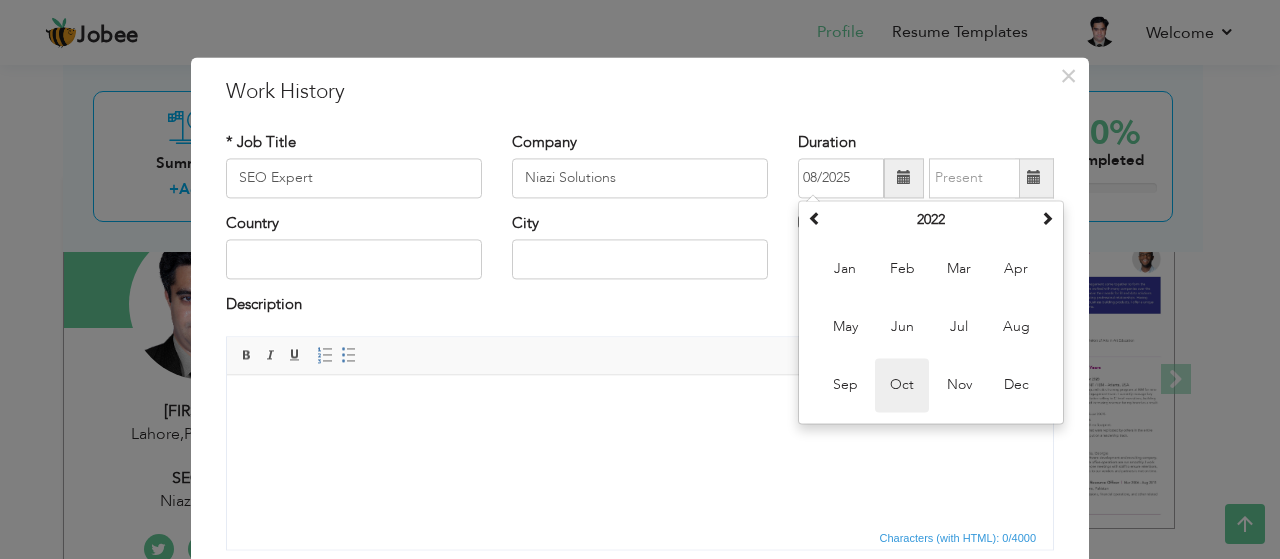 type on "[DATE]" 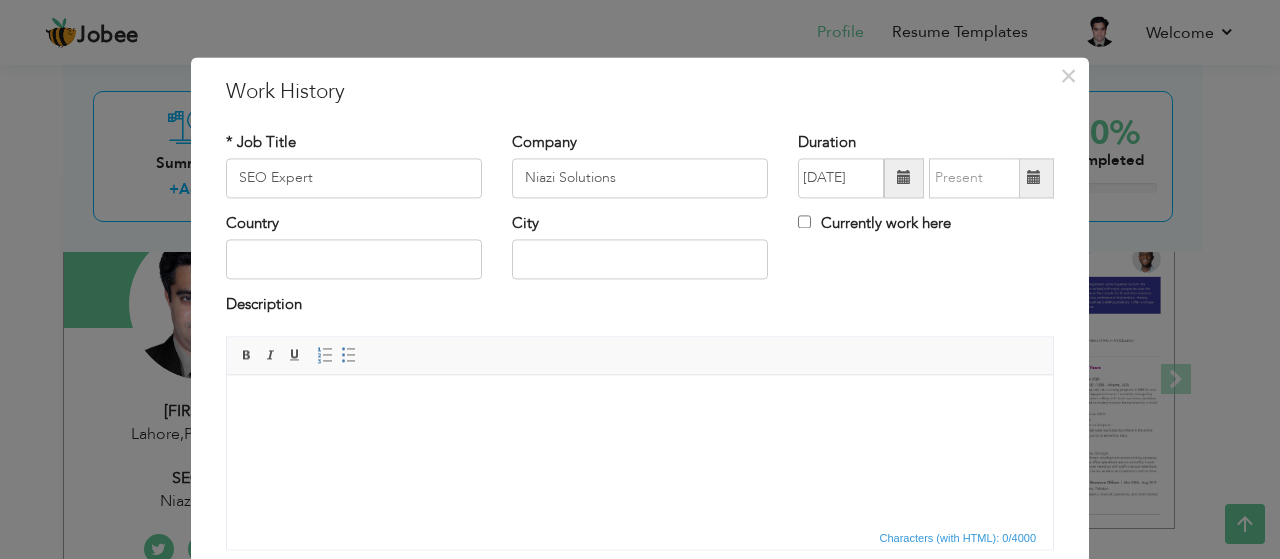 click at bounding box center (1034, 178) 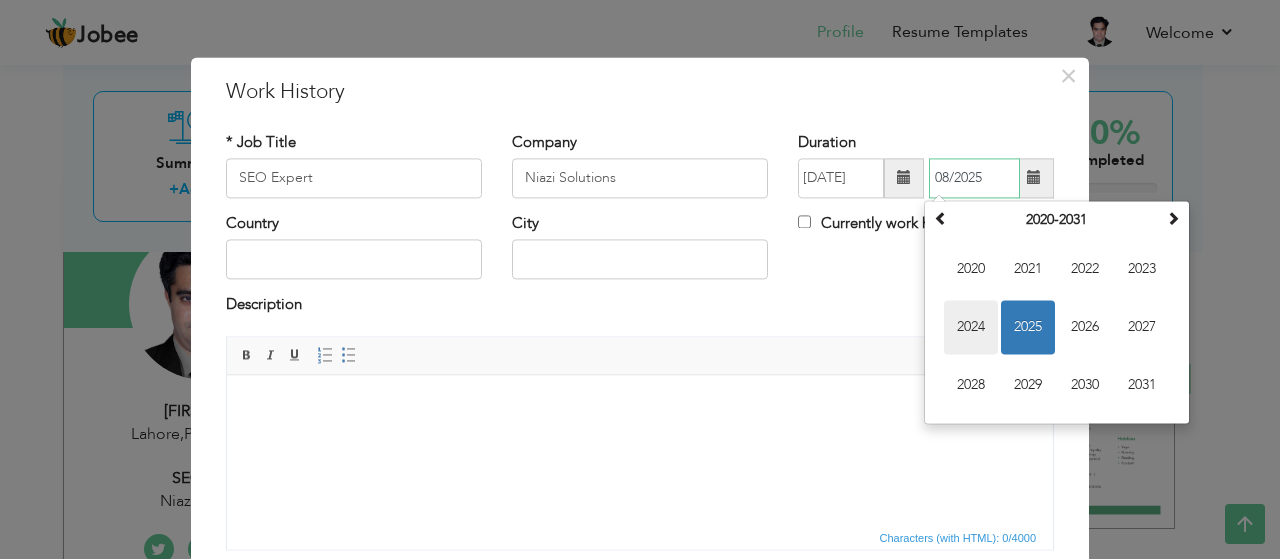 click on "2024" at bounding box center (971, 327) 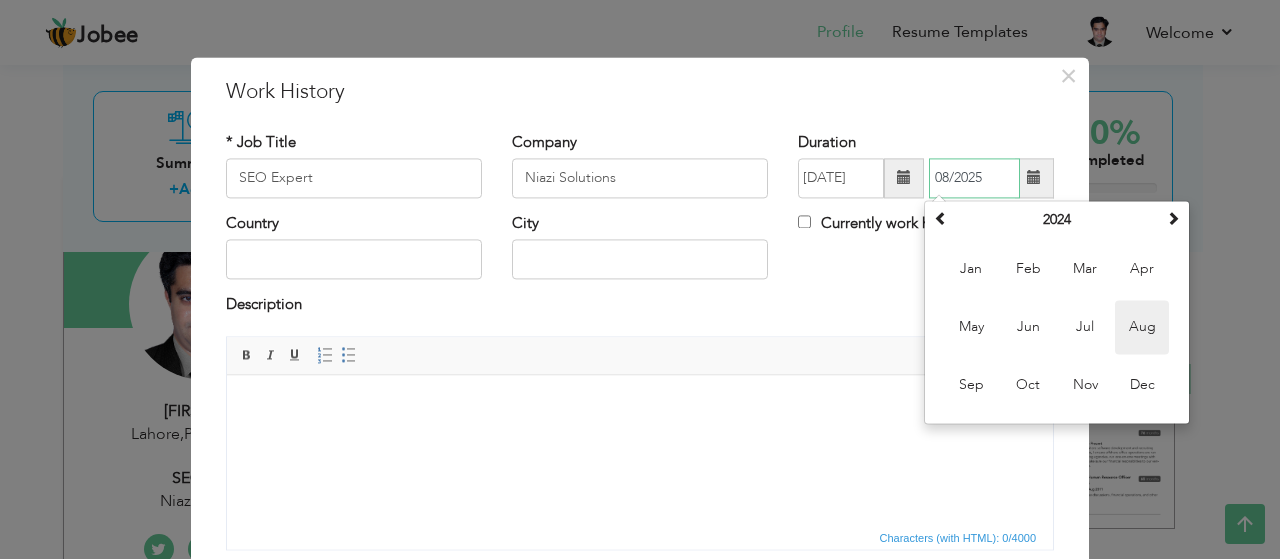 click on "Aug" at bounding box center [1142, 327] 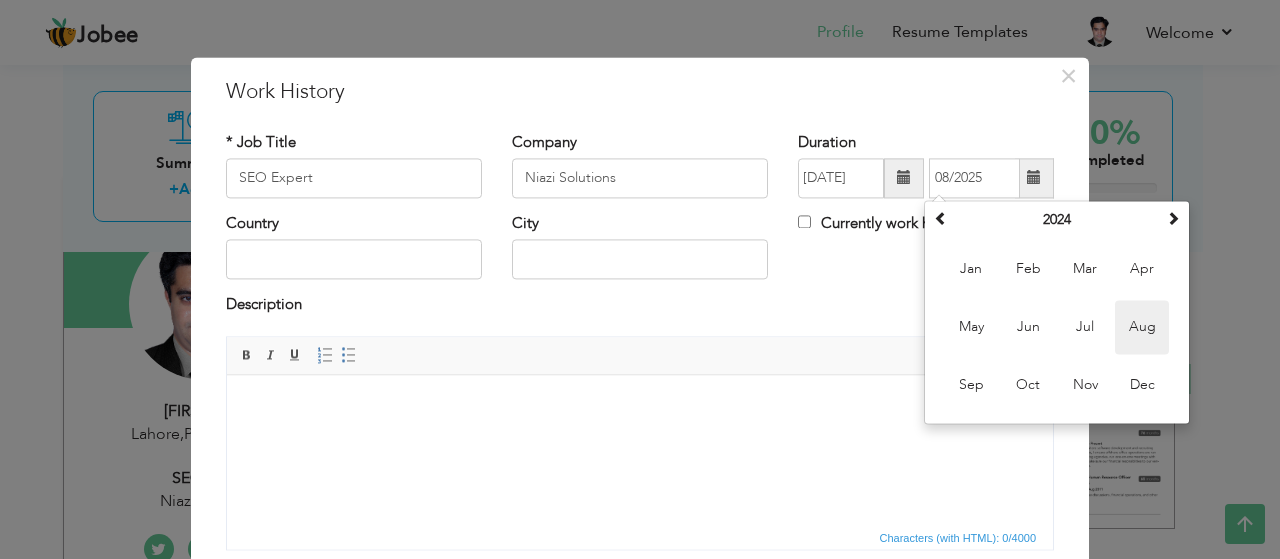 type on "08/2024" 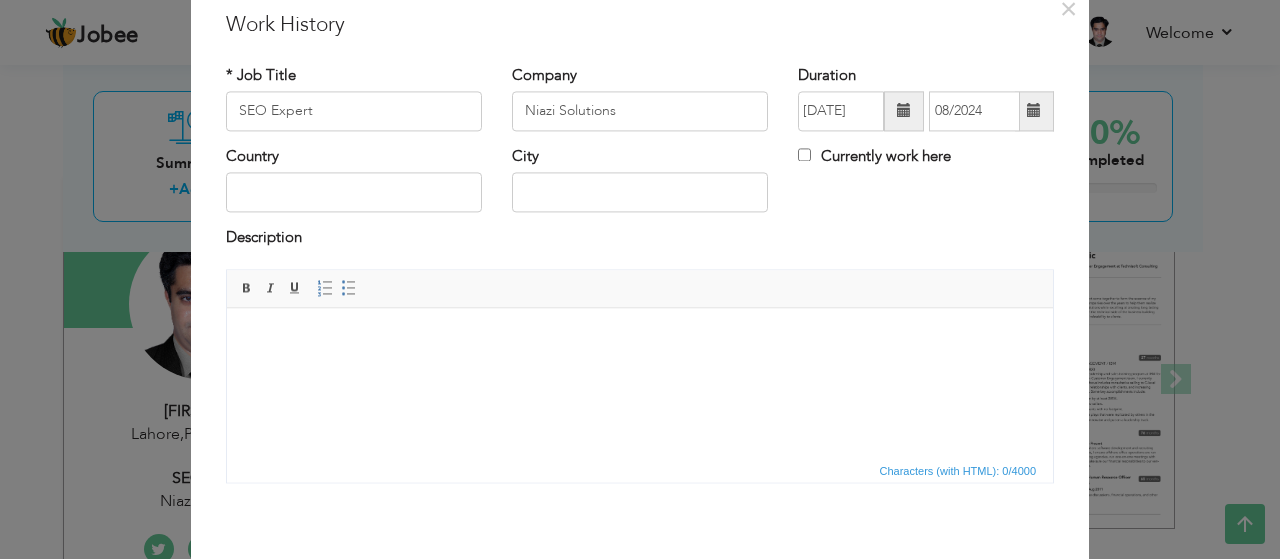 scroll, scrollTop: 100, scrollLeft: 0, axis: vertical 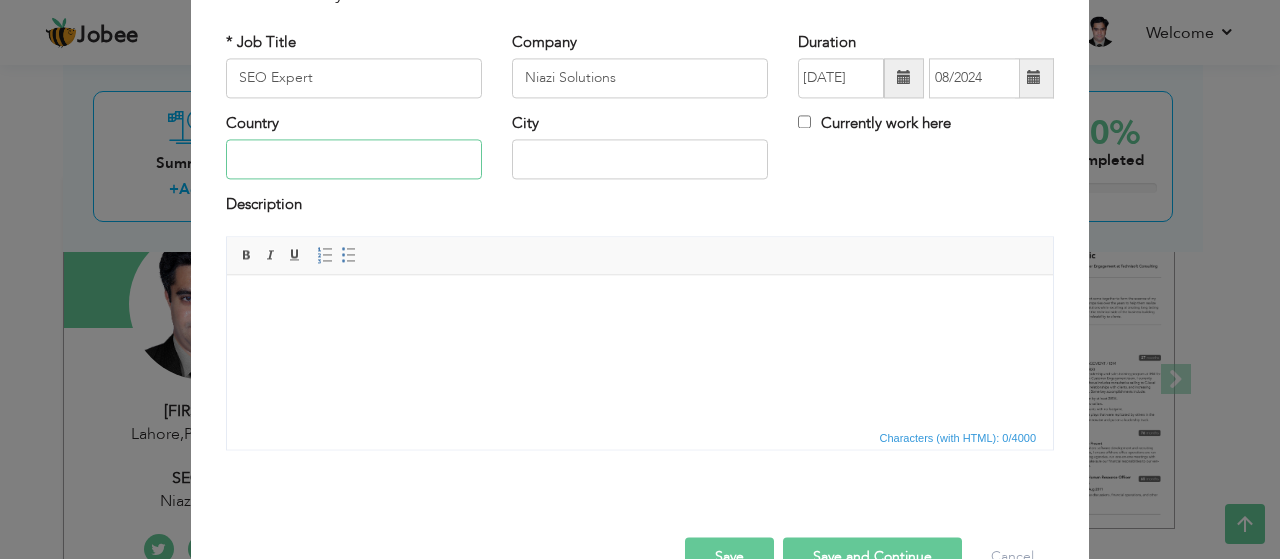 click at bounding box center (354, 160) 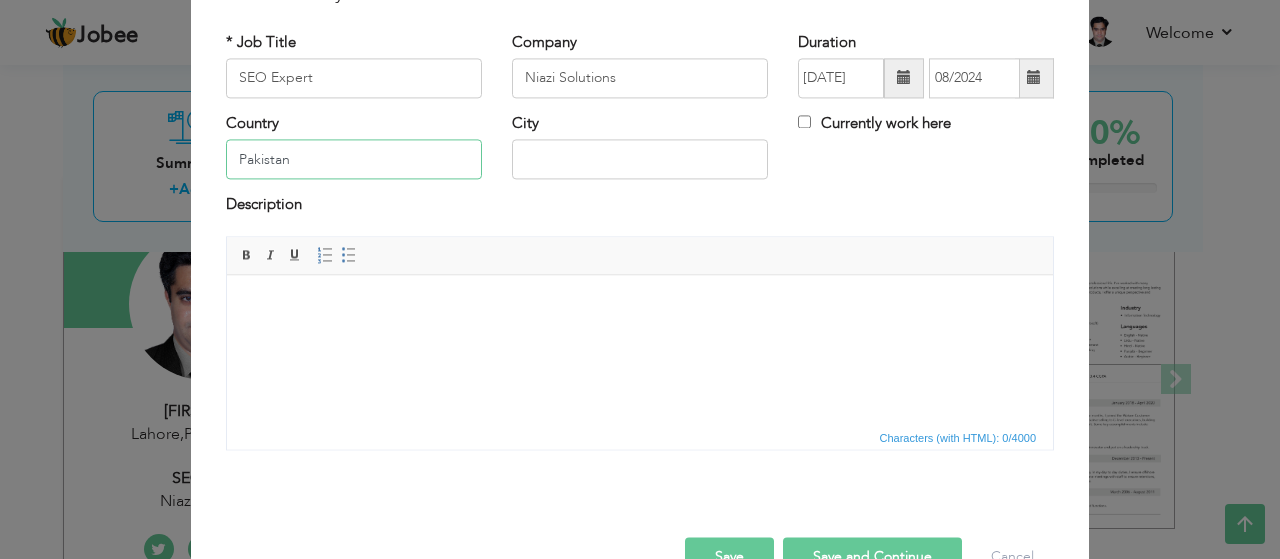 type on "Pakistan" 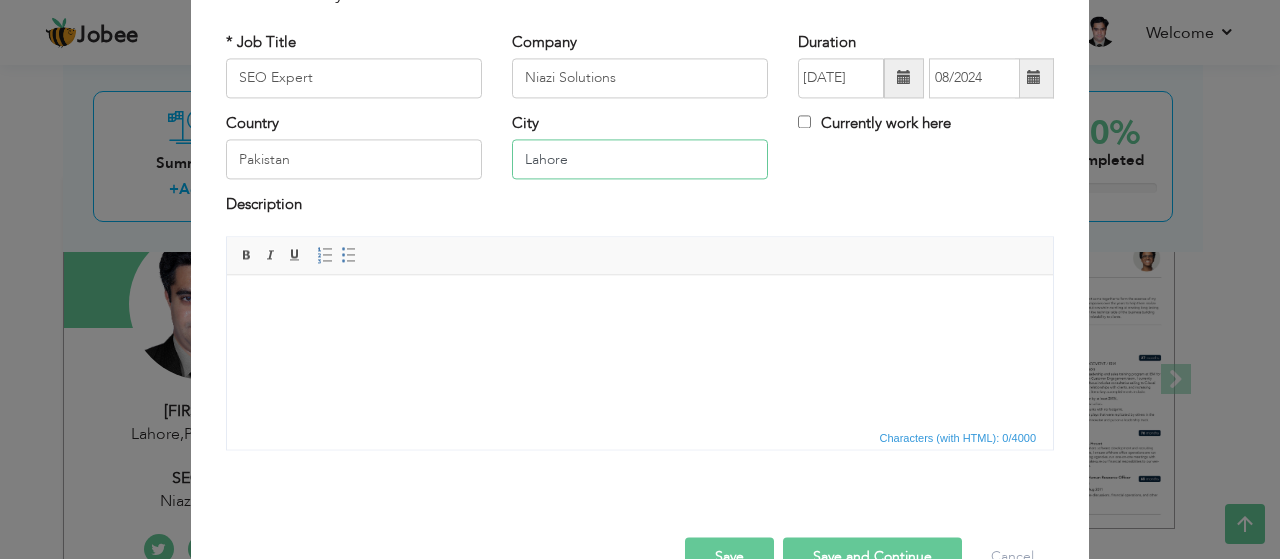 type on "Lahore" 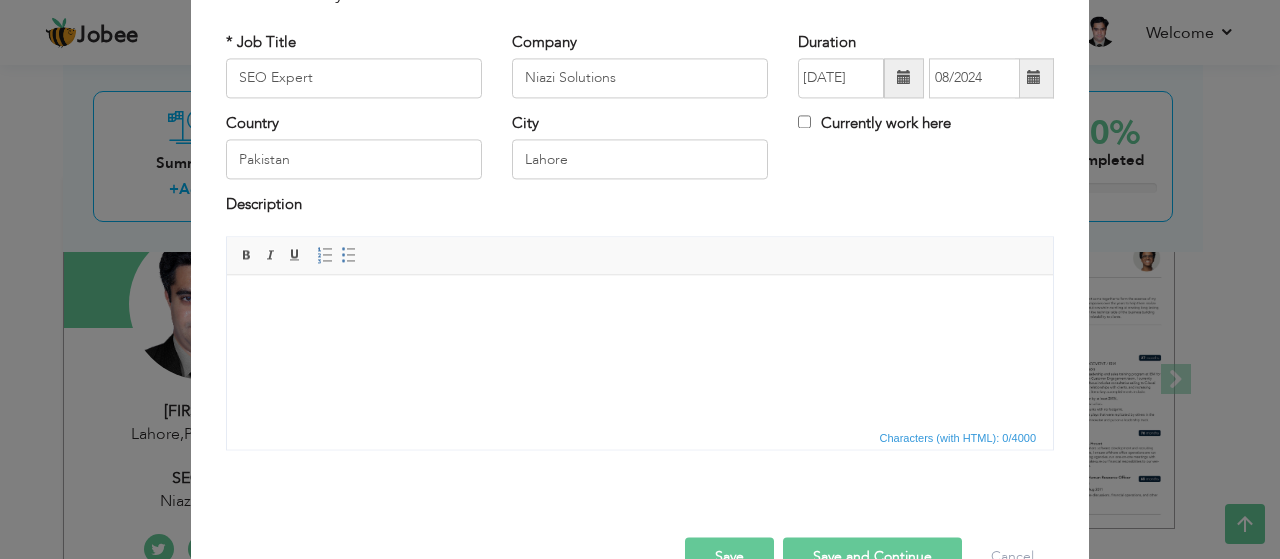 click at bounding box center [640, 305] 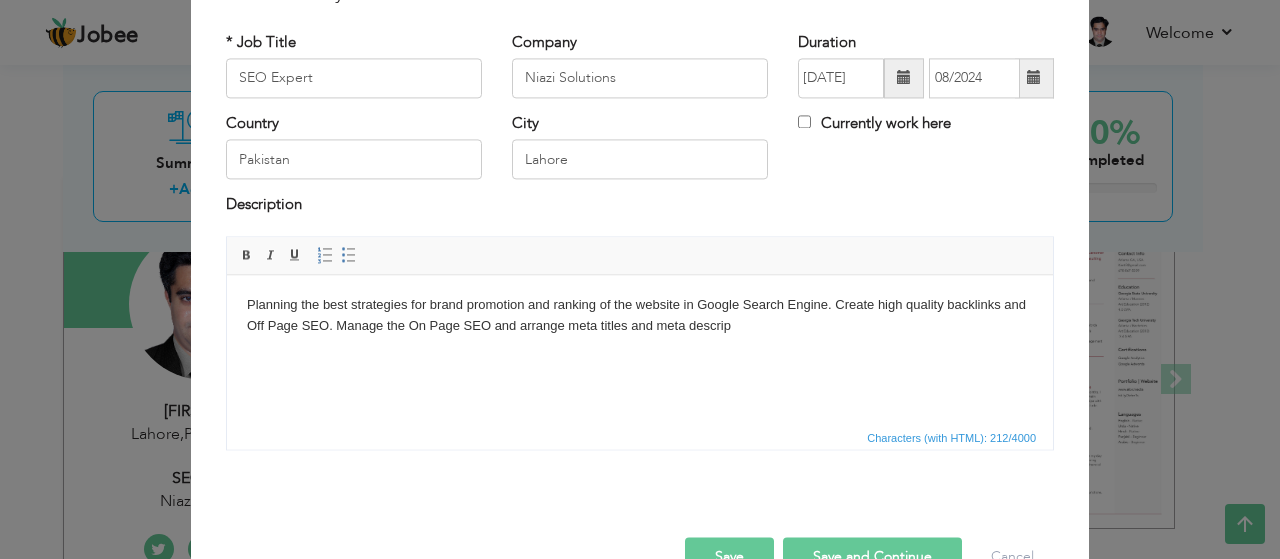 click on "Planning the best strategies for brand promotion and ranking of the website in Google Search Engine. Create high quality backlinks and Off Page SEO. Manage the On Page SEO and arrange meta titles and meta descrip" at bounding box center [640, 316] 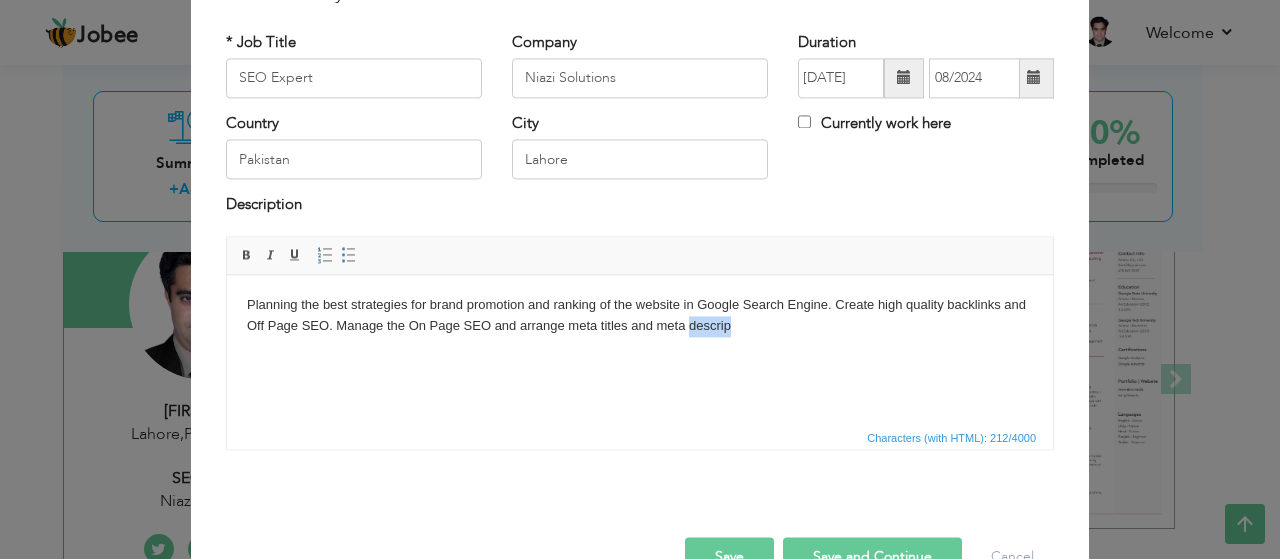 click on "Planning the best strategies for brand promotion and ranking of the website in Google Search Engine. Create high quality backlinks and Off Page SEO. Manage the On Page SEO and arrange meta titles and meta descrip" at bounding box center [640, 316] 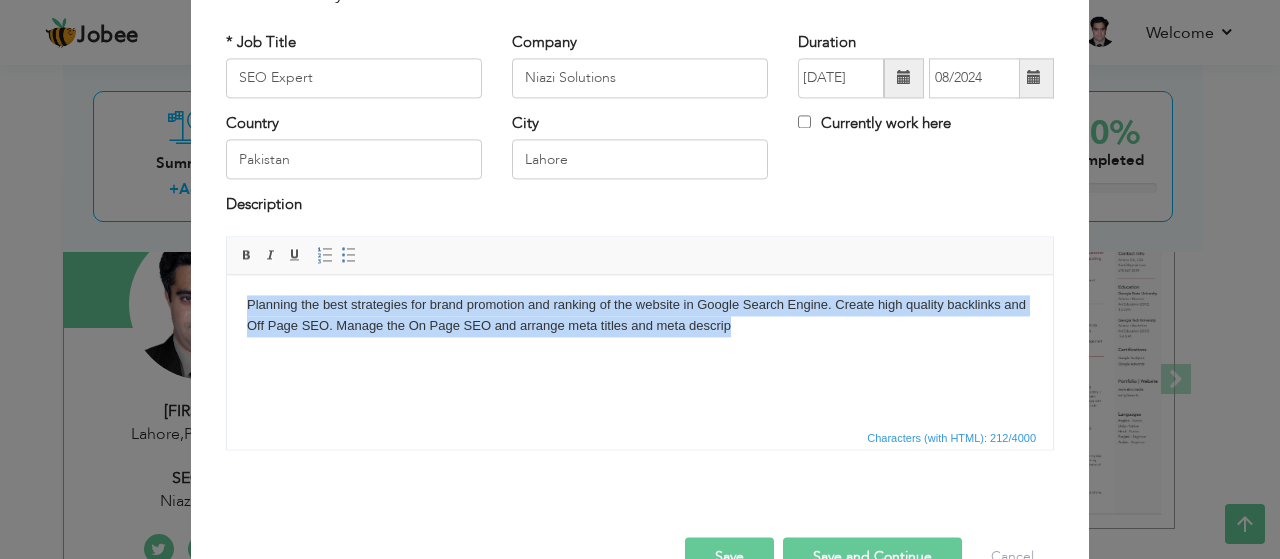 click on "Planning the best strategies for brand promotion and ranking of the website in Google Search Engine. Create high quality backlinks and Off Page SEO. Manage the On Page SEO and arrange meta titles and meta descrip" at bounding box center [640, 316] 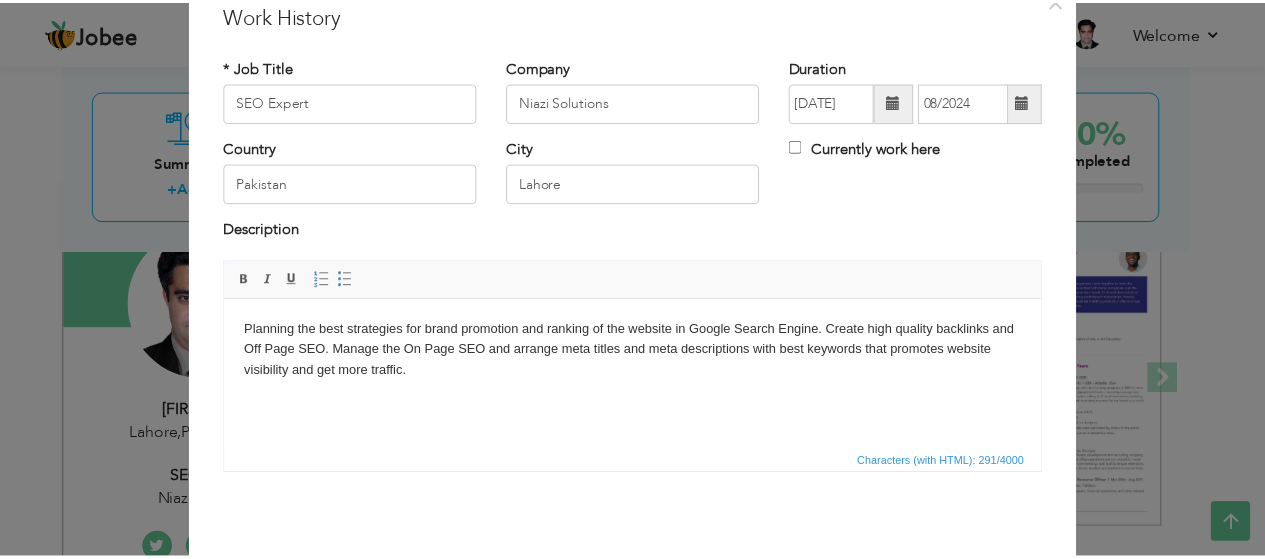 scroll, scrollTop: 153, scrollLeft: 0, axis: vertical 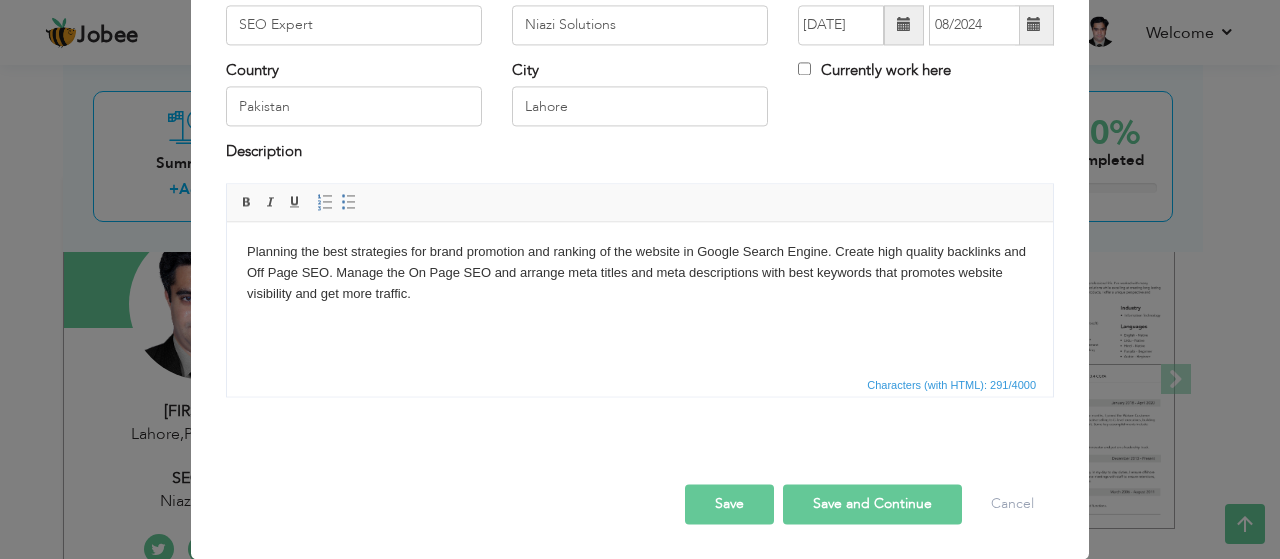 click on "Save" at bounding box center (729, 504) 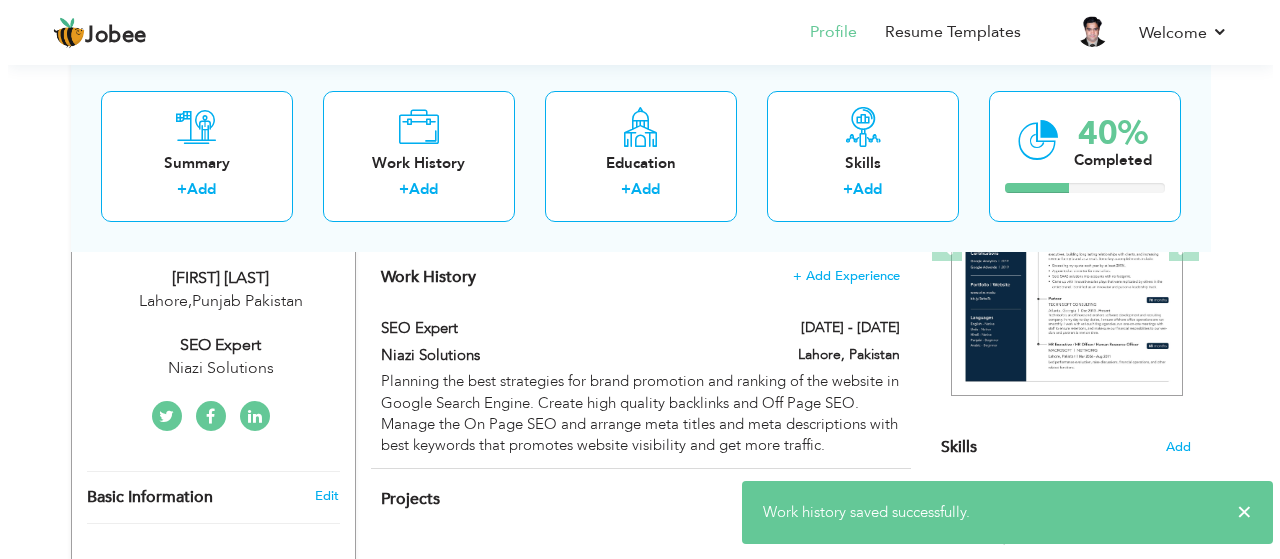 scroll, scrollTop: 300, scrollLeft: 0, axis: vertical 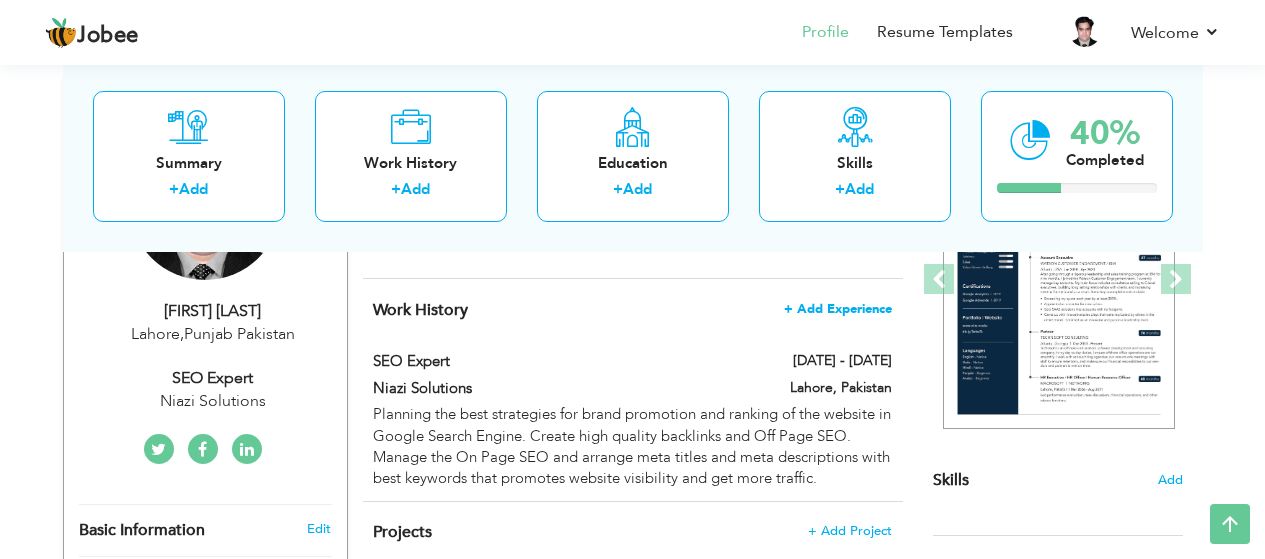 click on "+ Add Experience" at bounding box center (838, 309) 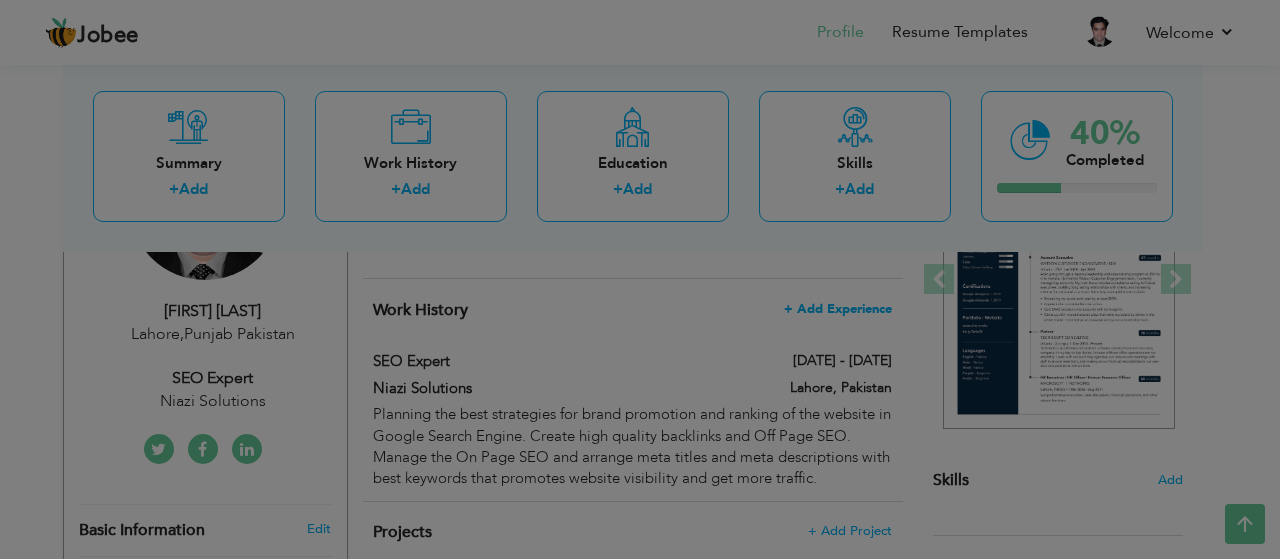 scroll, scrollTop: 0, scrollLeft: 0, axis: both 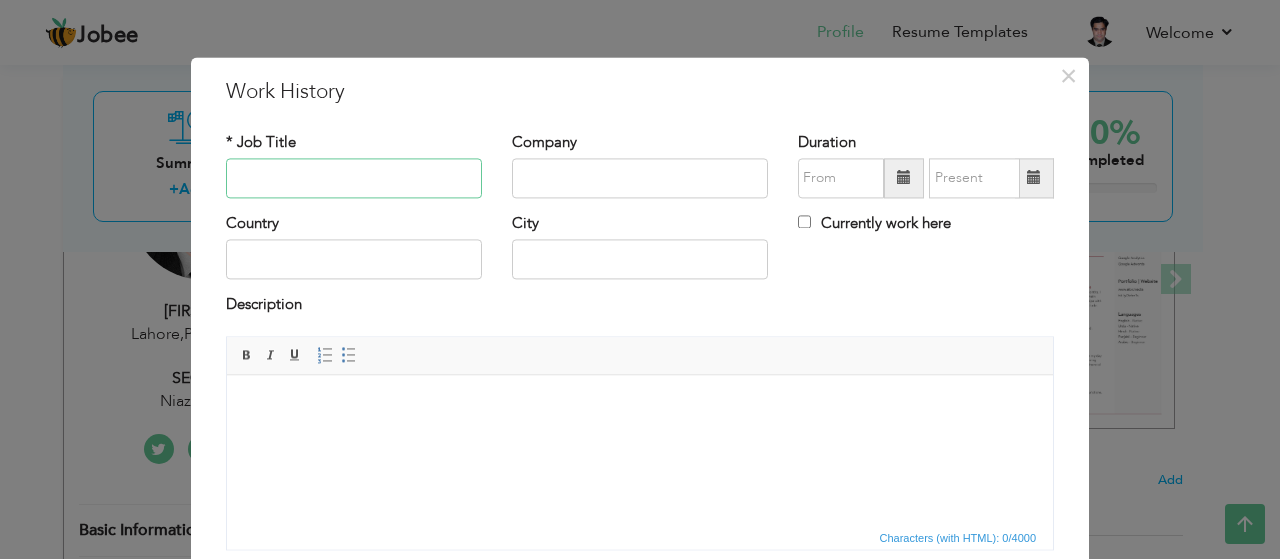 paste on "Today Digital Agency" 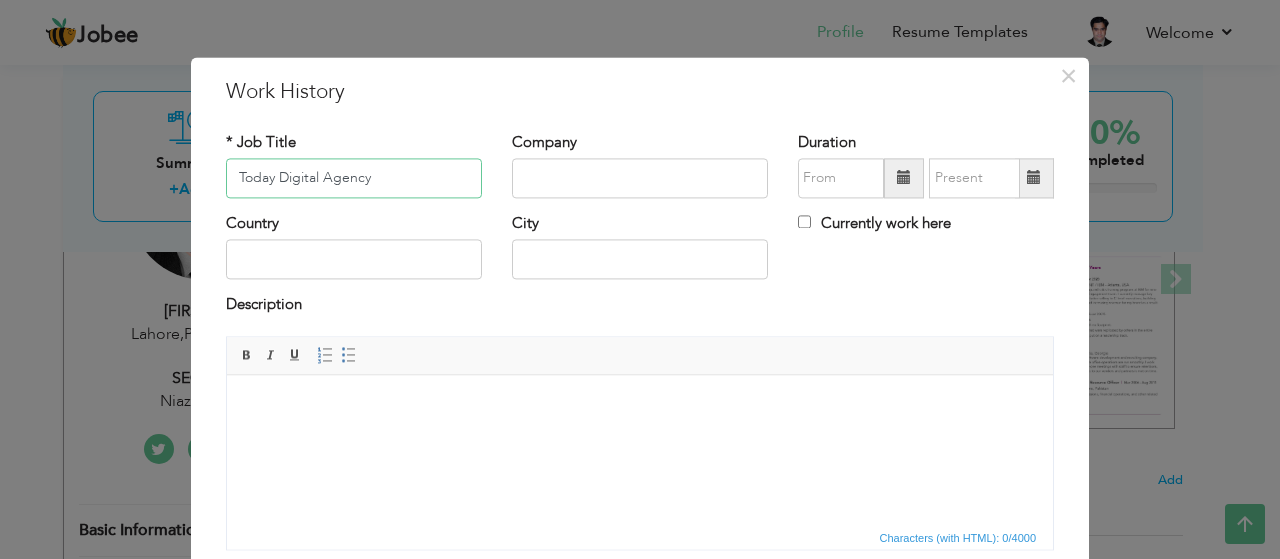 type 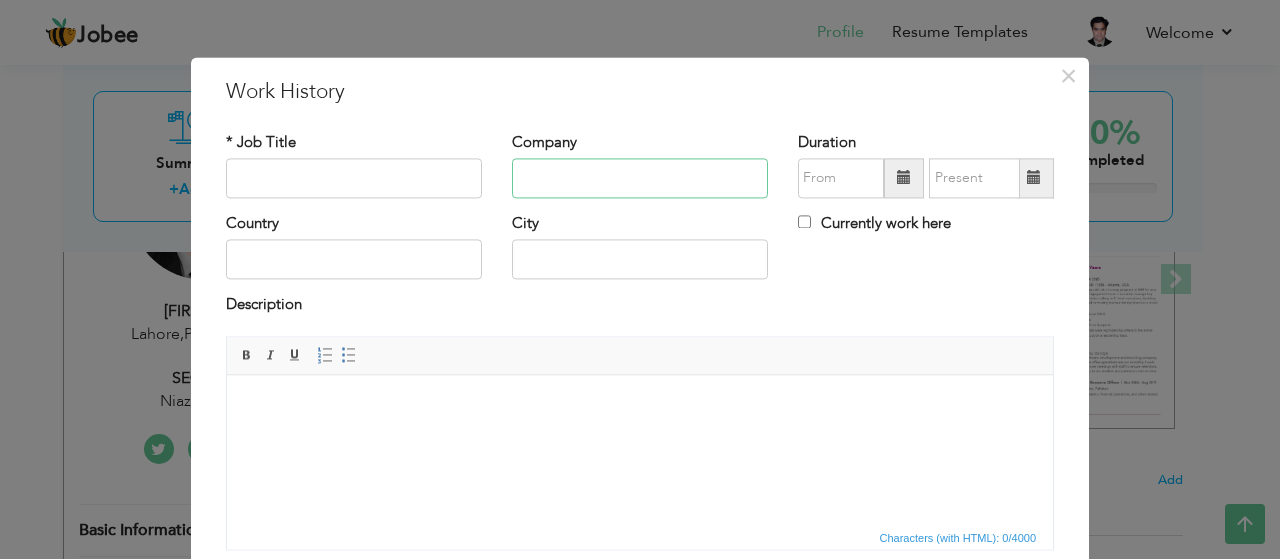 click at bounding box center (640, 178) 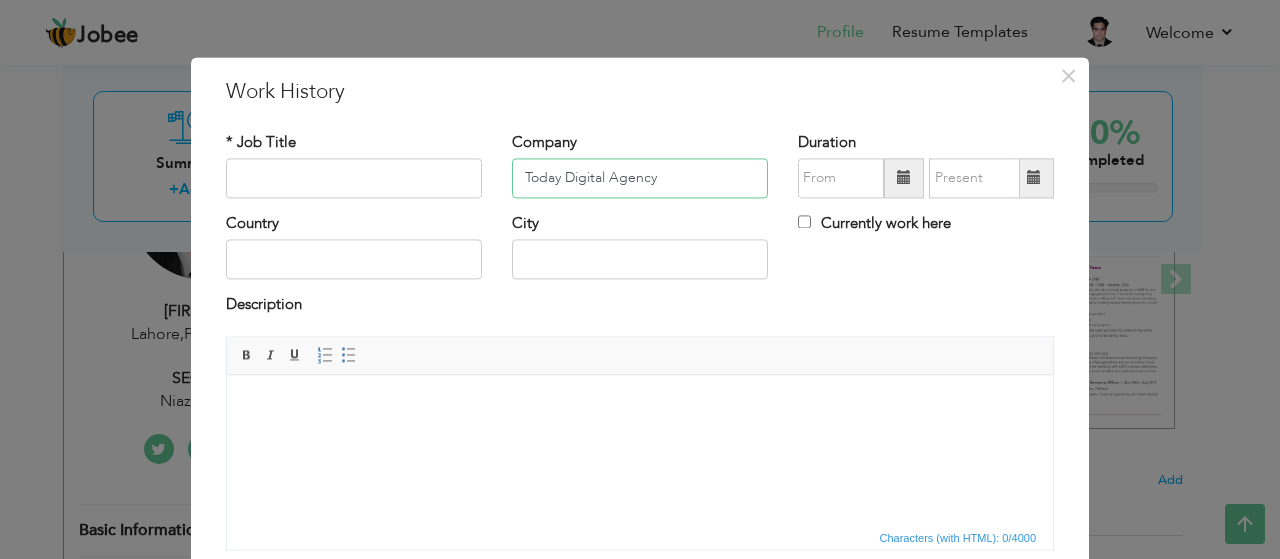 type on "Today Digital Agency" 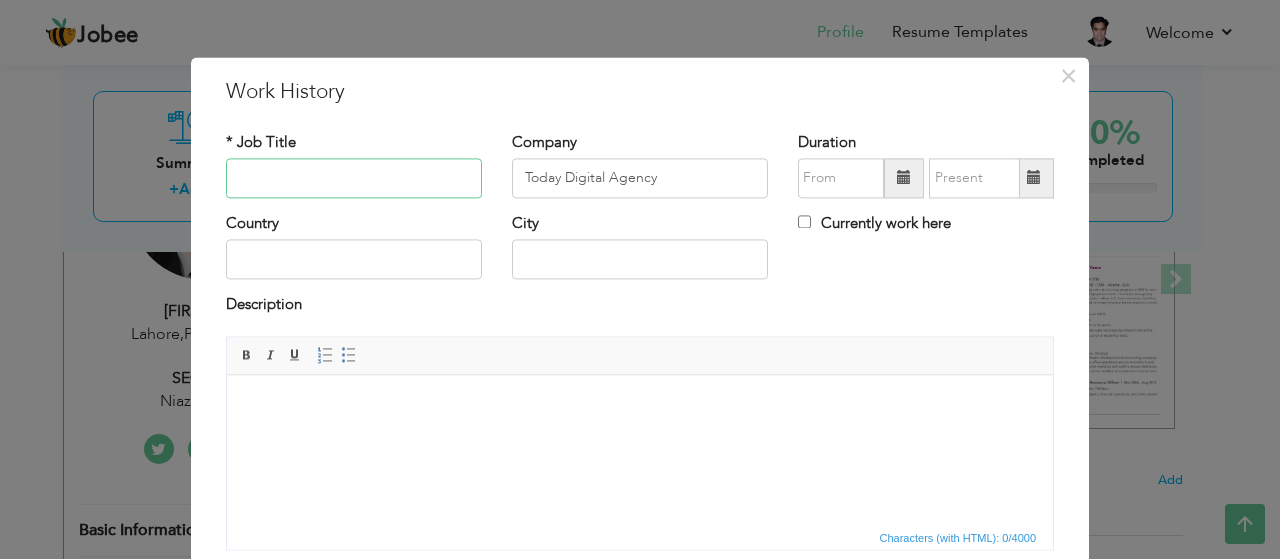 click at bounding box center (354, 178) 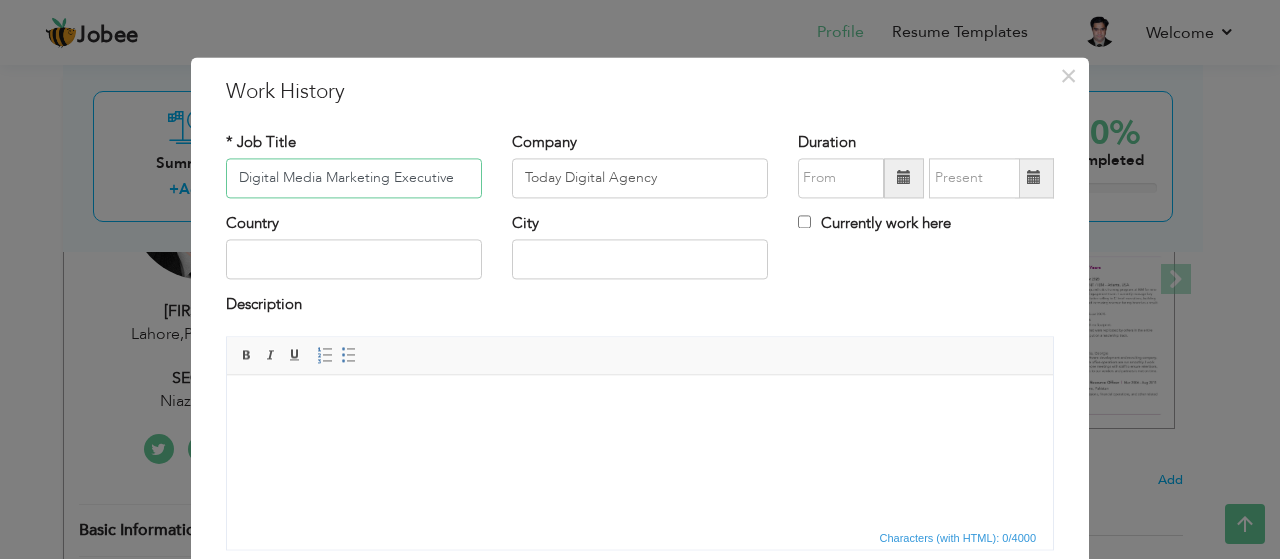 type on "Digital Media Marketing Executive" 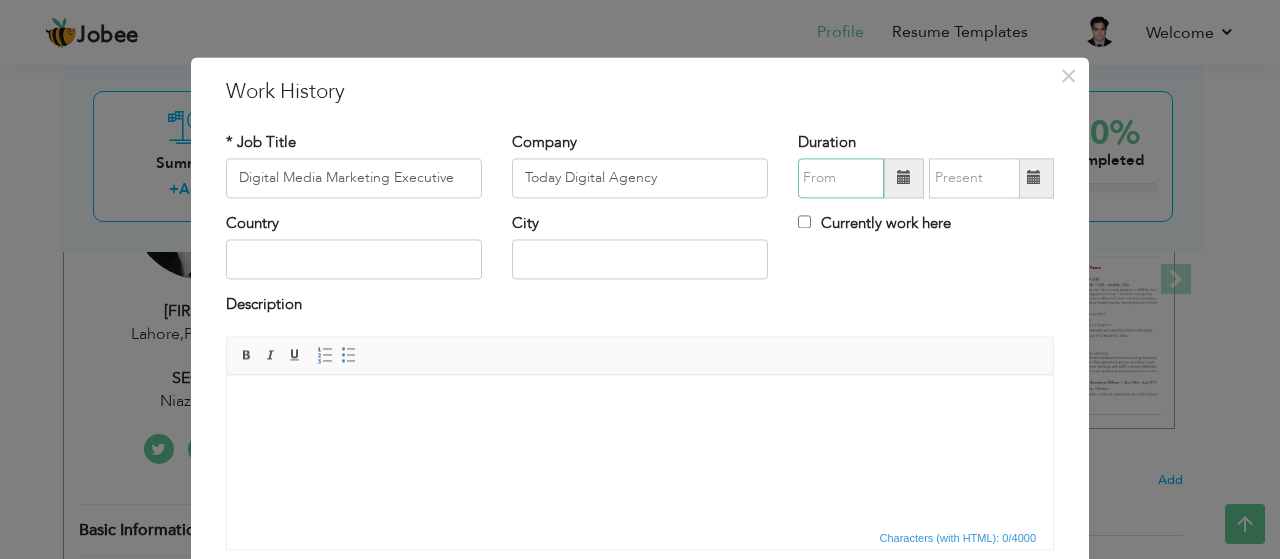 click at bounding box center [841, 178] 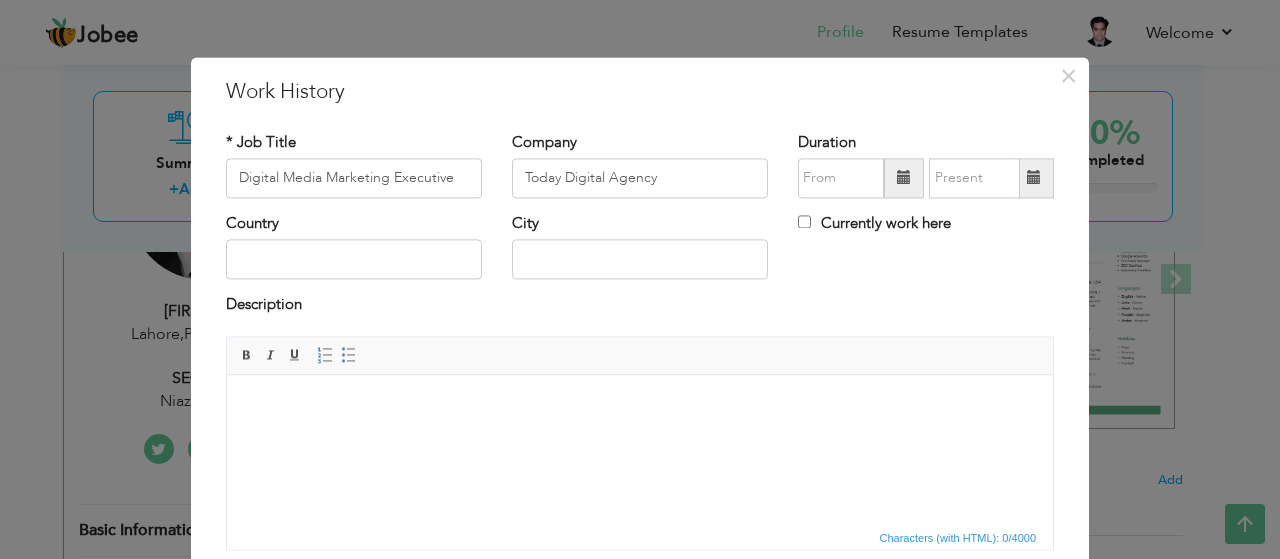click at bounding box center (904, 178) 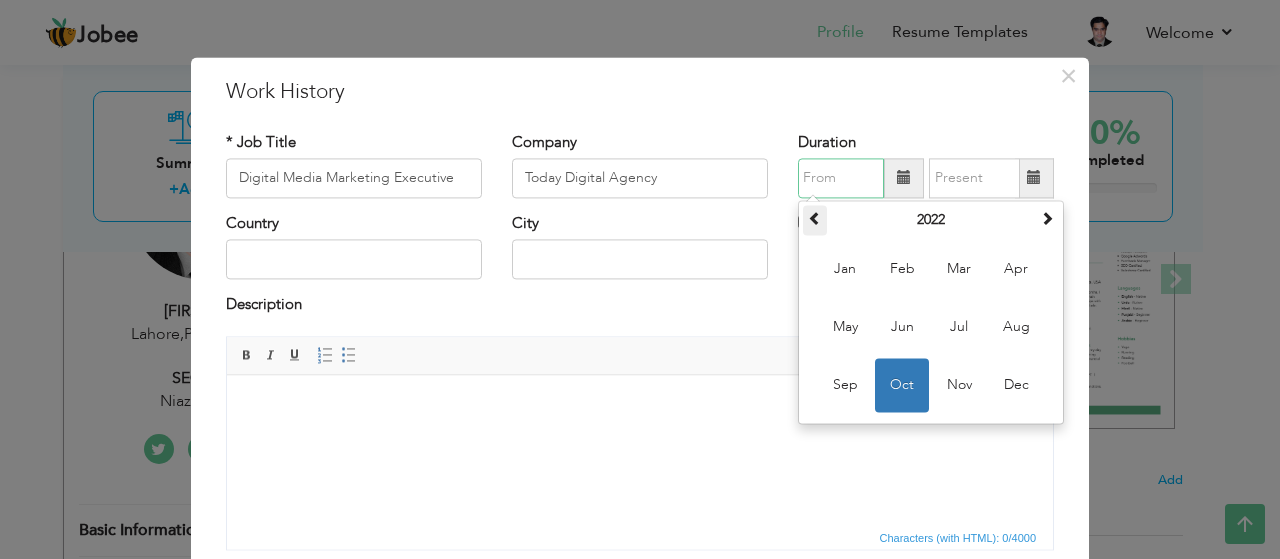 click at bounding box center [815, 220] 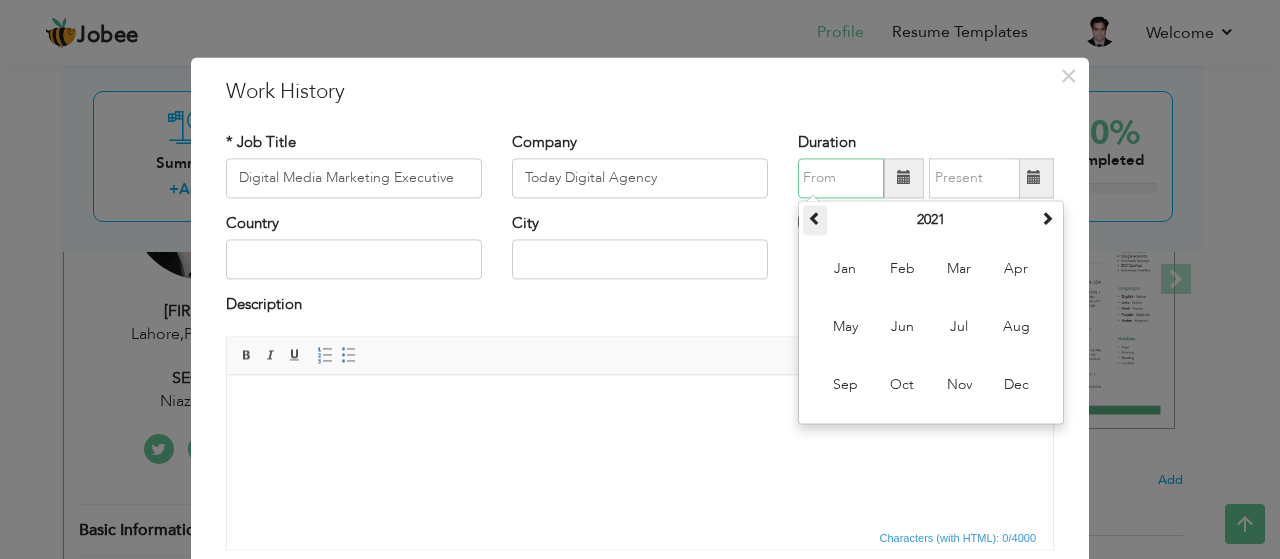 click at bounding box center [815, 220] 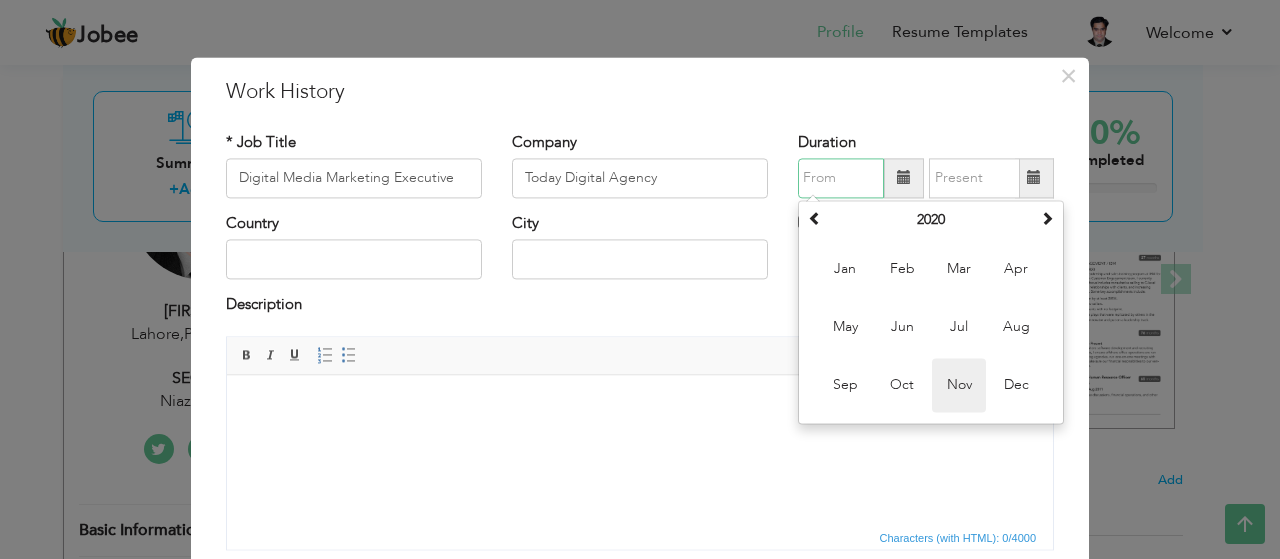 click on "Nov" at bounding box center [959, 385] 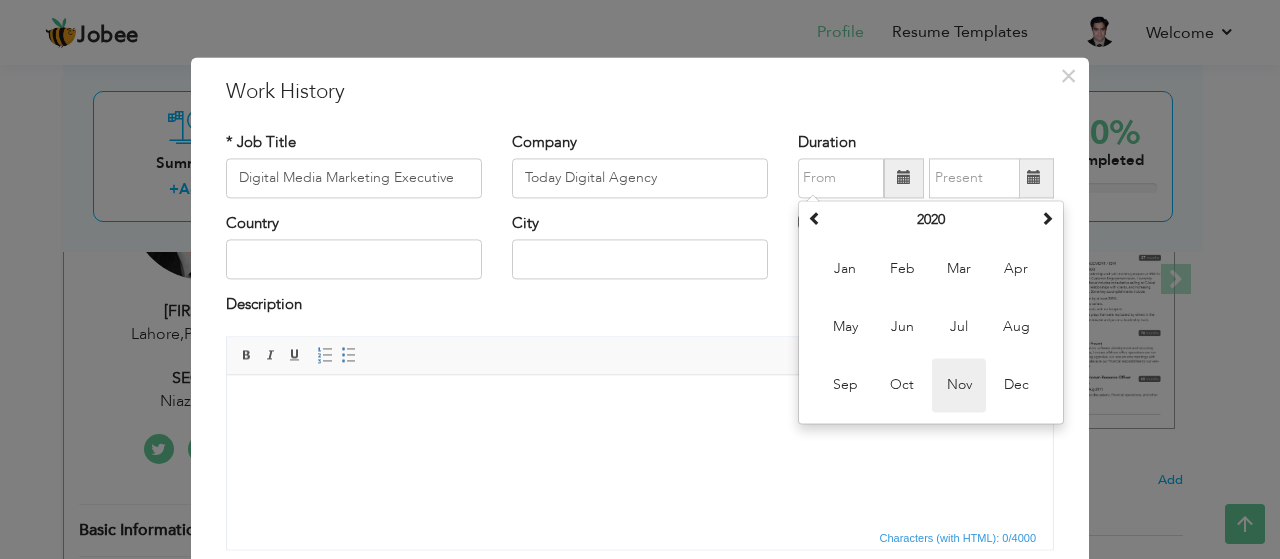 type on "11/2020" 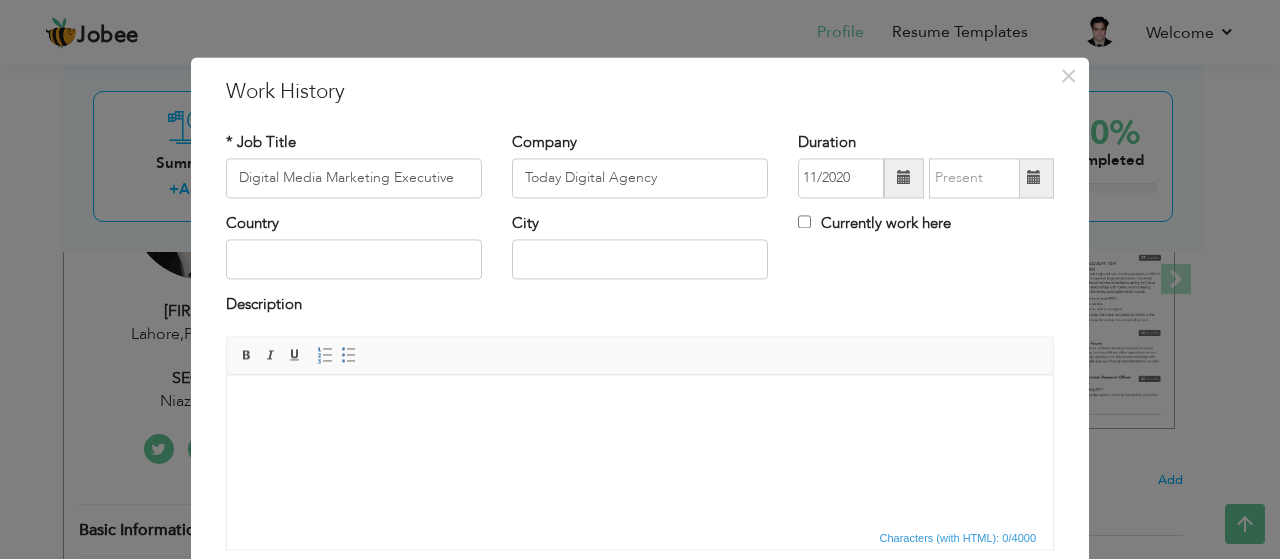 click at bounding box center (1034, 178) 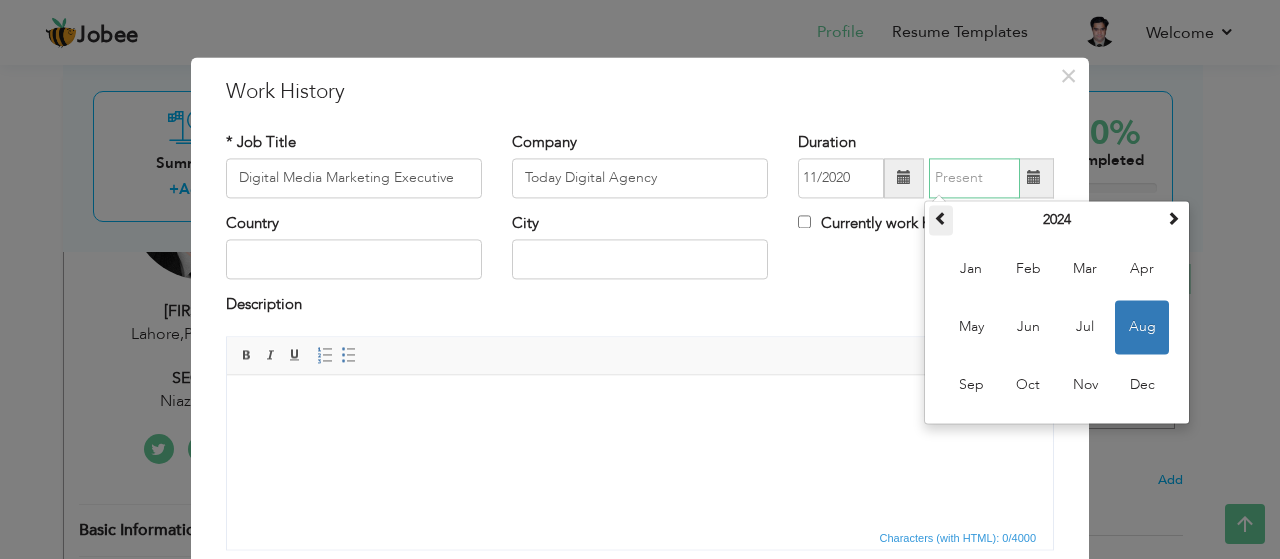 click at bounding box center (941, 218) 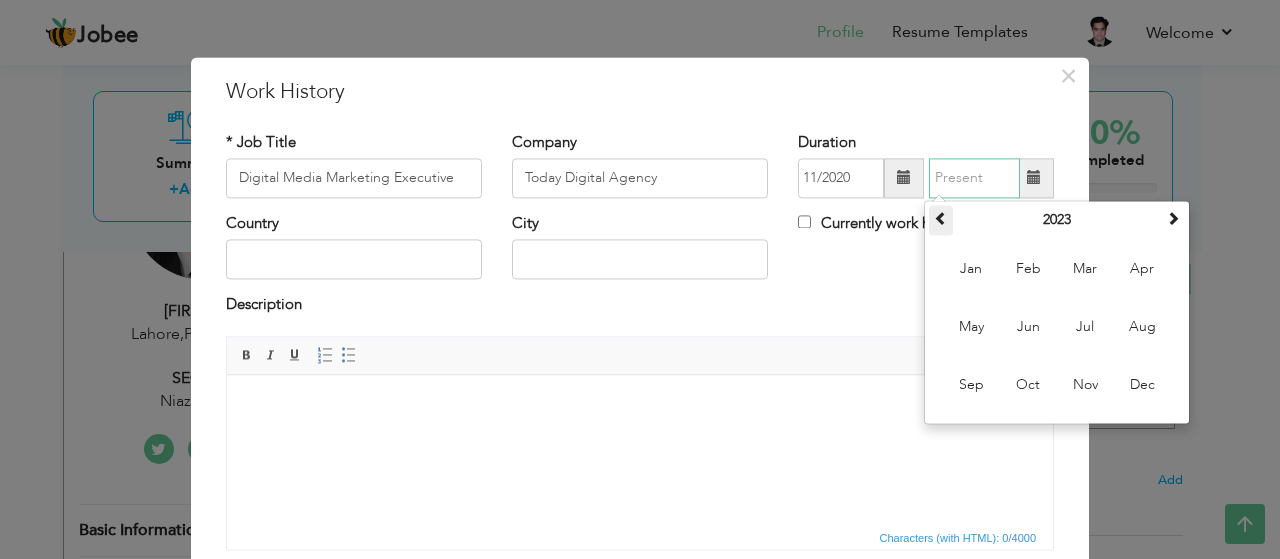 click at bounding box center (941, 218) 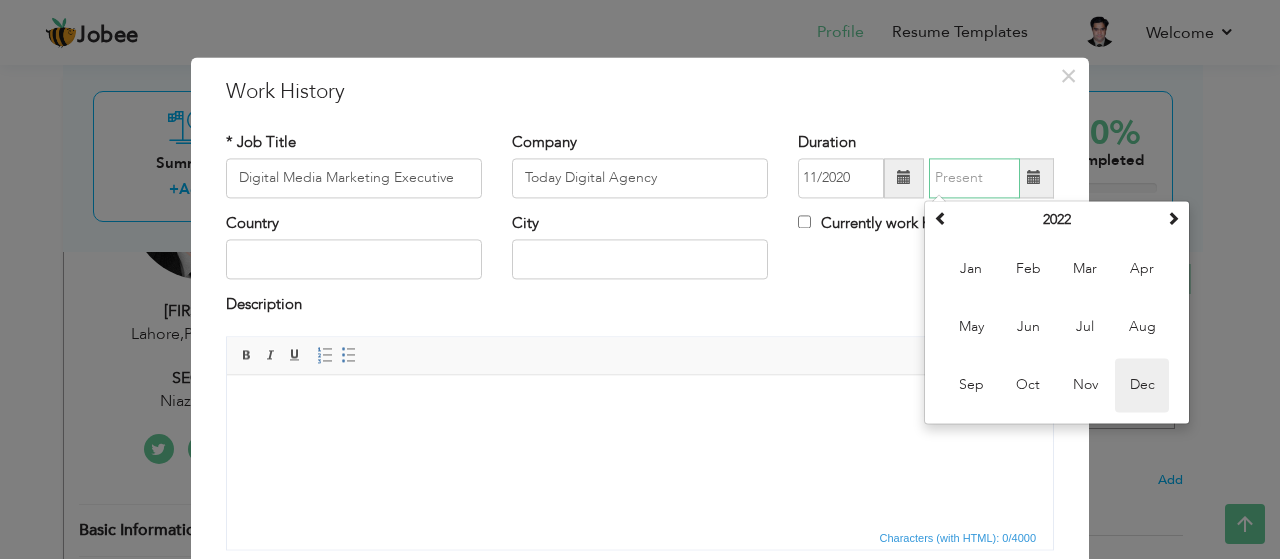click on "Dec" at bounding box center (1142, 385) 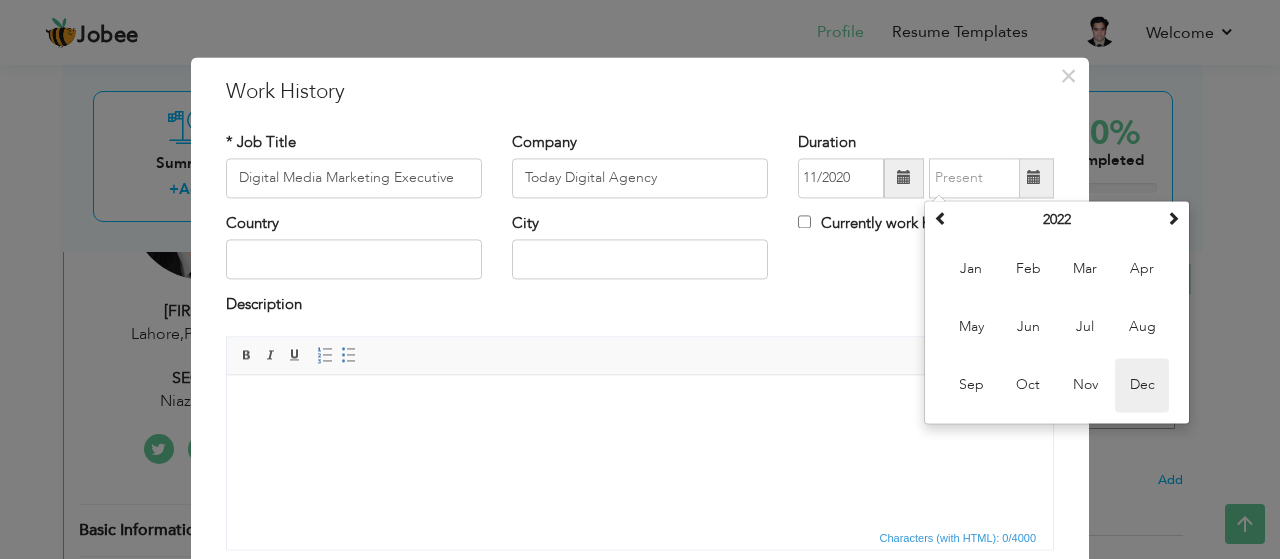 type on "12/2022" 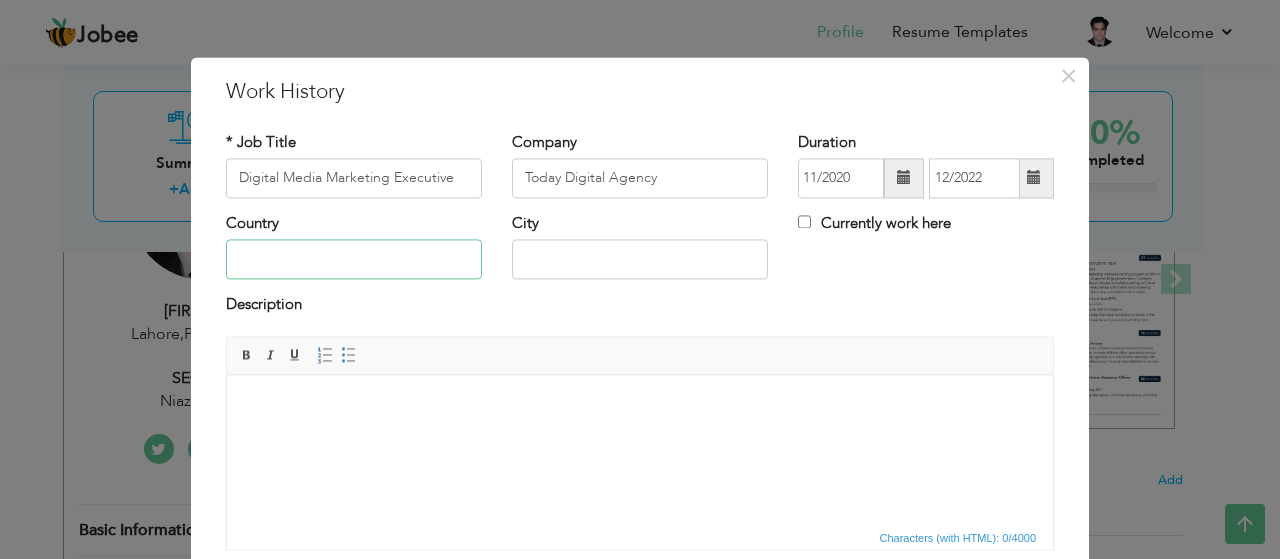 click at bounding box center (354, 260) 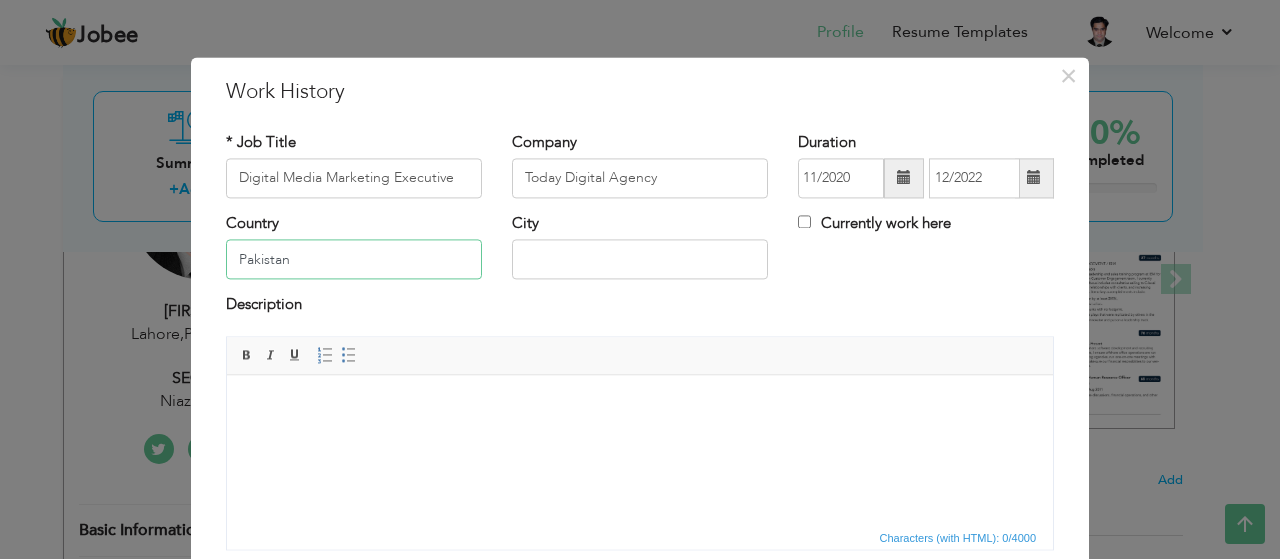type on "Pakistan" 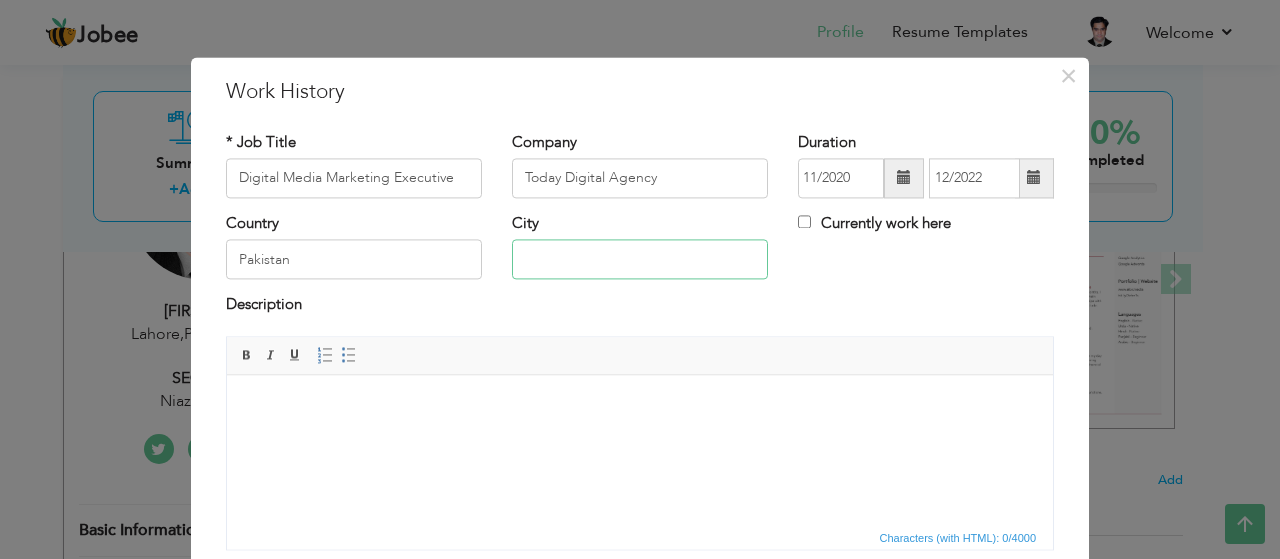 click at bounding box center (640, 260) 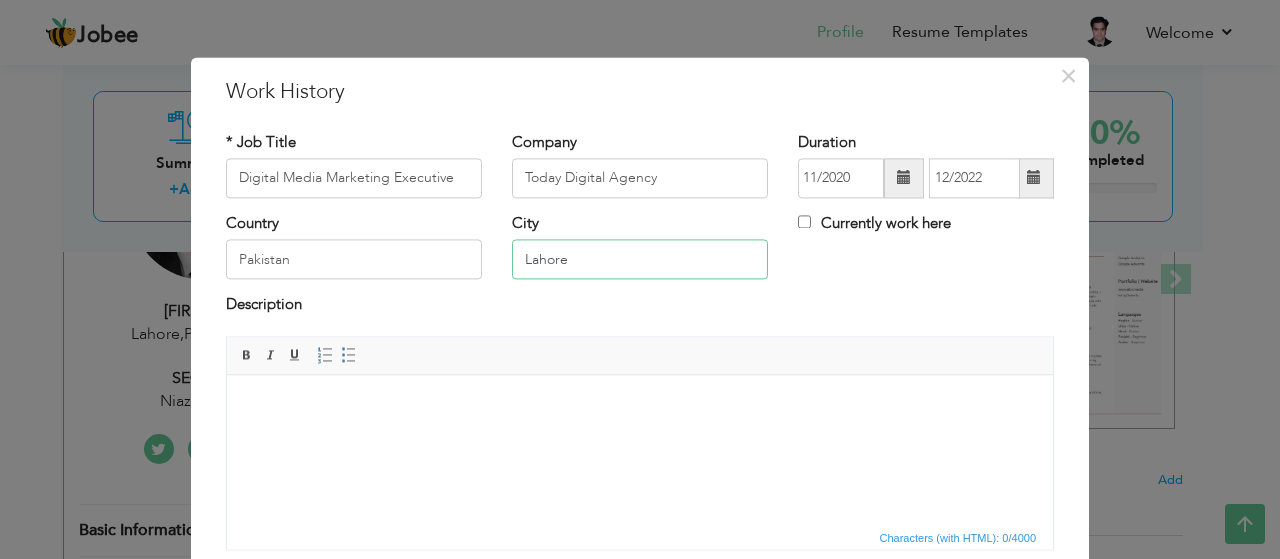 type on "Lahore" 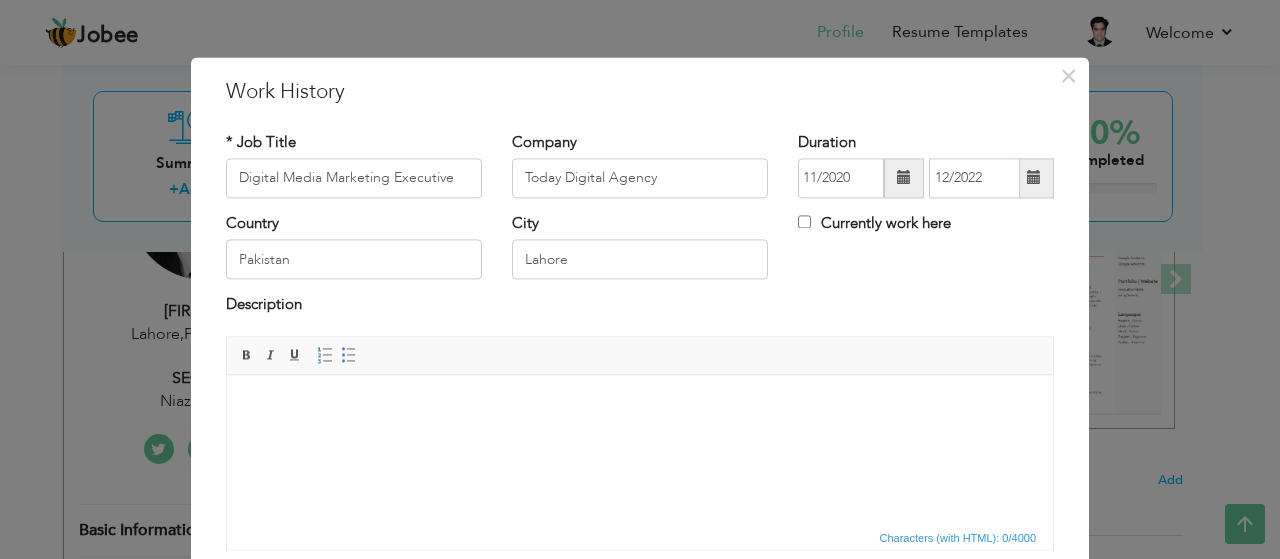 click at bounding box center (640, 405) 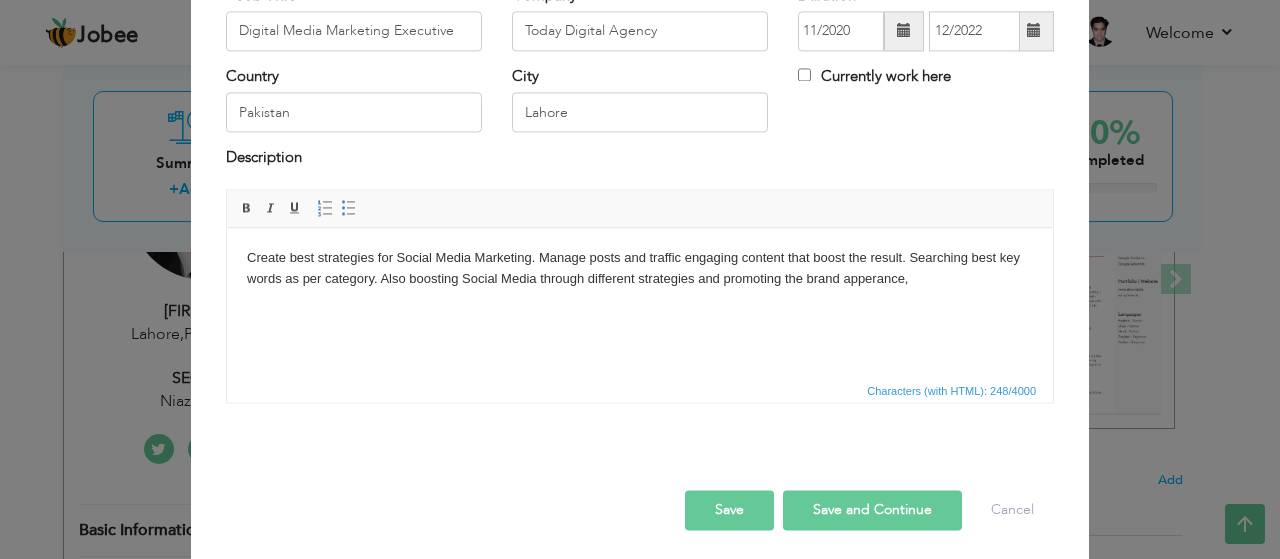 scroll, scrollTop: 153, scrollLeft: 0, axis: vertical 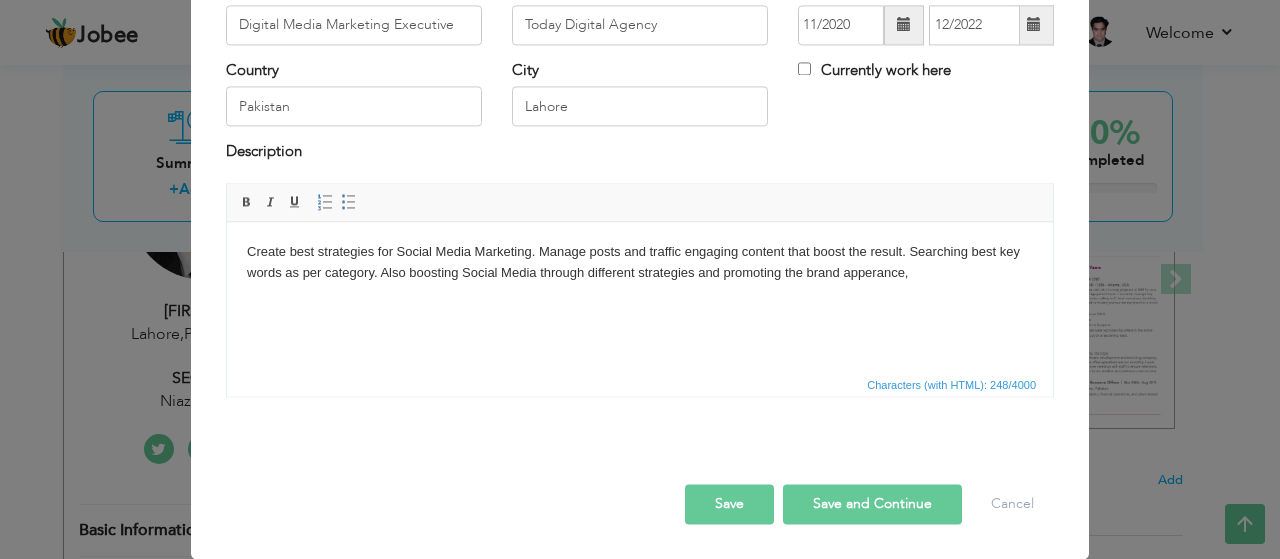 click on "Save" at bounding box center [729, 504] 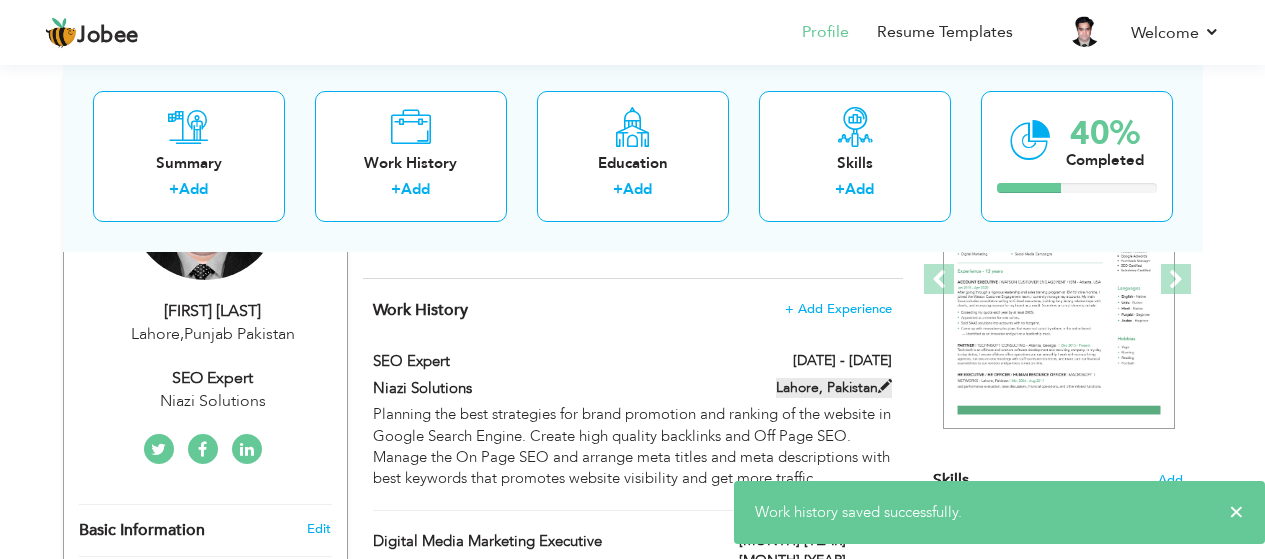 click at bounding box center [885, 386] 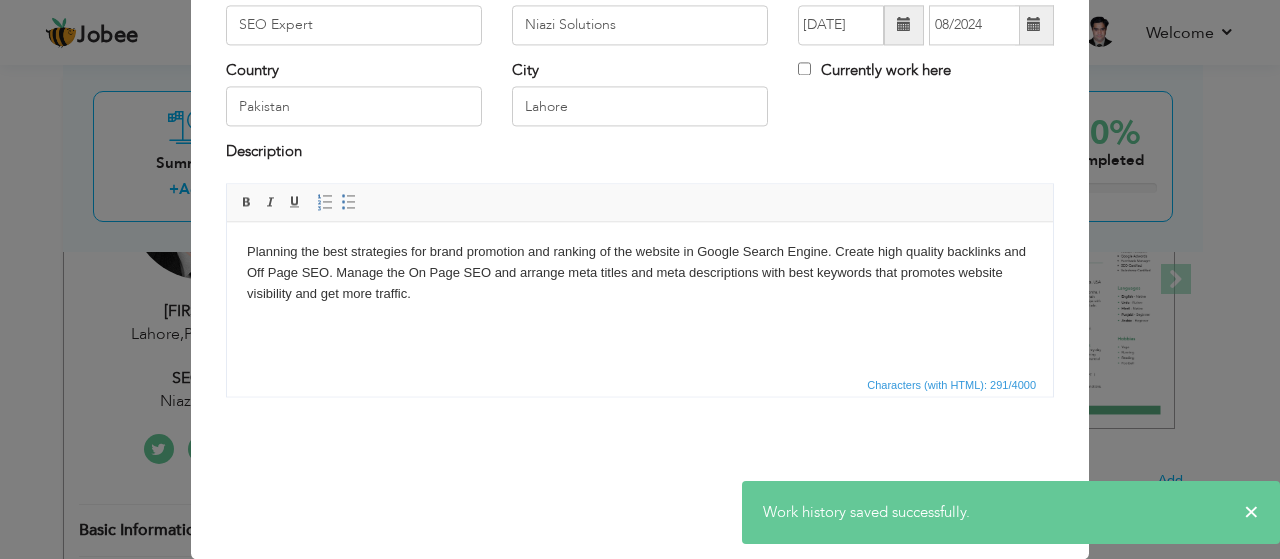scroll, scrollTop: 0, scrollLeft: 0, axis: both 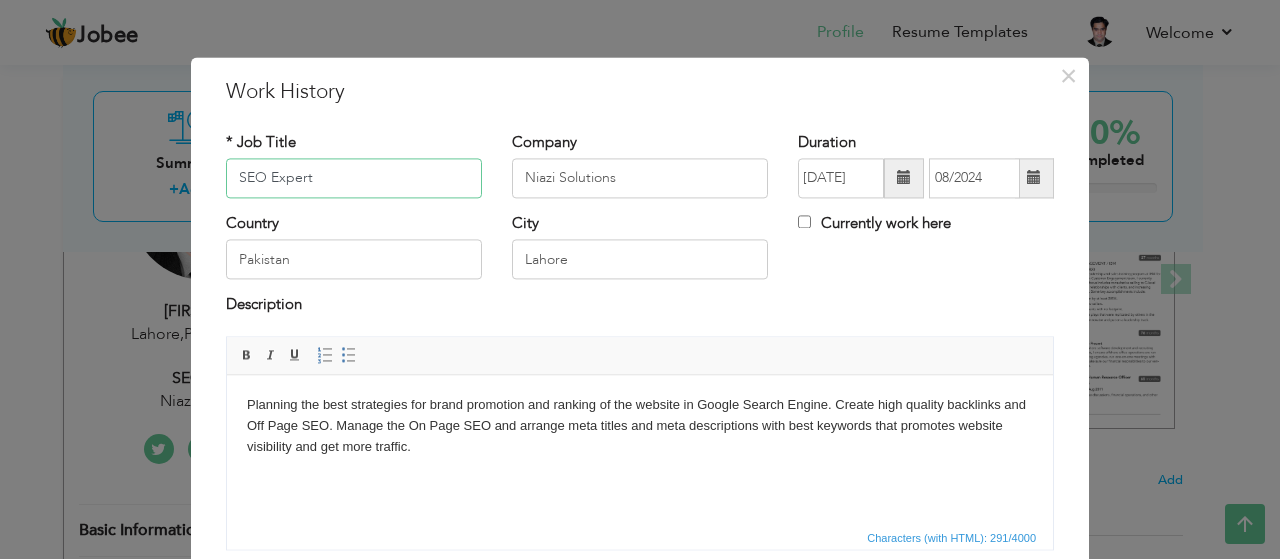 click on "SEO Expert" at bounding box center (354, 178) 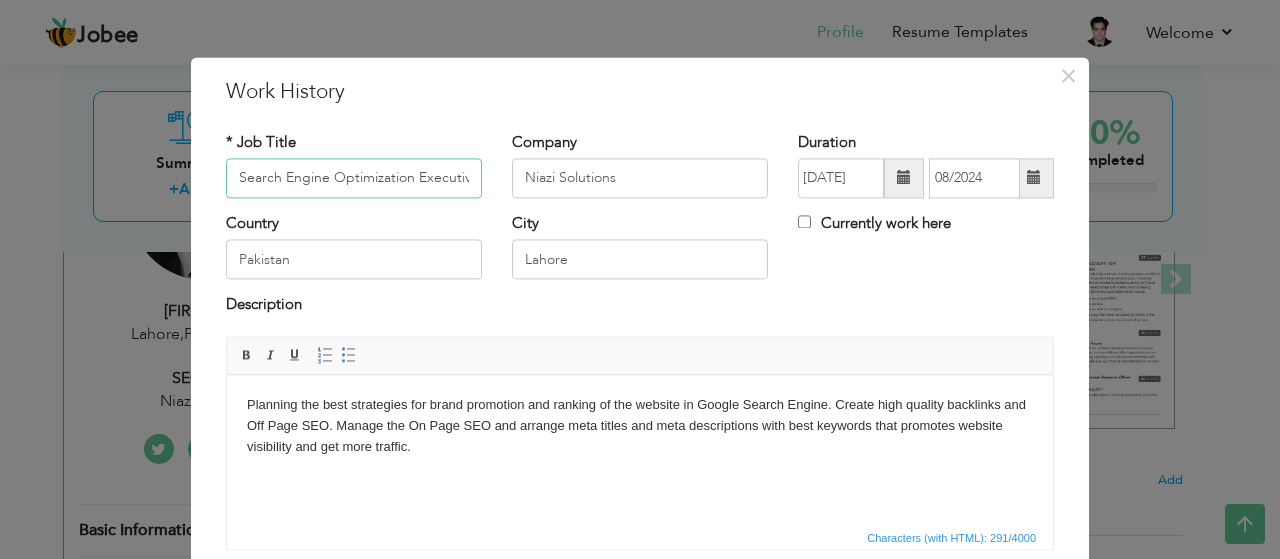 scroll, scrollTop: 0, scrollLeft: 7, axis: horizontal 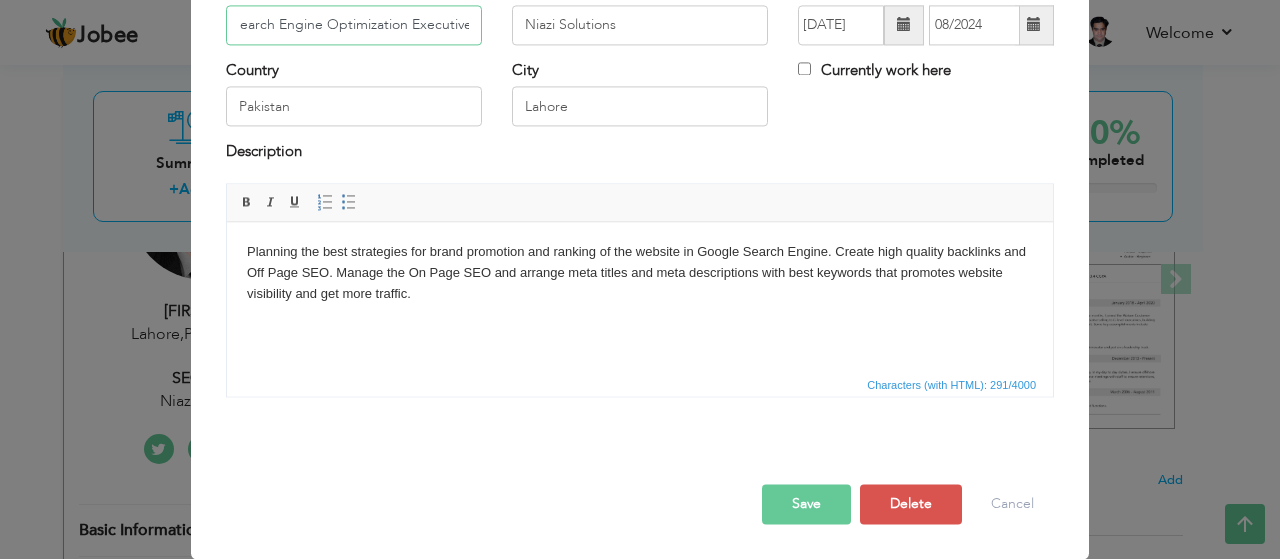 type on "Search Engine Optimization Executive" 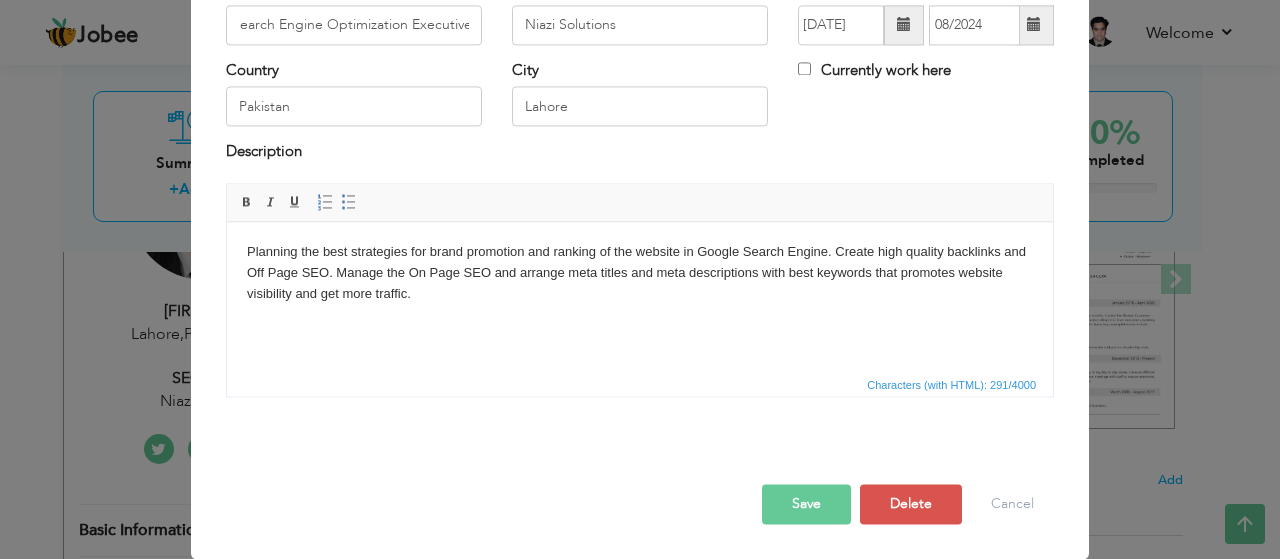 click on "Save" at bounding box center [806, 504] 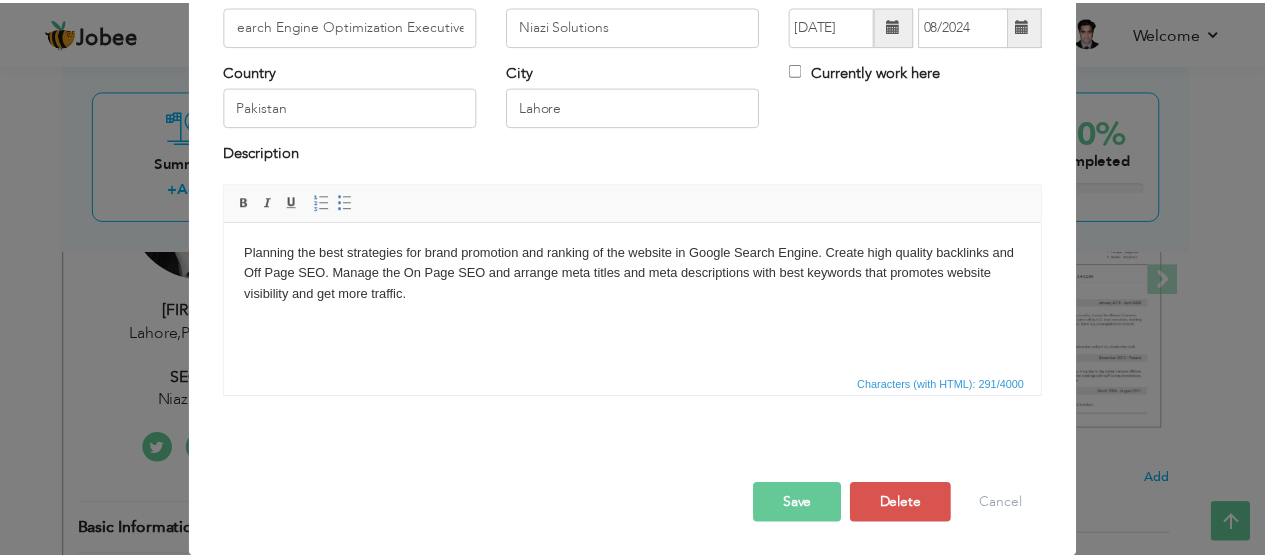scroll, scrollTop: 0, scrollLeft: 0, axis: both 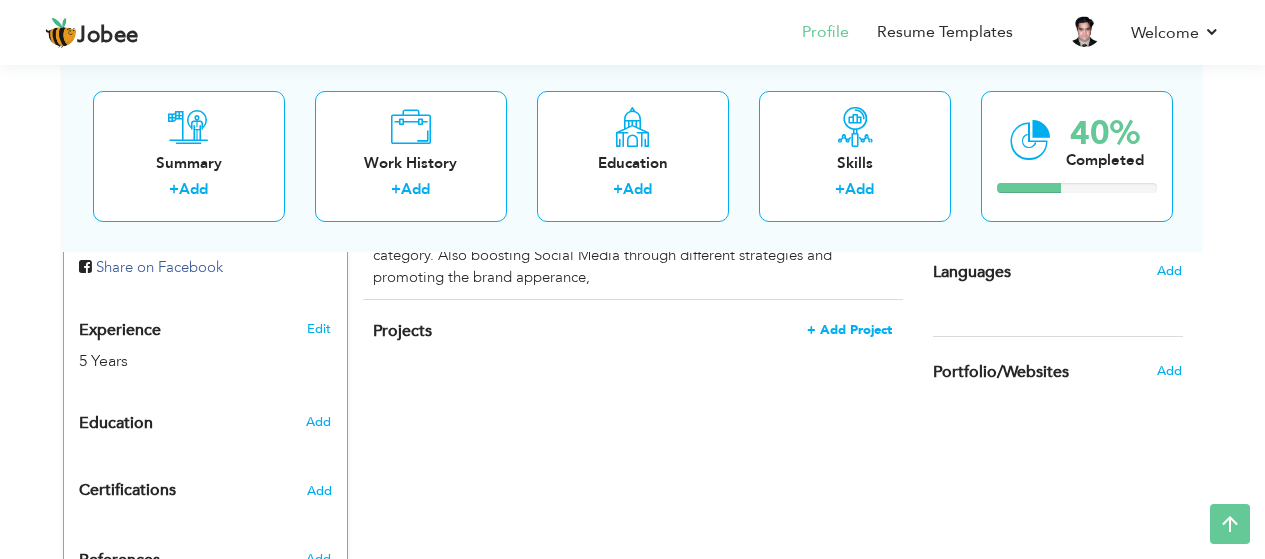 click on "+ Add Project" at bounding box center (849, 330) 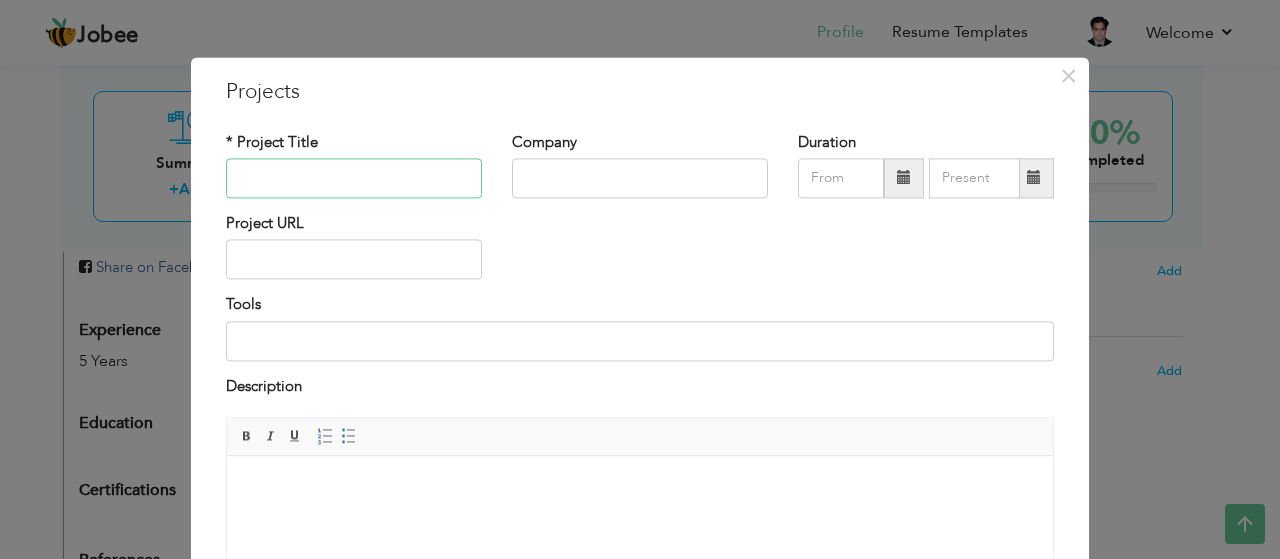 paste on "creativemedia.news" 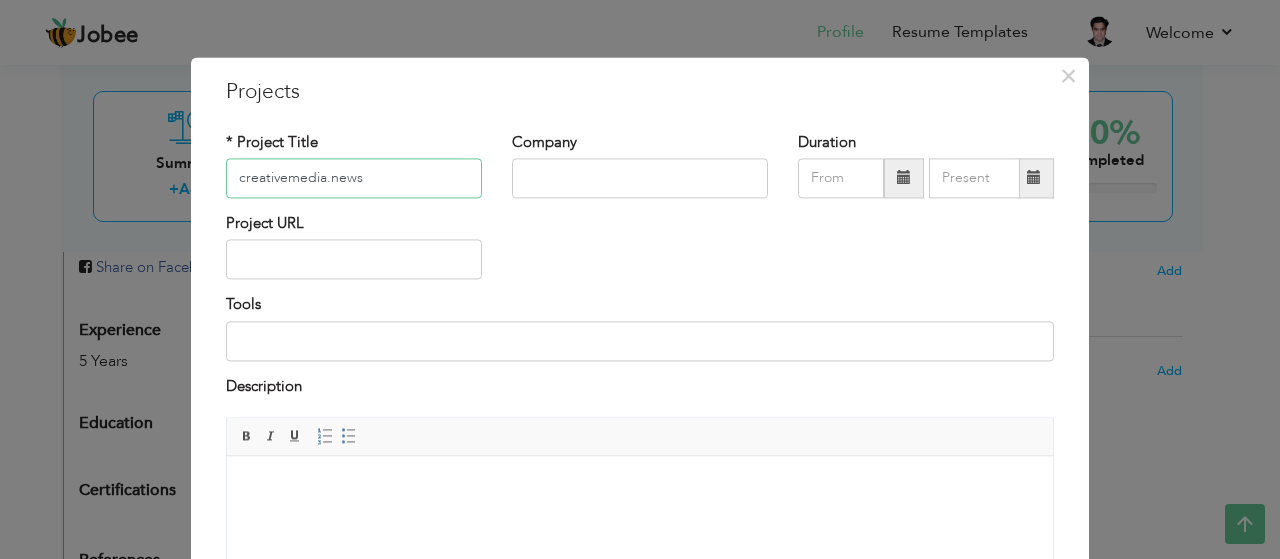 type on "creativemedia.news" 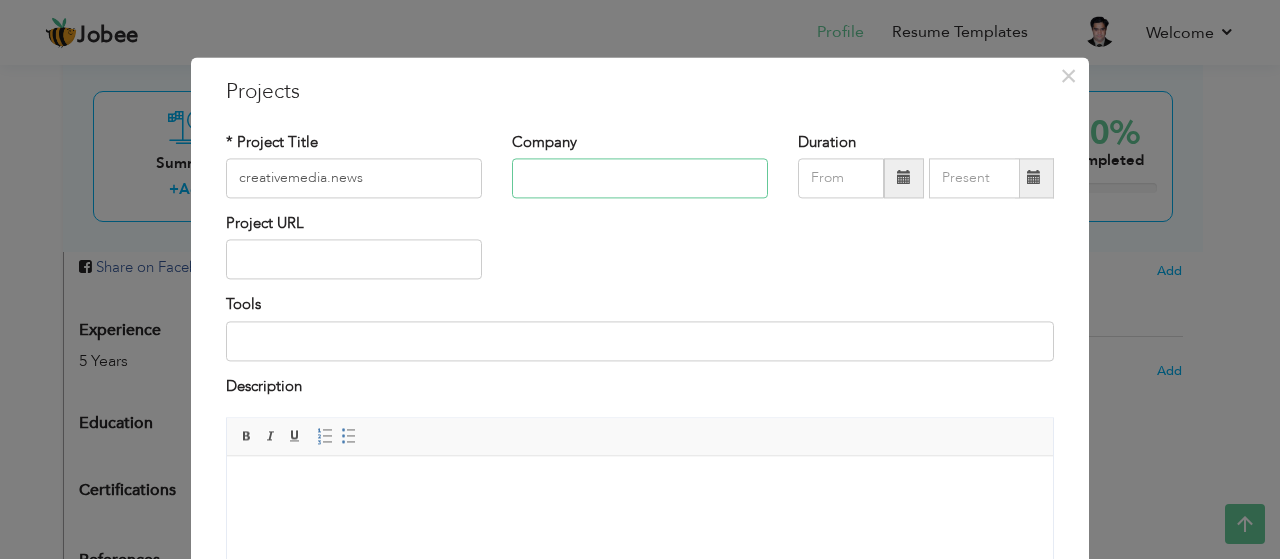 click at bounding box center [640, 178] 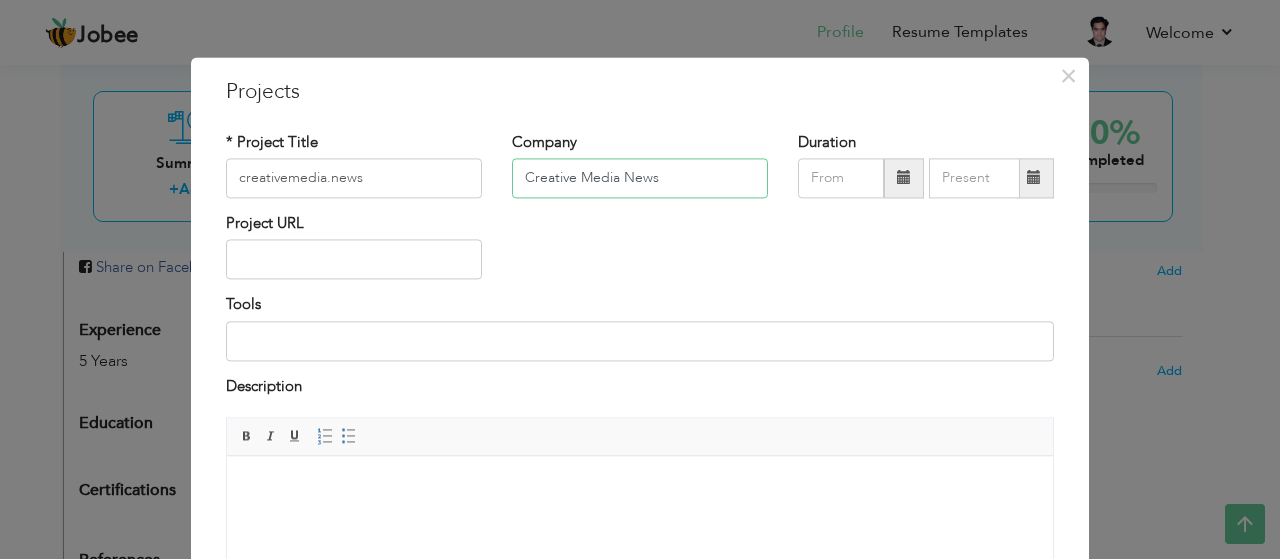 type on "Creative Media News" 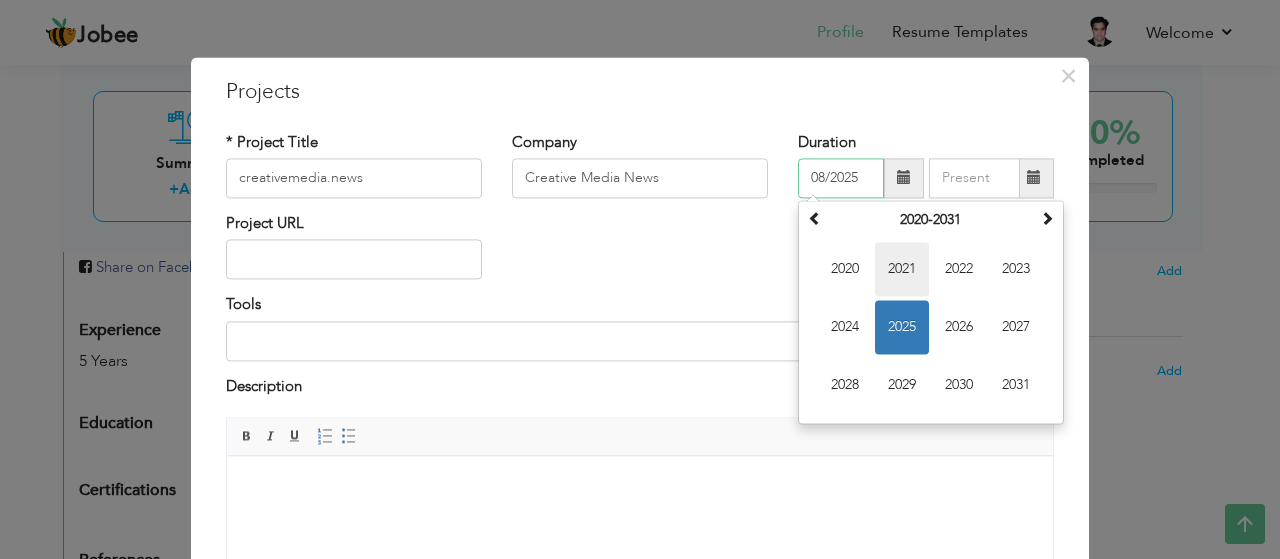click on "2021" at bounding box center [902, 269] 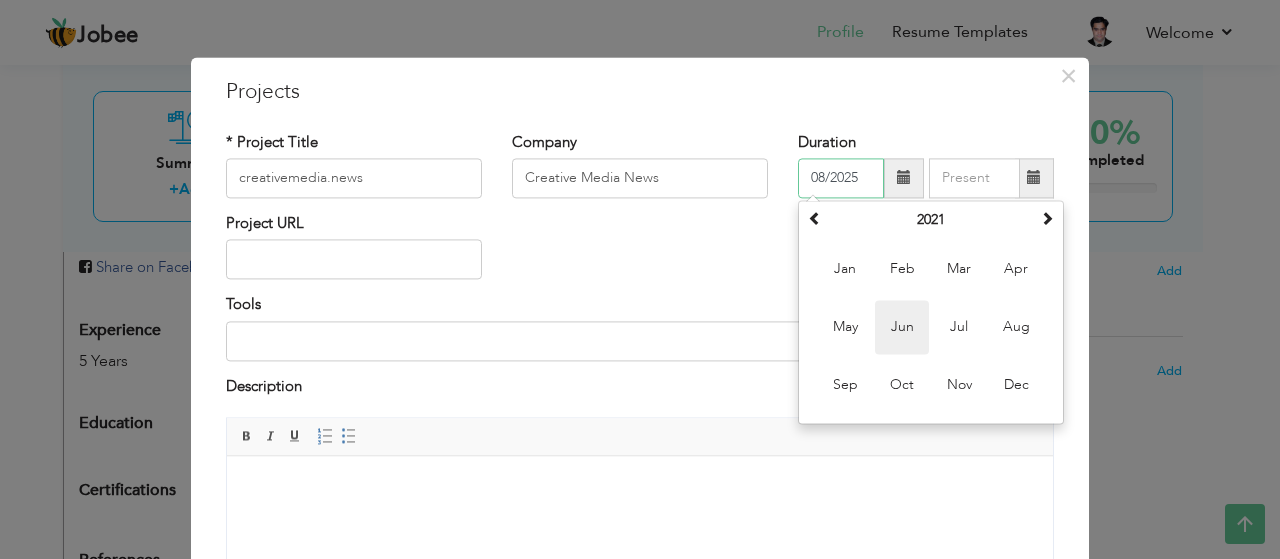 click on "Jun" at bounding box center (902, 327) 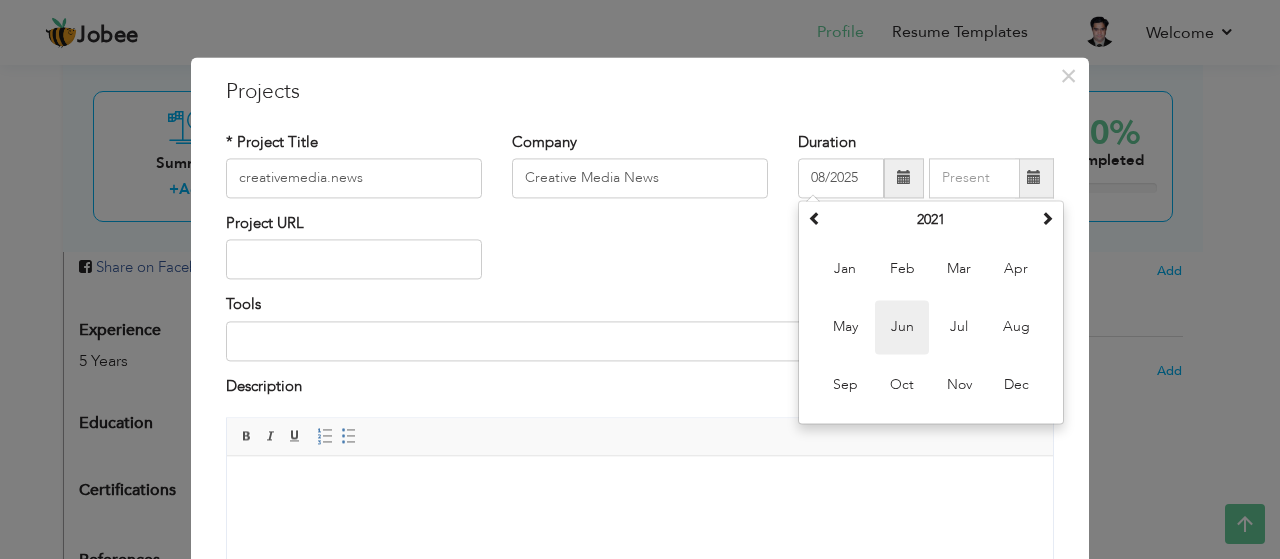 type on "[DATE]" 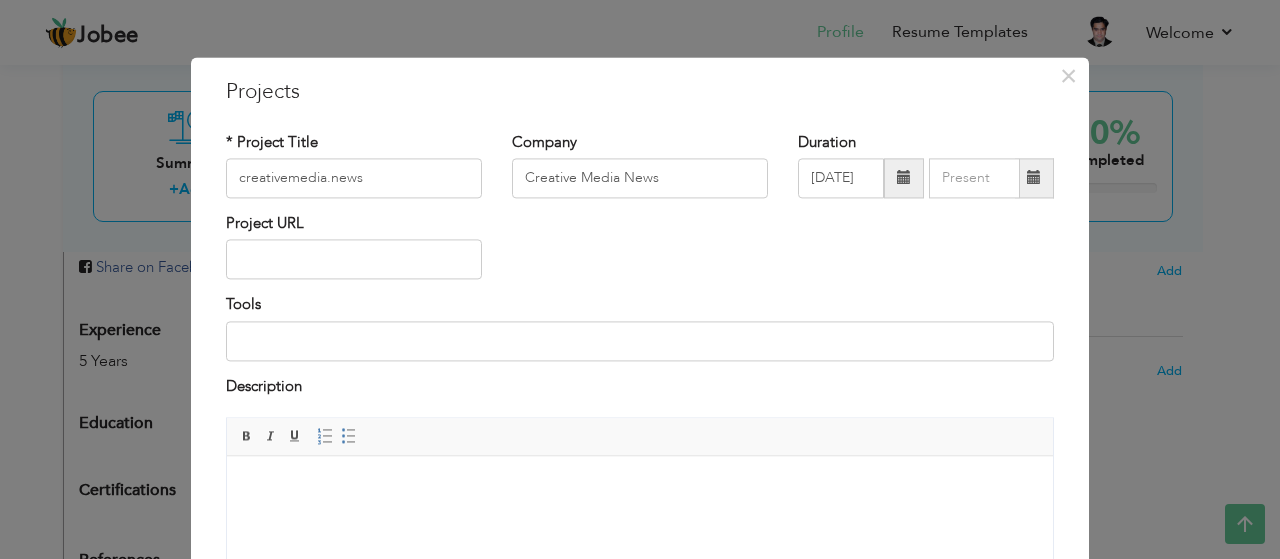 click at bounding box center (1034, 178) 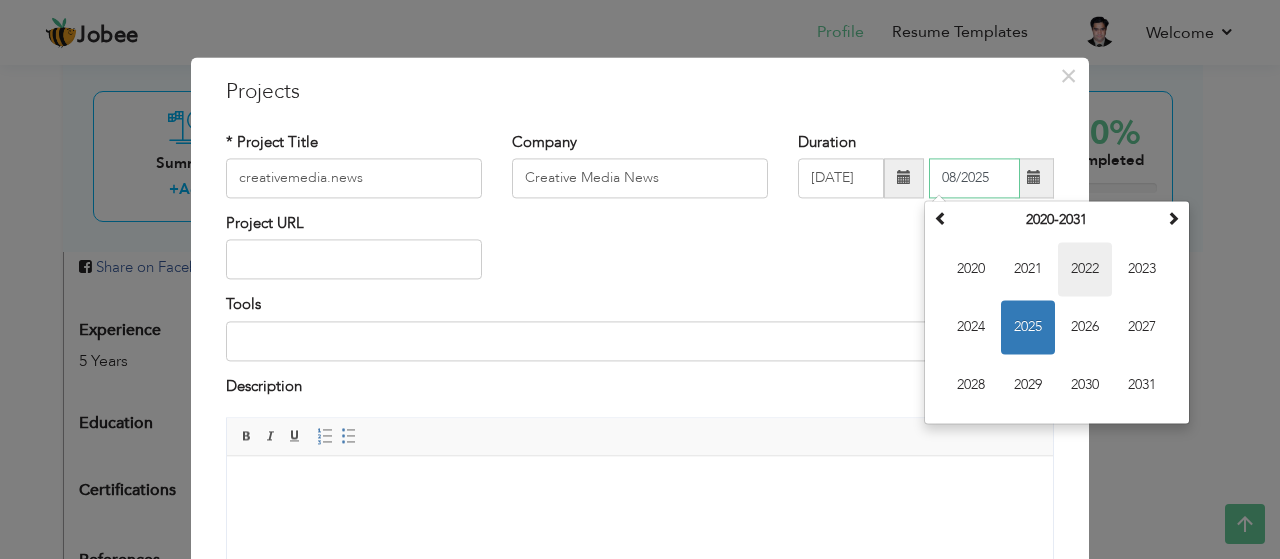 click on "2022" at bounding box center [1085, 269] 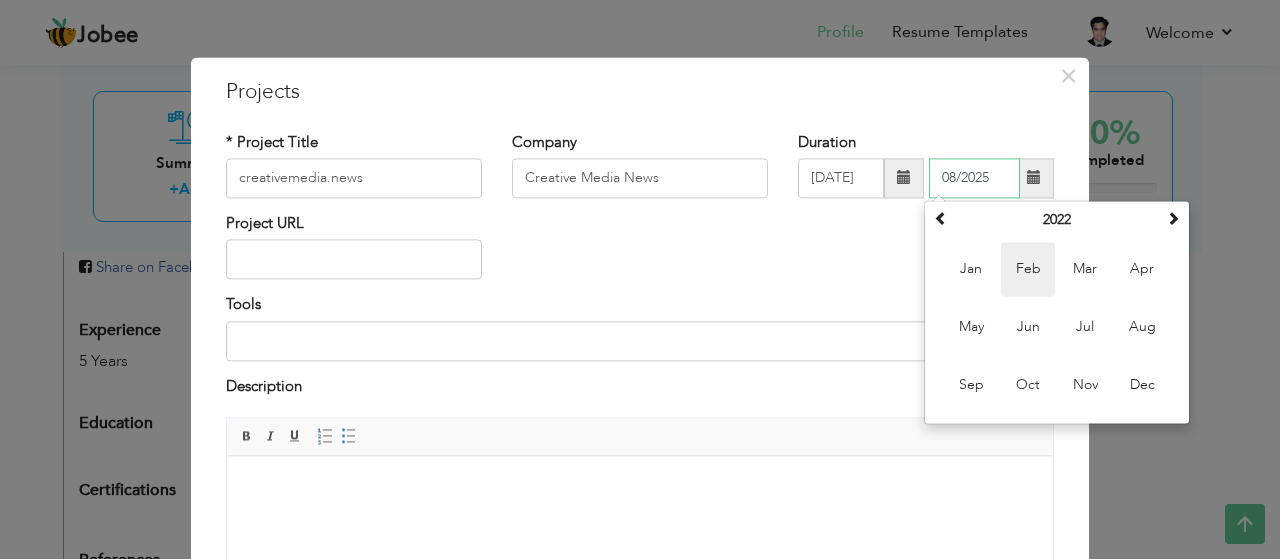 click on "Feb" at bounding box center [1028, 269] 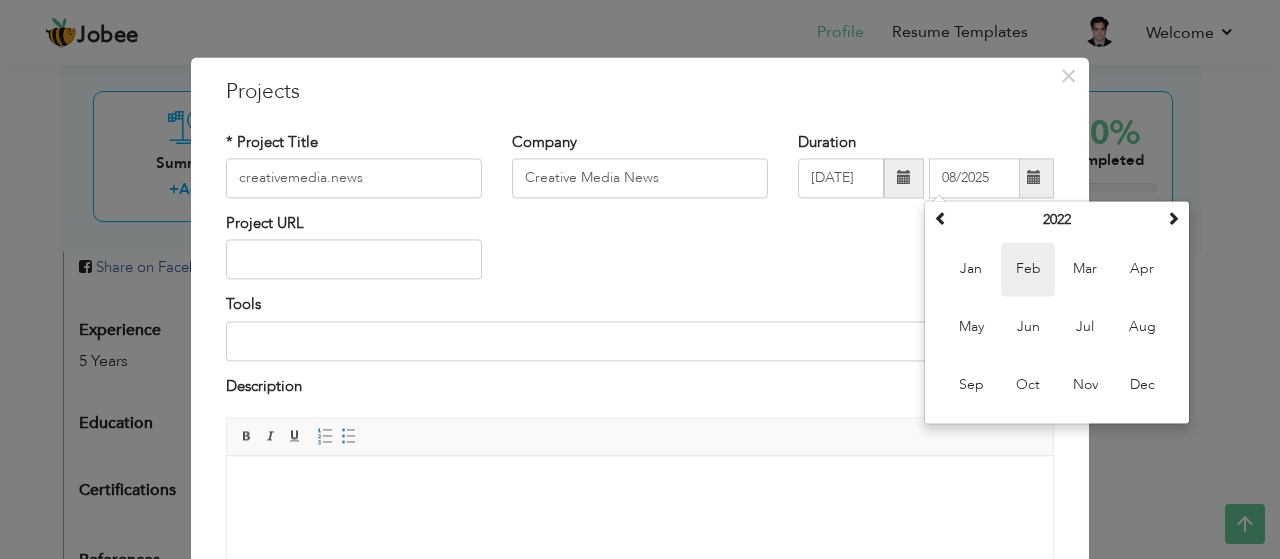 type on "02/2022" 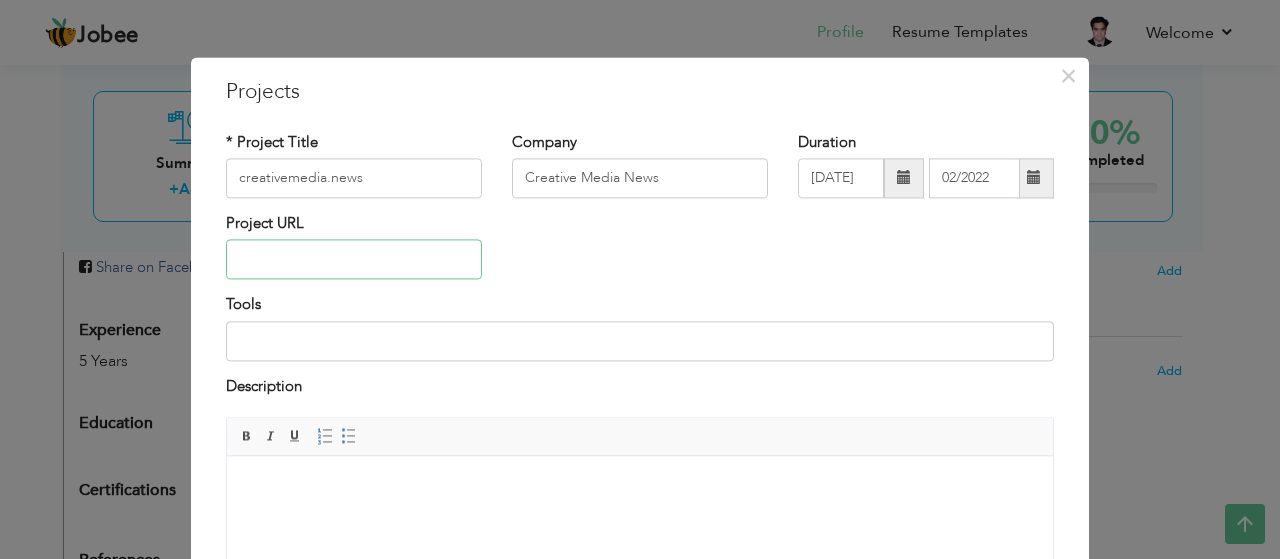 click at bounding box center [354, 260] 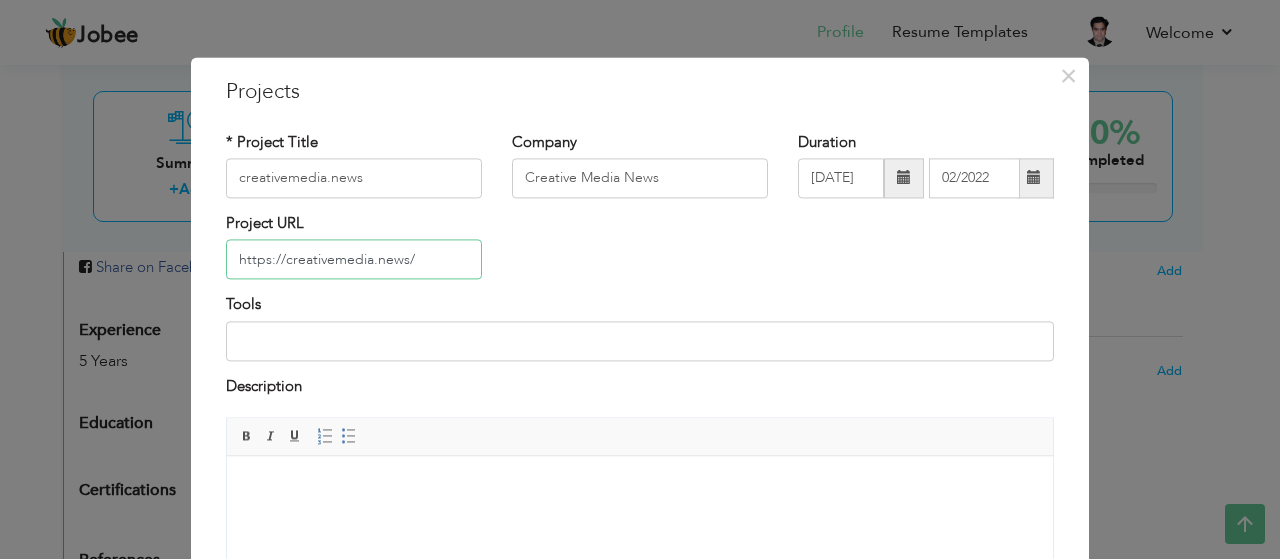type on "https://creativemedia.news/" 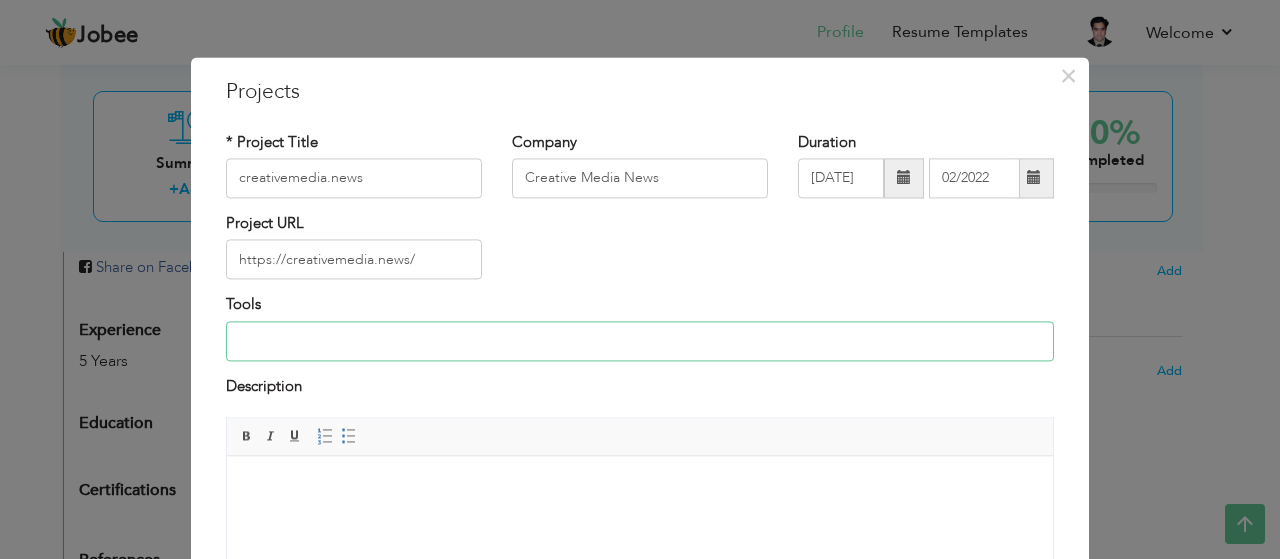 click at bounding box center (640, 341) 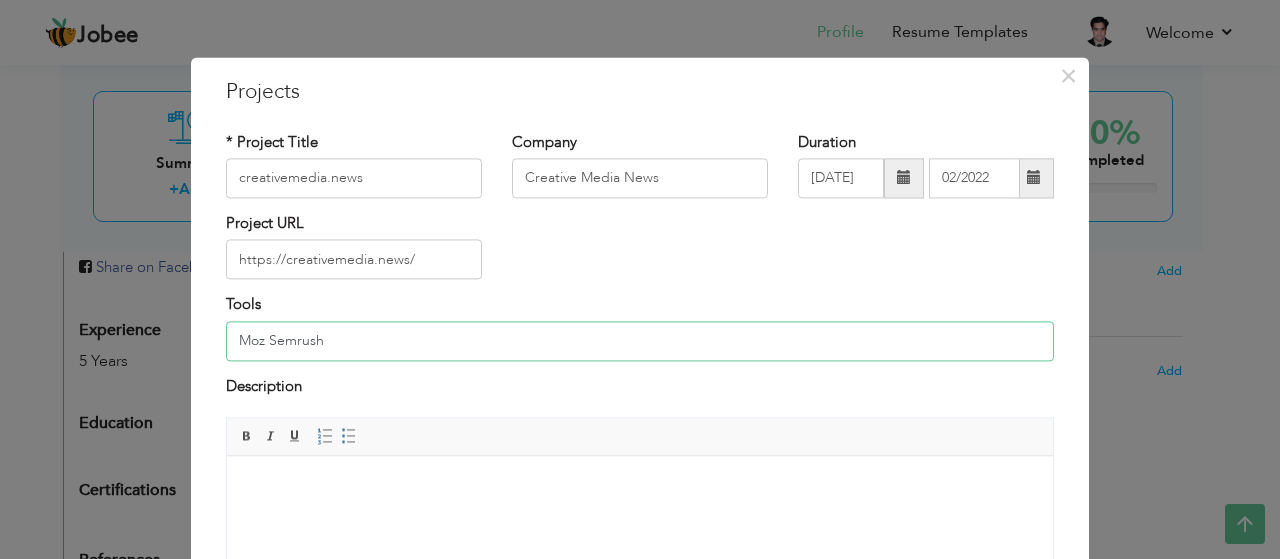 click on "Moz Semrush" at bounding box center (640, 341) 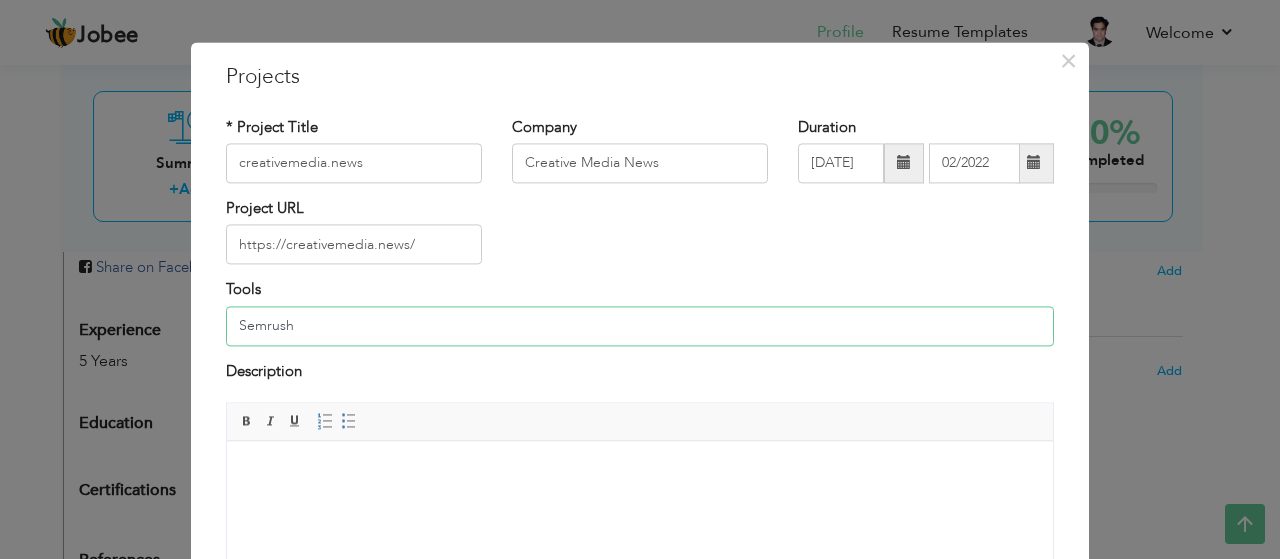 scroll, scrollTop: 0, scrollLeft: 0, axis: both 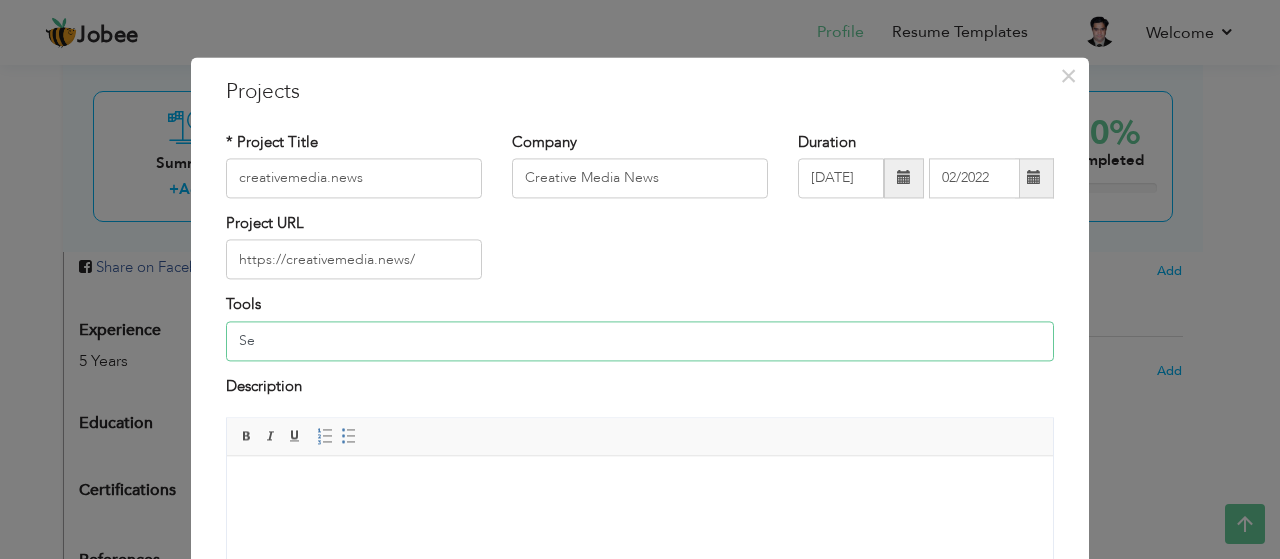 type on "S" 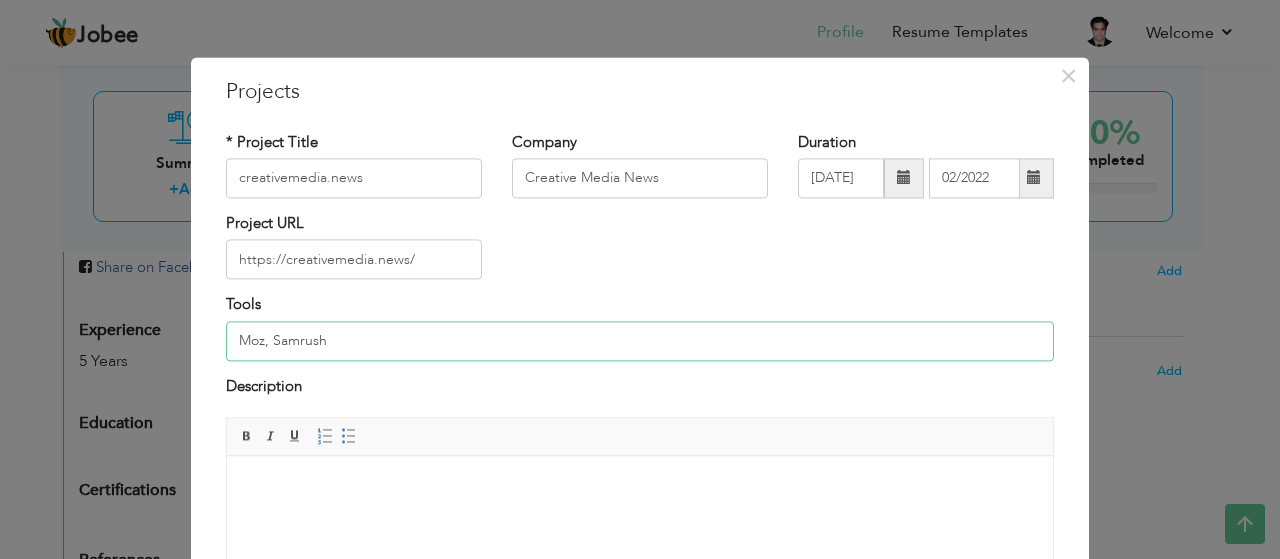 click on "Moz, Samrush" at bounding box center (640, 341) 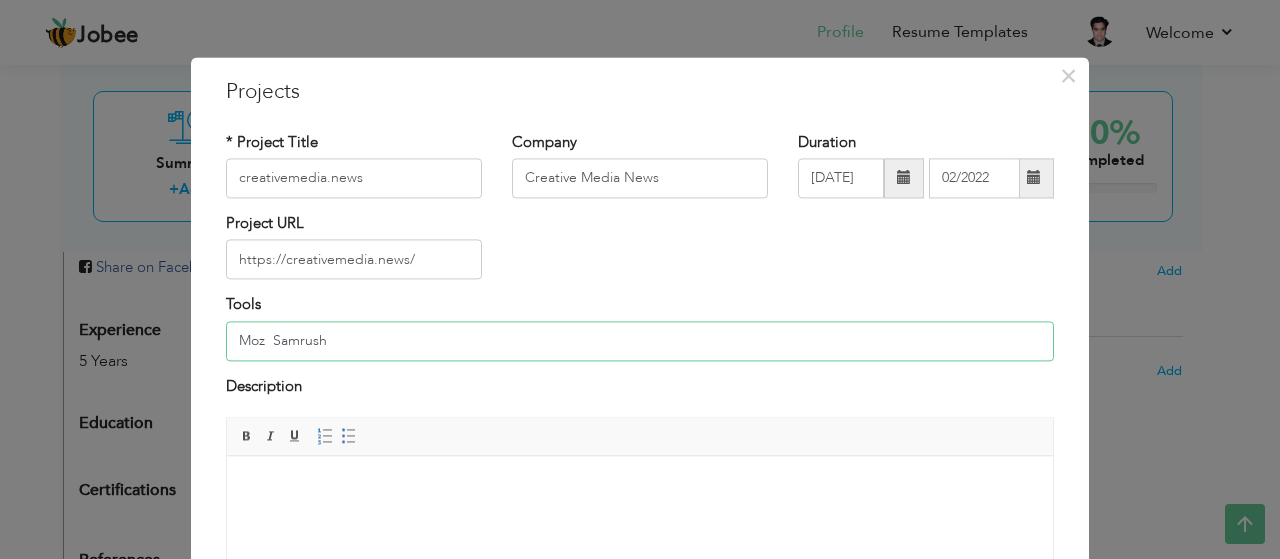 click on "Moz  Samrush" at bounding box center [640, 341] 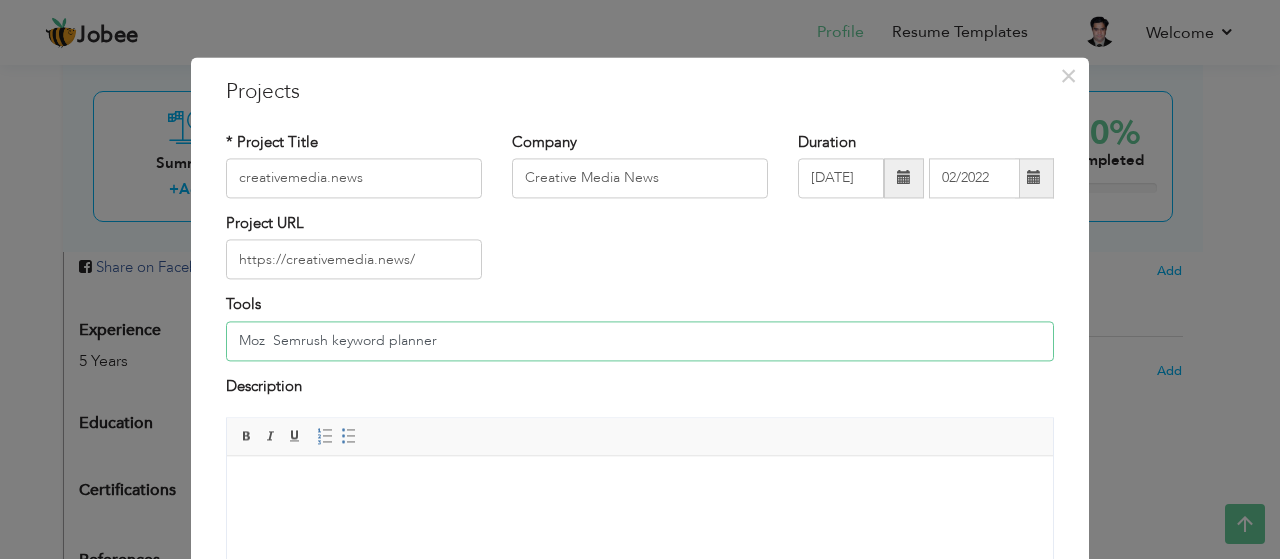type on "Moz  Semrush keyword planner" 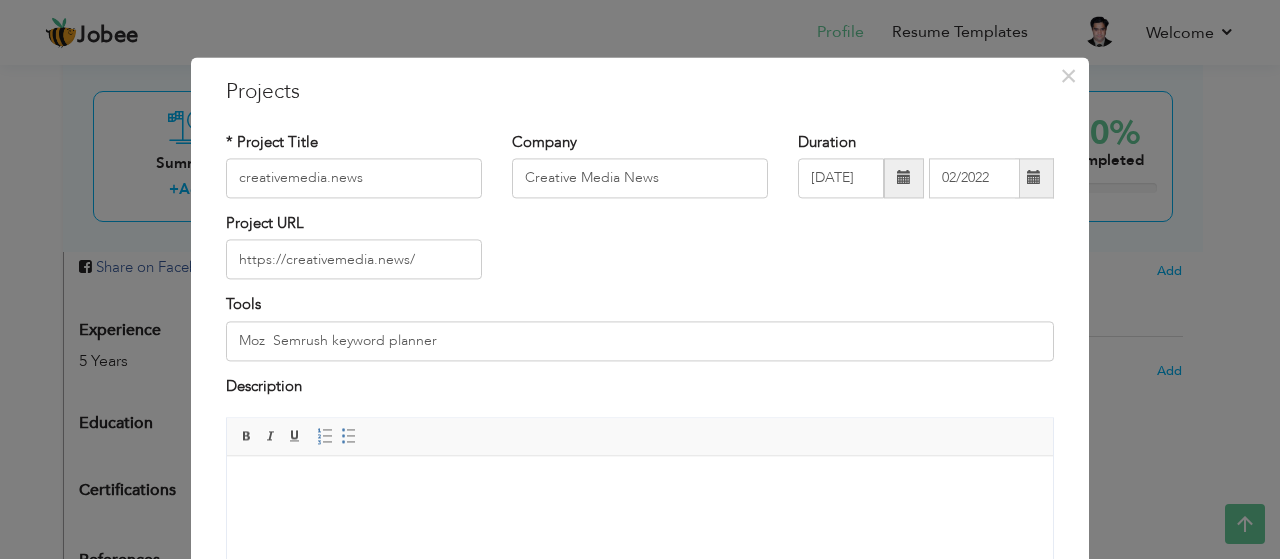 click on "Project URL
https://creativemedia.news/" at bounding box center [640, 253] 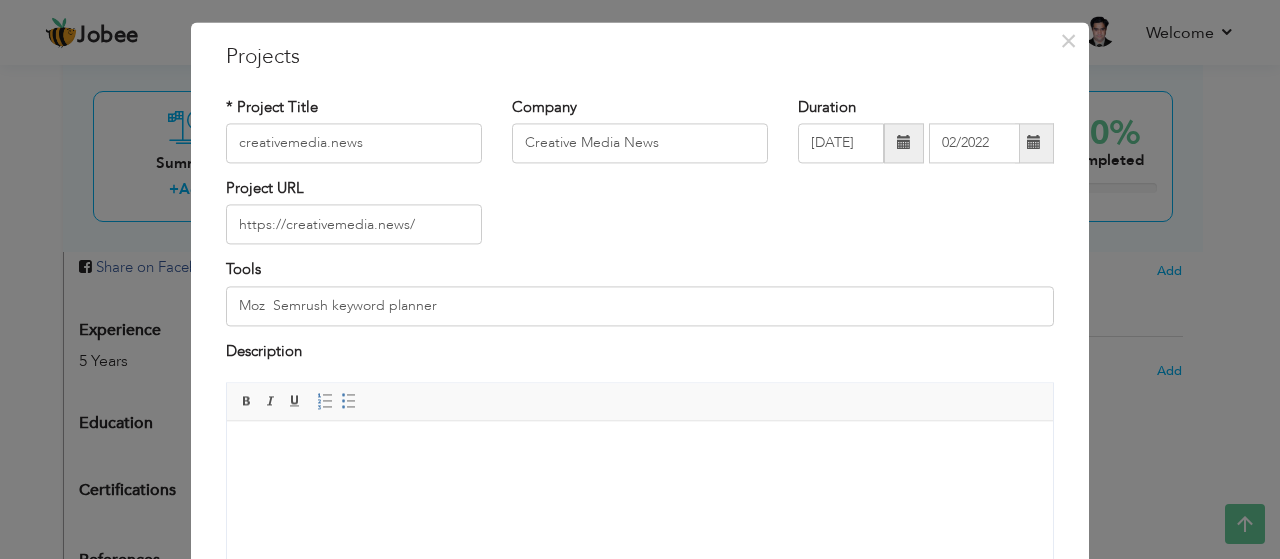 scroll, scrollTop: 100, scrollLeft: 0, axis: vertical 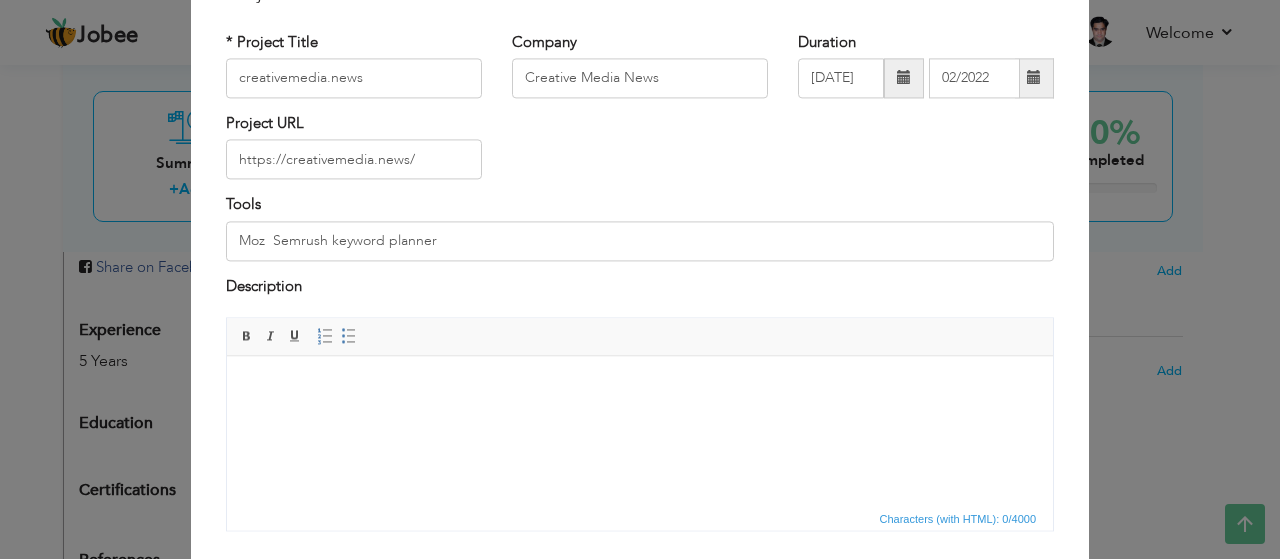 click at bounding box center (640, 386) 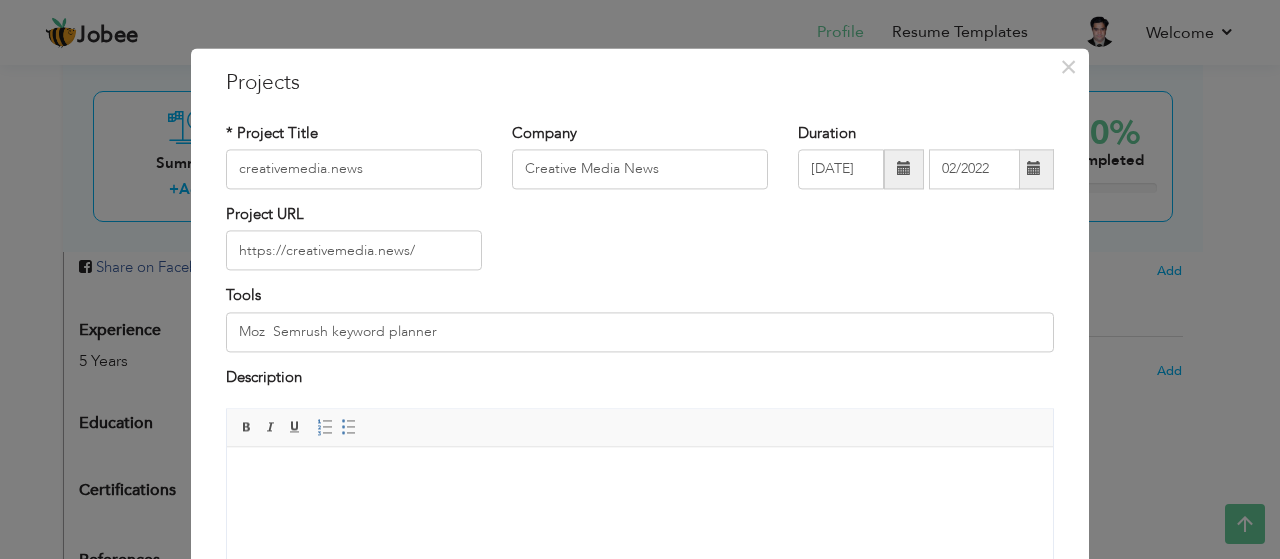 scroll, scrollTop: 0, scrollLeft: 0, axis: both 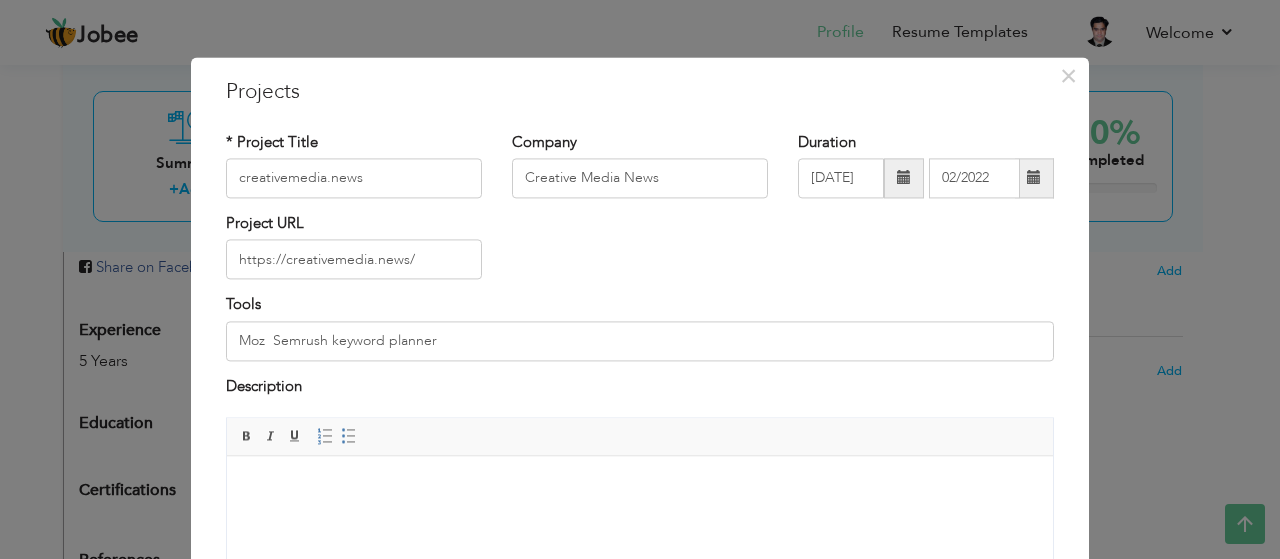 click at bounding box center (640, 486) 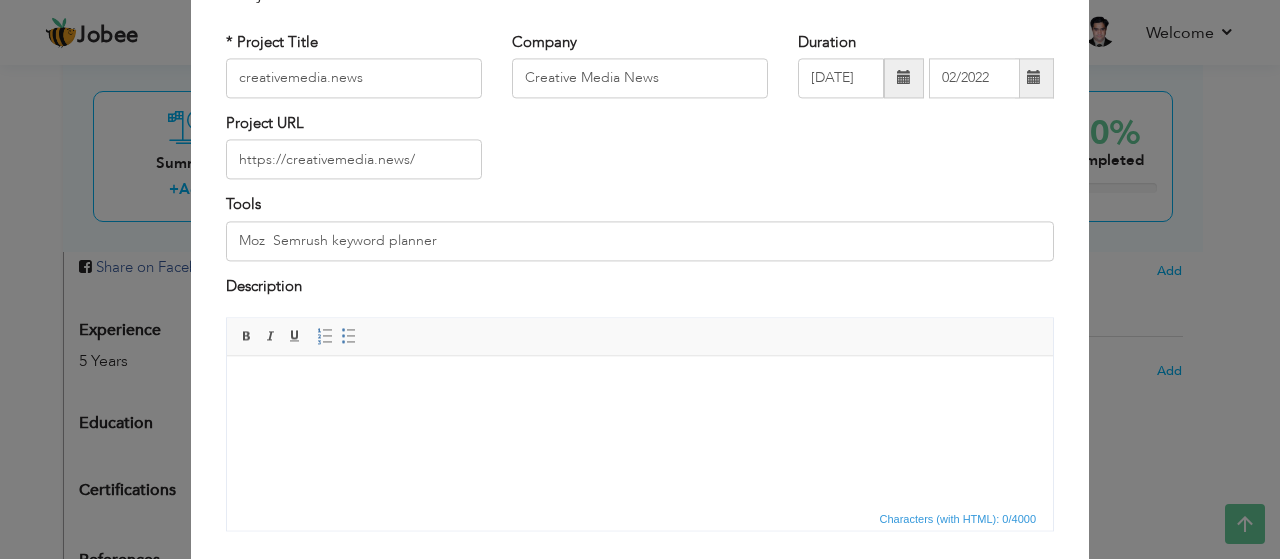 type 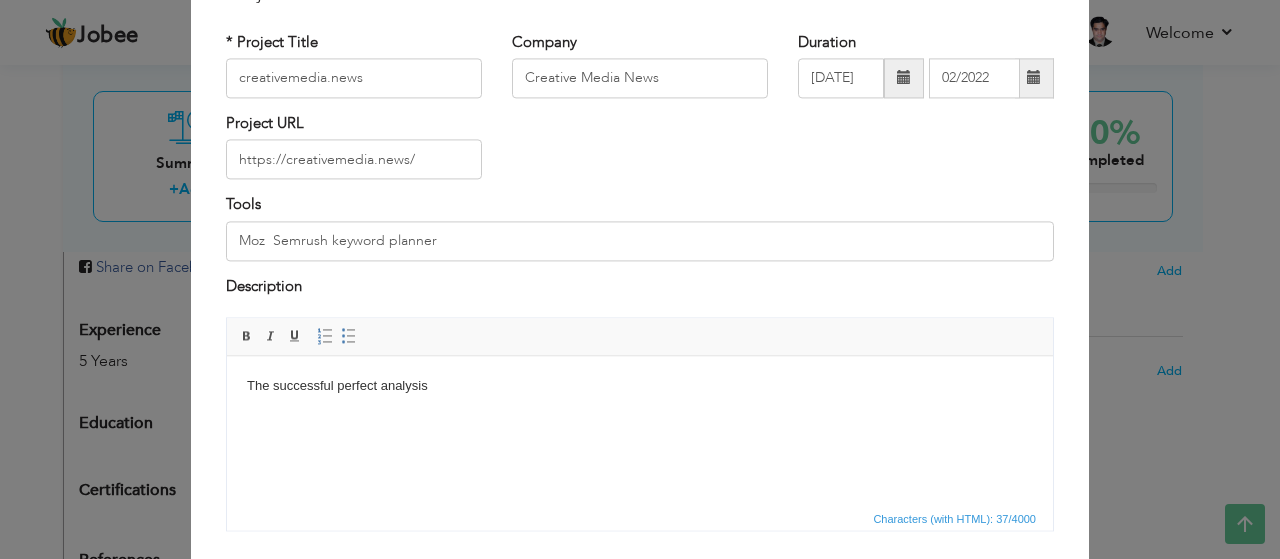 click on "The successful perfect analysis" at bounding box center [640, 386] 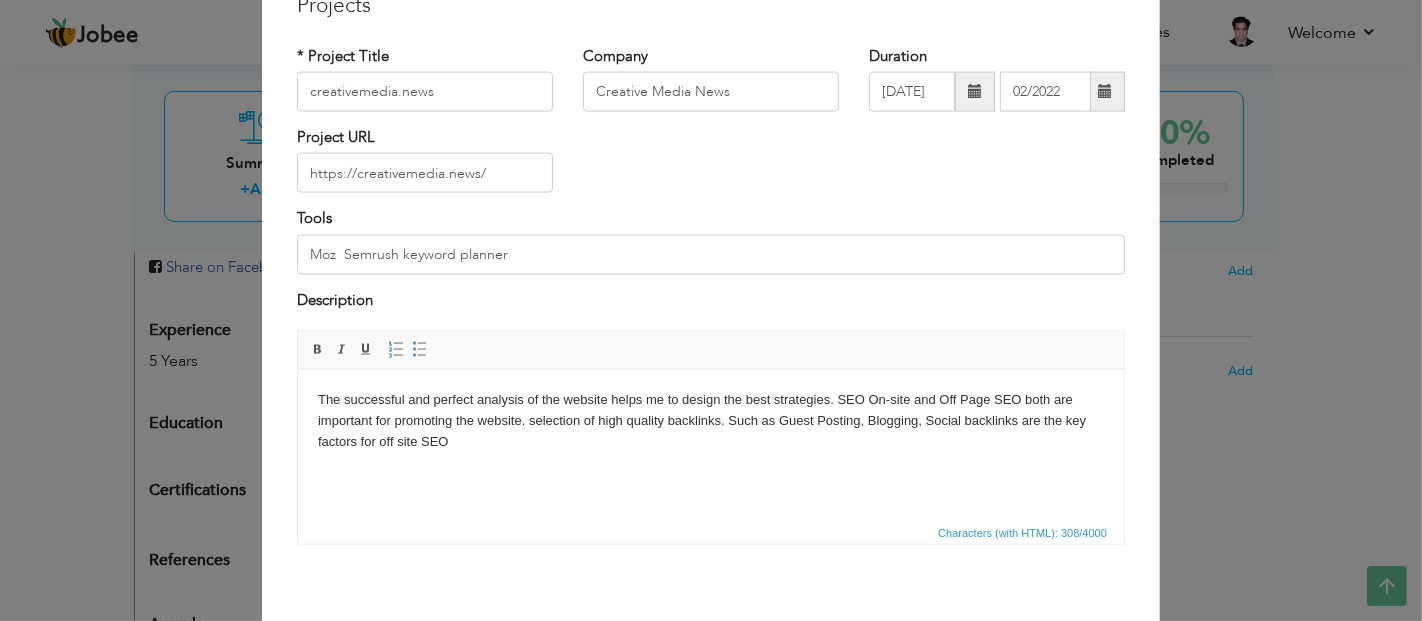 scroll, scrollTop: 0, scrollLeft: 0, axis: both 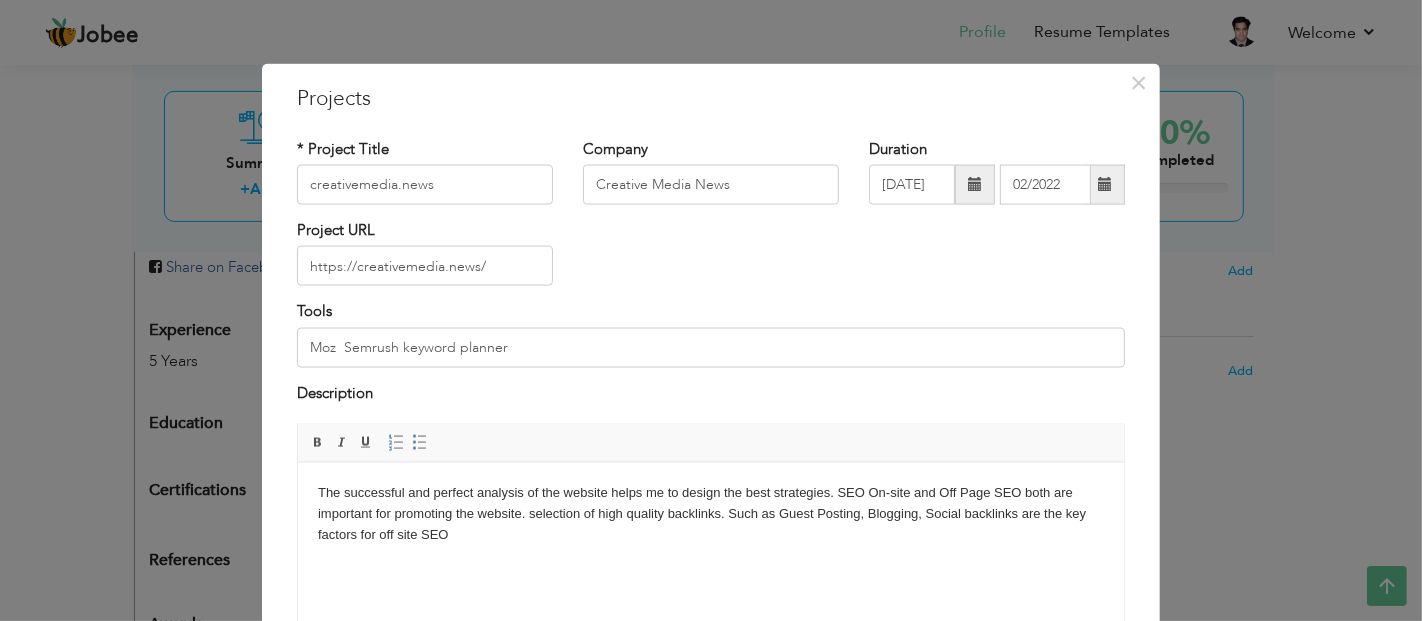 click on "The successful and perfect analysis of the website helps me to design the best strategies. SEO On-site and Off Page SEO both are important for promoting the website. selection of high quality backlinks. Such as Guest Posting, Blogging, Social backlinks are the key factors for off site SEO" at bounding box center (710, 513) 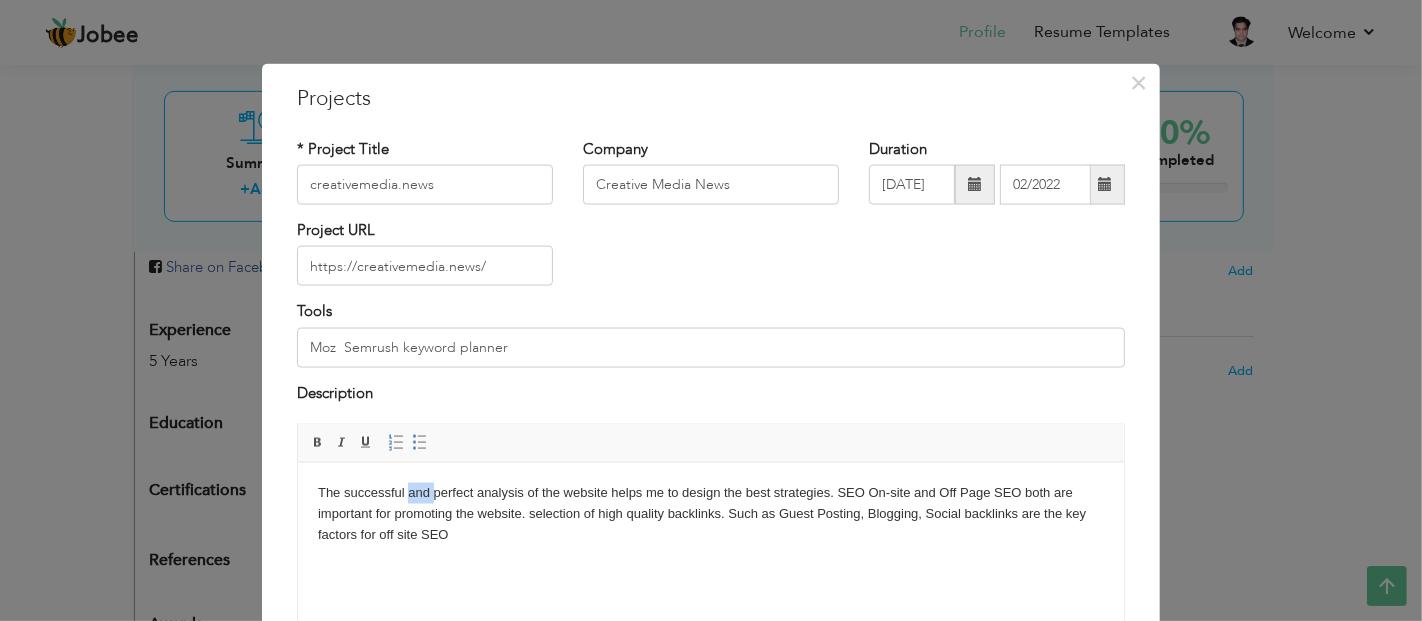 click on "The successful and perfect analysis of the website helps me to design the best strategies. SEO On-site and Off Page SEO both are important for promoting the website. selection of high quality backlinks. Such as Guest Posting, Blogging, Social backlinks are the key factors for off site SEO" at bounding box center (710, 513) 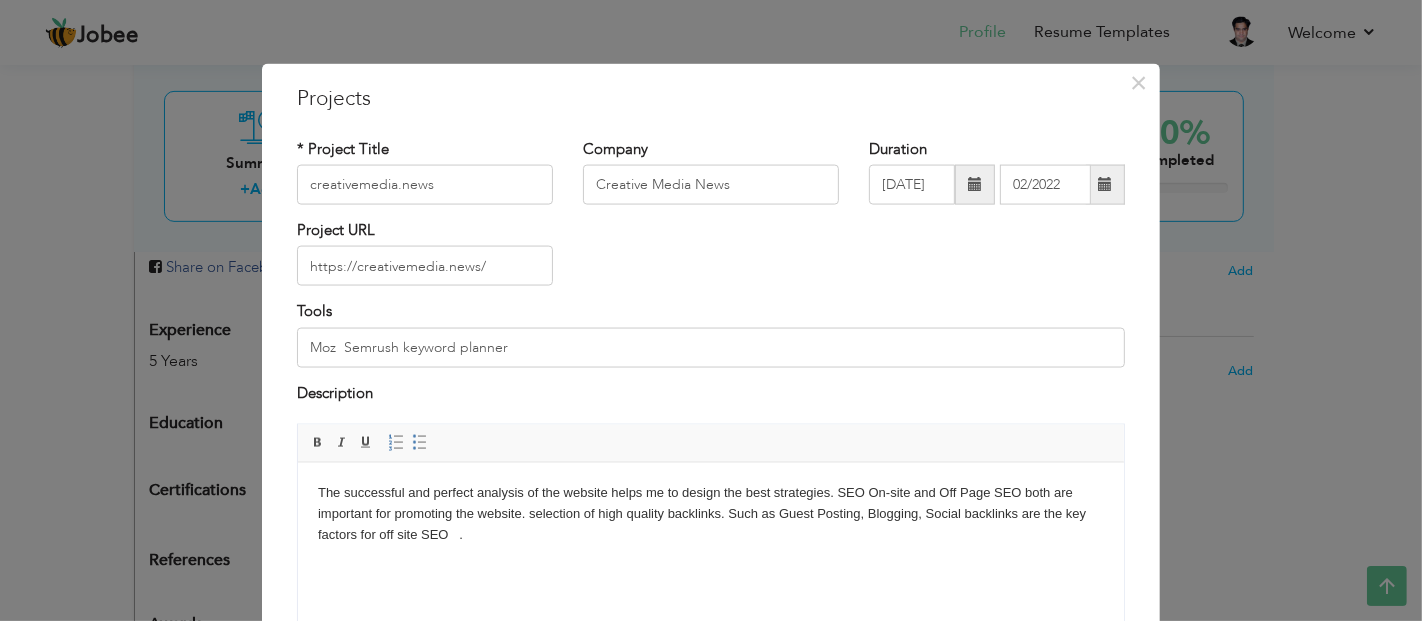 click on "The successful and perfect analysis of the website helps me to design the best strategies. SEO On-site and Off Page SEO both are important for promoting the website. selection of high quality backlinks. Such as Guest Posting, Blogging, Social backlinks are the key factors for off site SEO   ." at bounding box center (710, 513) 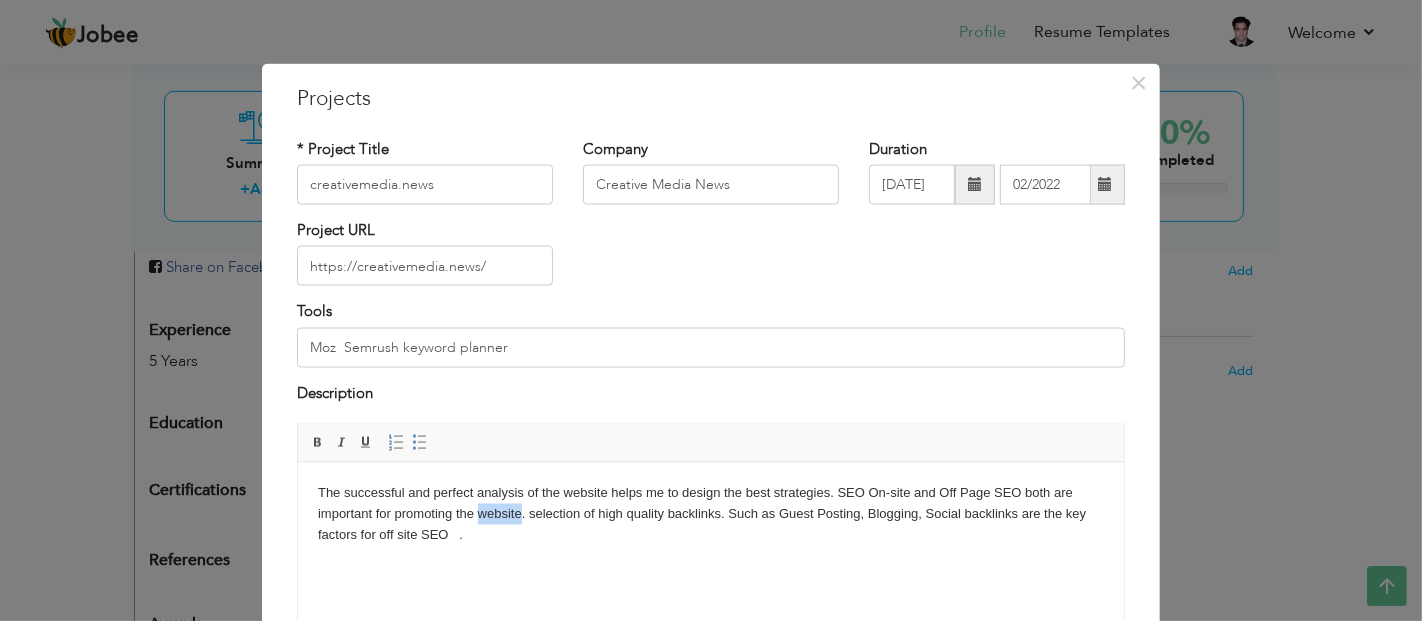 click on "The successful and perfect analysis of the website helps me to design the best strategies. SEO On-site and Off Page SEO both are important for promoting the website. selection of high quality backlinks. Such as Guest Posting, Blogging, Social backlinks are the key factors for off site SEO   ." at bounding box center [710, 513] 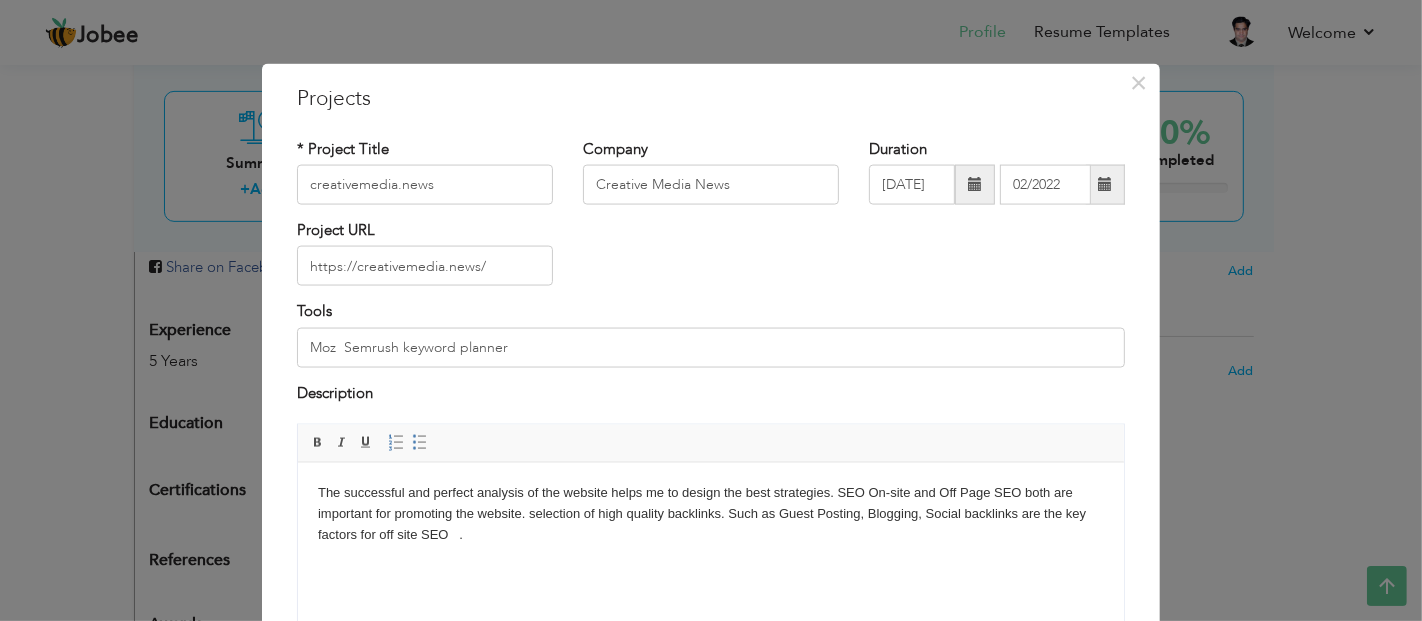 drag, startPoint x: 453, startPoint y: 532, endPoint x: 548, endPoint y: 605, distance: 119.80818 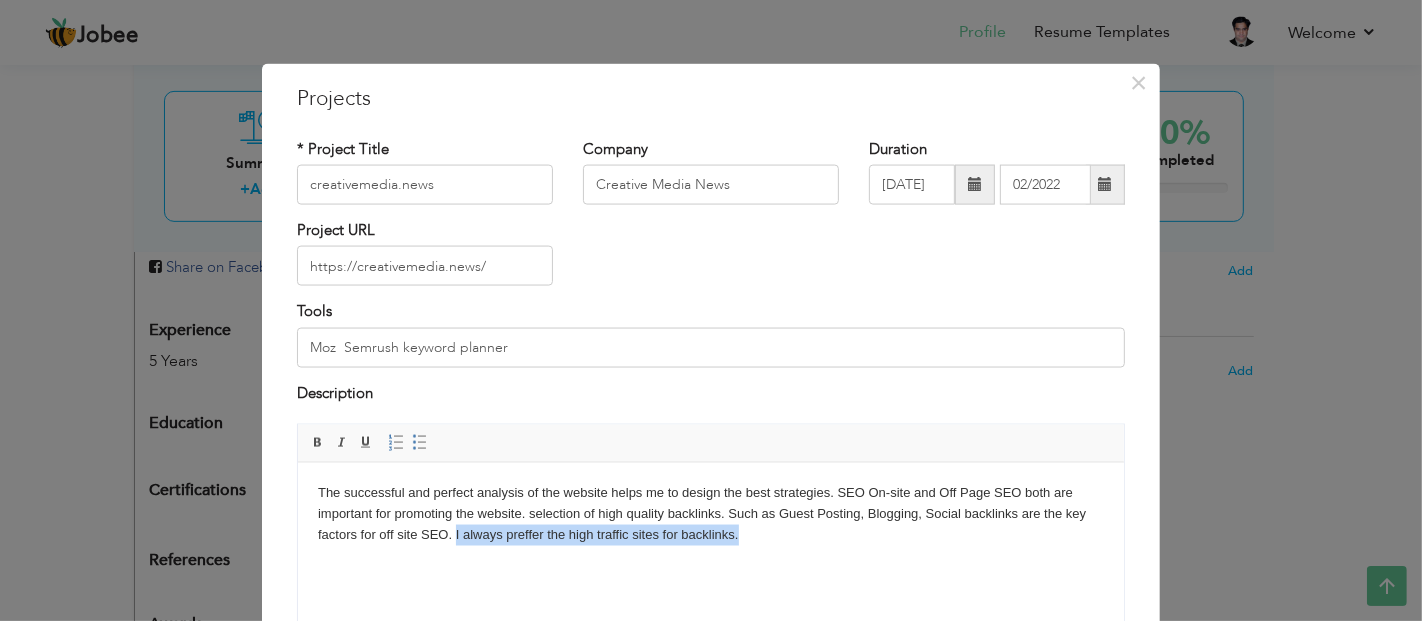 copy on "I always preffer the high traffic sites for backlinks." 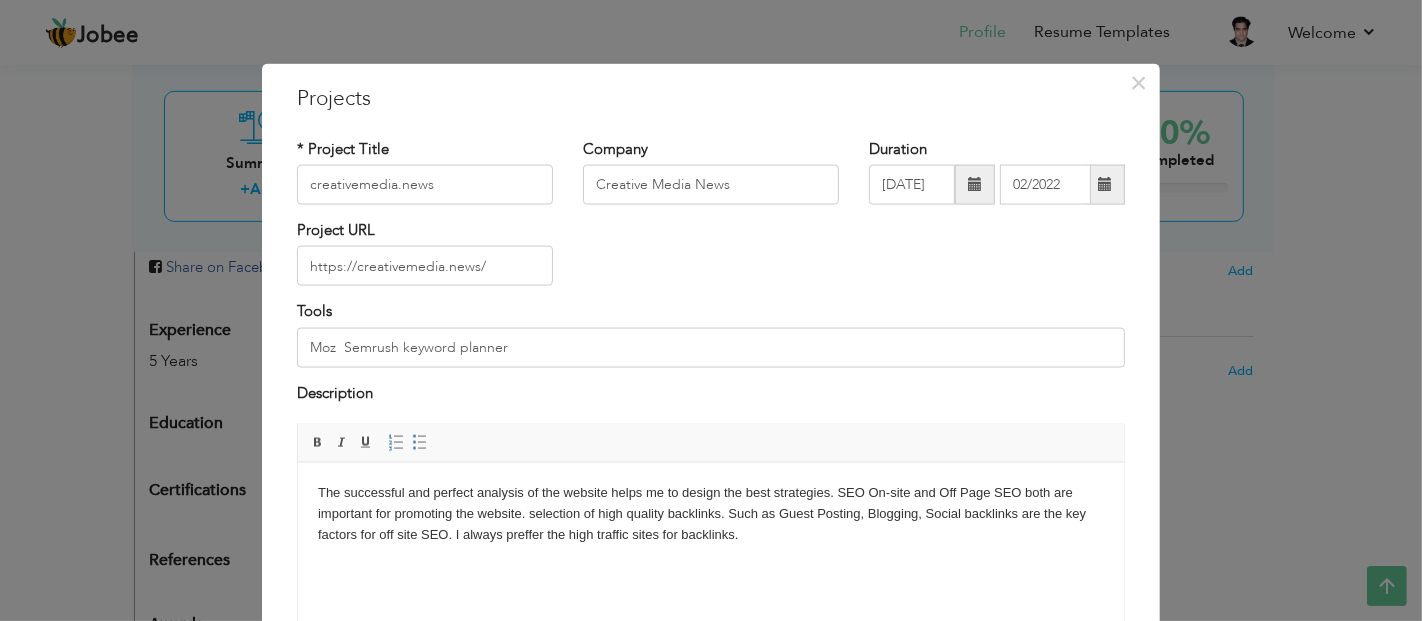 click on "The successful and perfect analysis of the website helps me to design the best strategies. SEO On-site and Off Page SEO both are important for promoting the website. selection of high quality backlinks. Such as Guest Posting, Blogging, Social backlinks are the key factors for off site SEO. I always preffer the high traffic sites for backlinks." at bounding box center (710, 513) 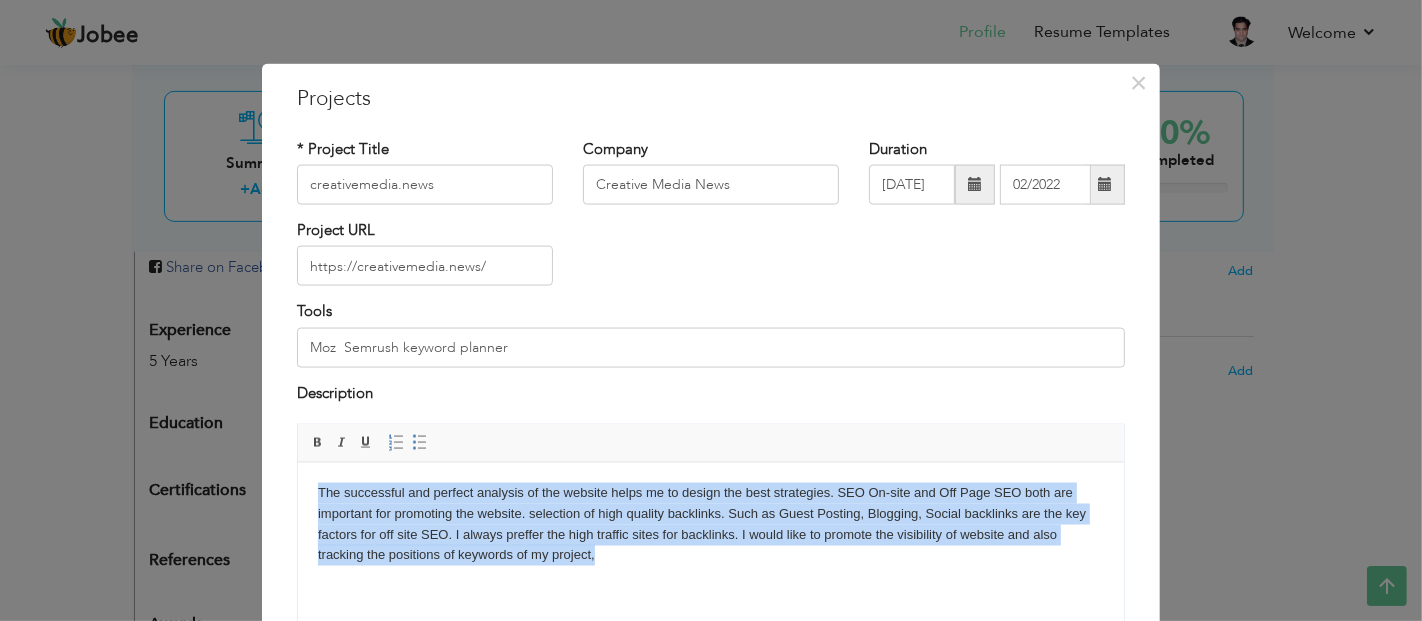 copy on "The successful and perfect analysis of the website helps me to design the best strategies. SEO On-site and Off Page SEO both are important for promoting the website. selection of high quality backlinks. Such as Guest Posting, Blogging, Social backlinks are the key factors for off site SEO. I always preffer the high traffic sites for backlinks. I would like to promote the visibility of website and also tracking the positions of keywords of my project," 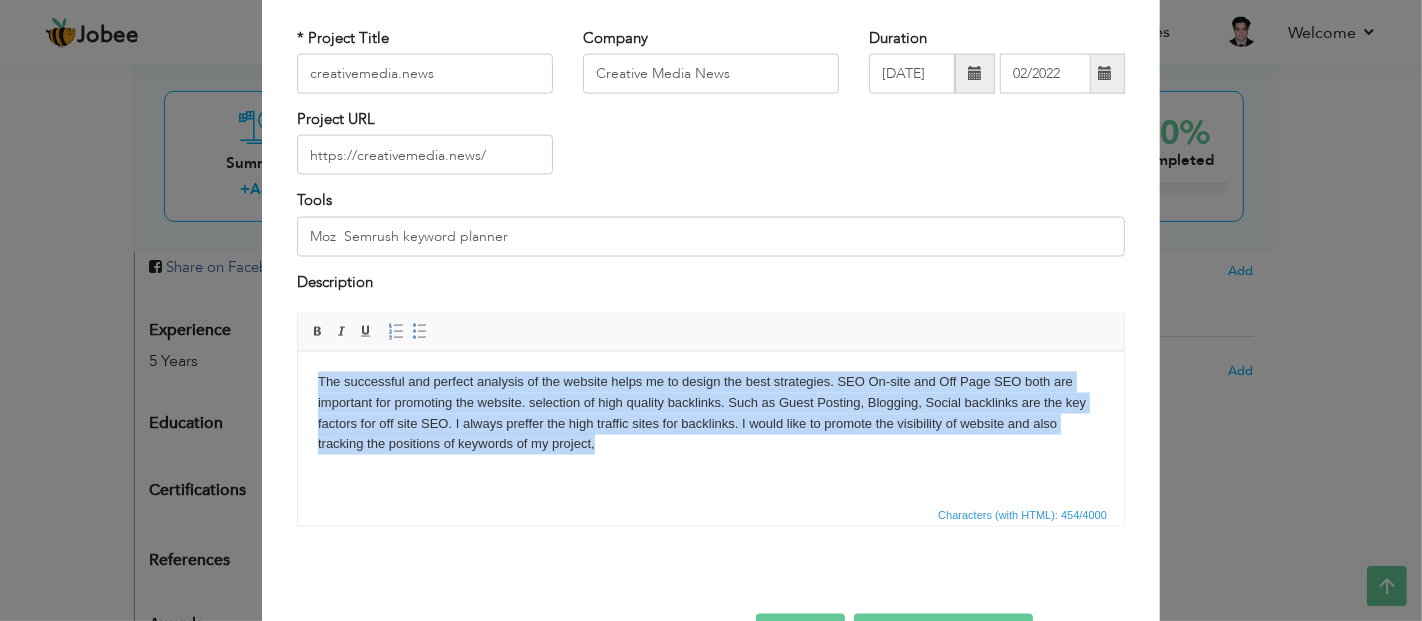 click on "The successful and perfect analysis of the website helps me to design the best strategies. SEO On-site and Off Page SEO both are important for promoting the website. selection of high quality backlinks. Such as Guest Posting, Blogging, Social backlinks are the key factors for off site SEO. I always preffer the high traffic sites for backlinks. I would like to promote the visibility of website and also tracking the positions of keywords of my project," at bounding box center (710, 412) 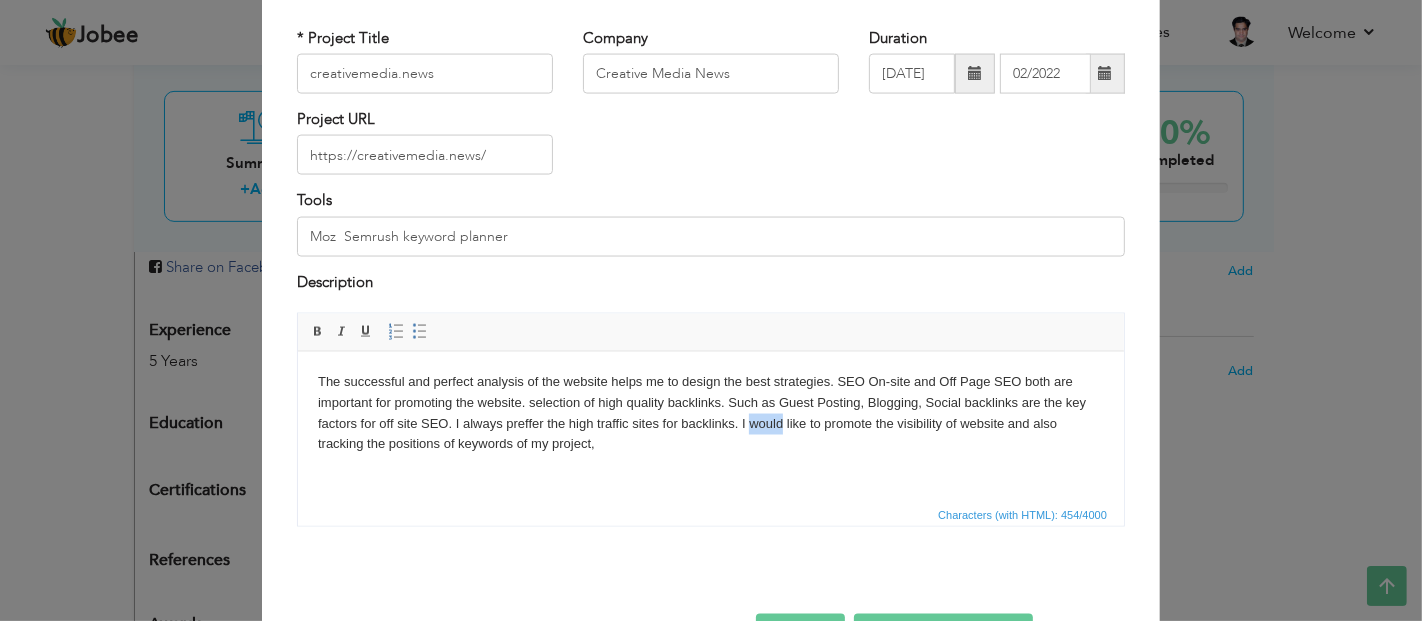 drag, startPoint x: 780, startPoint y: 421, endPoint x: 752, endPoint y: 423, distance: 28.071337 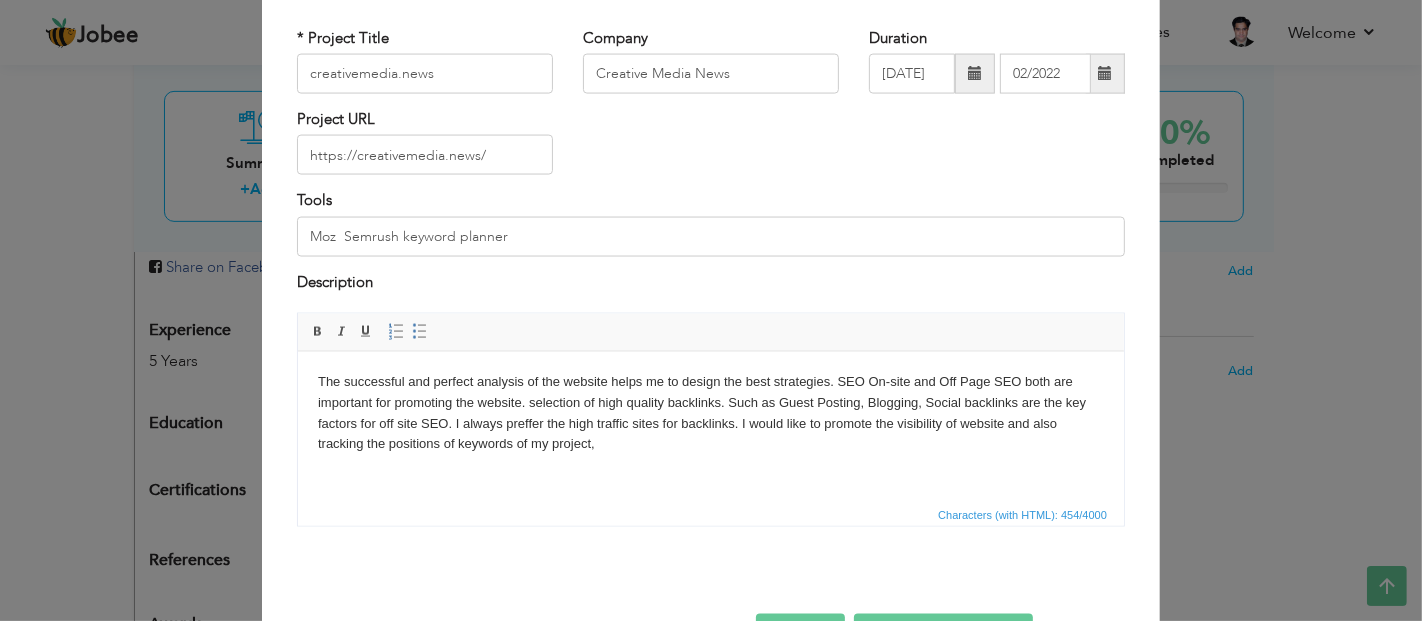 click on "* Project Title
creativemedia.news
Company
Creative Media News
Duration
06/2021 02/2022 Project URL Tools Description" at bounding box center (711, 284) 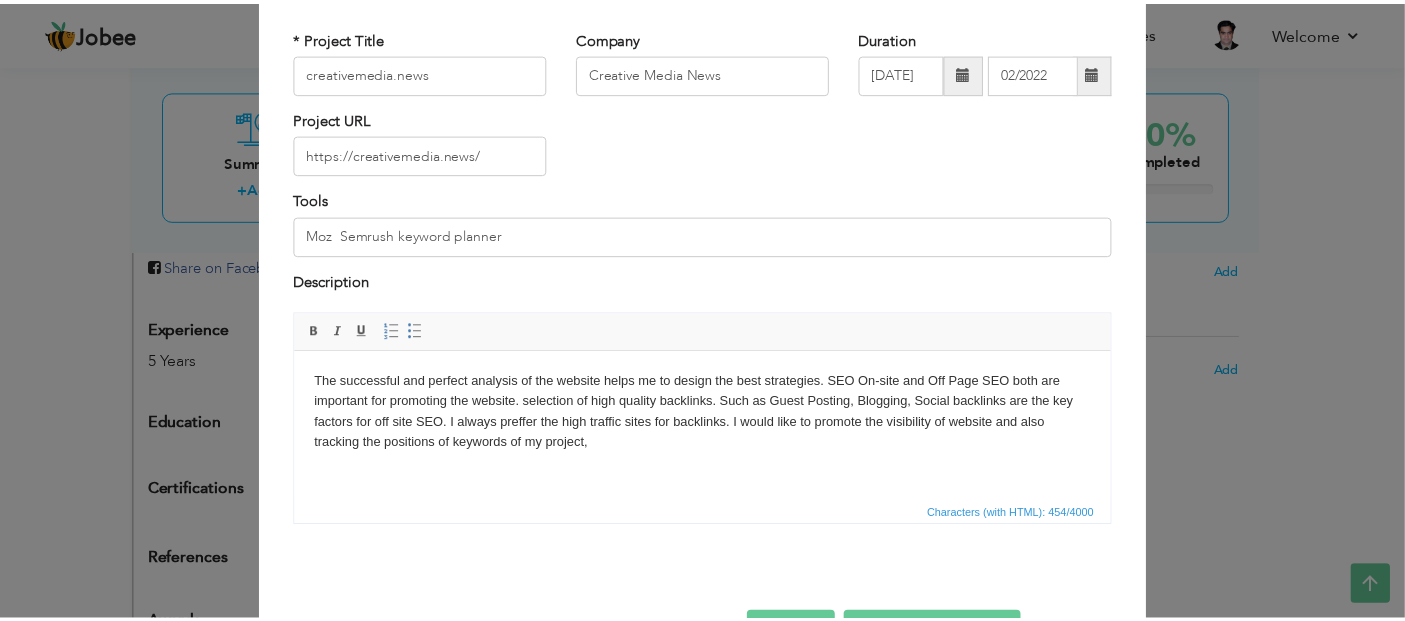 scroll, scrollTop: 180, scrollLeft: 0, axis: vertical 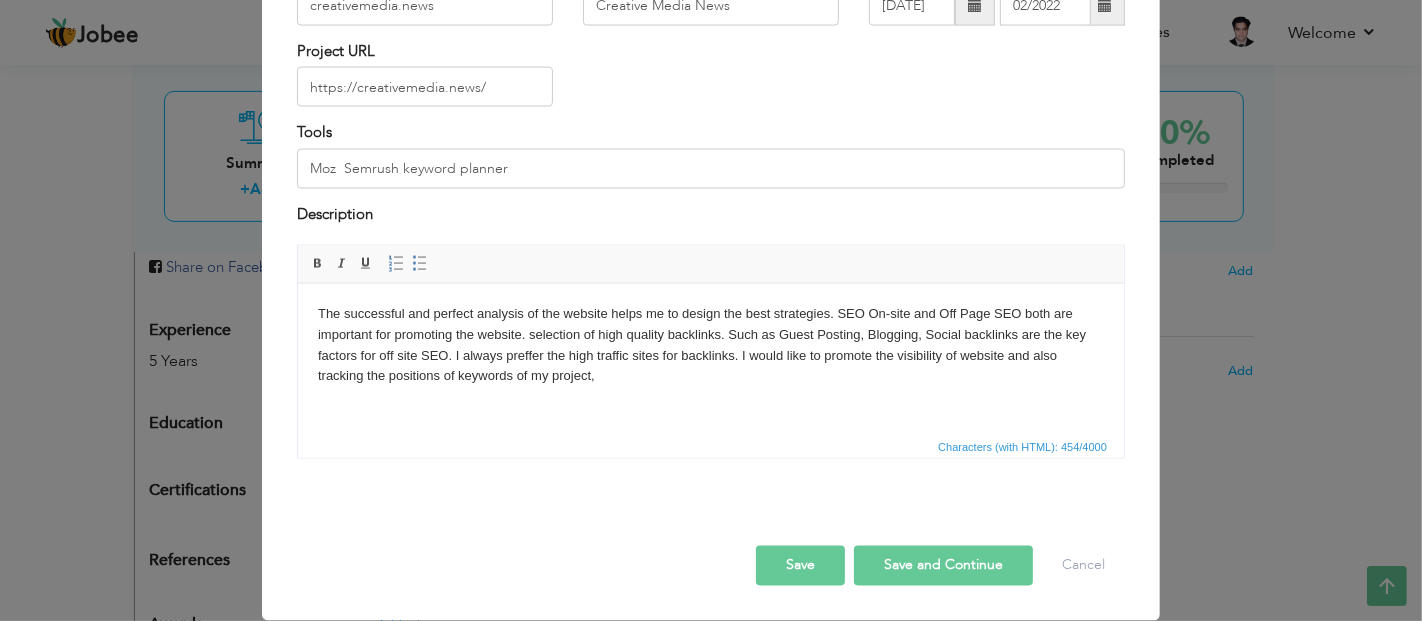 click on "Save" at bounding box center [800, 566] 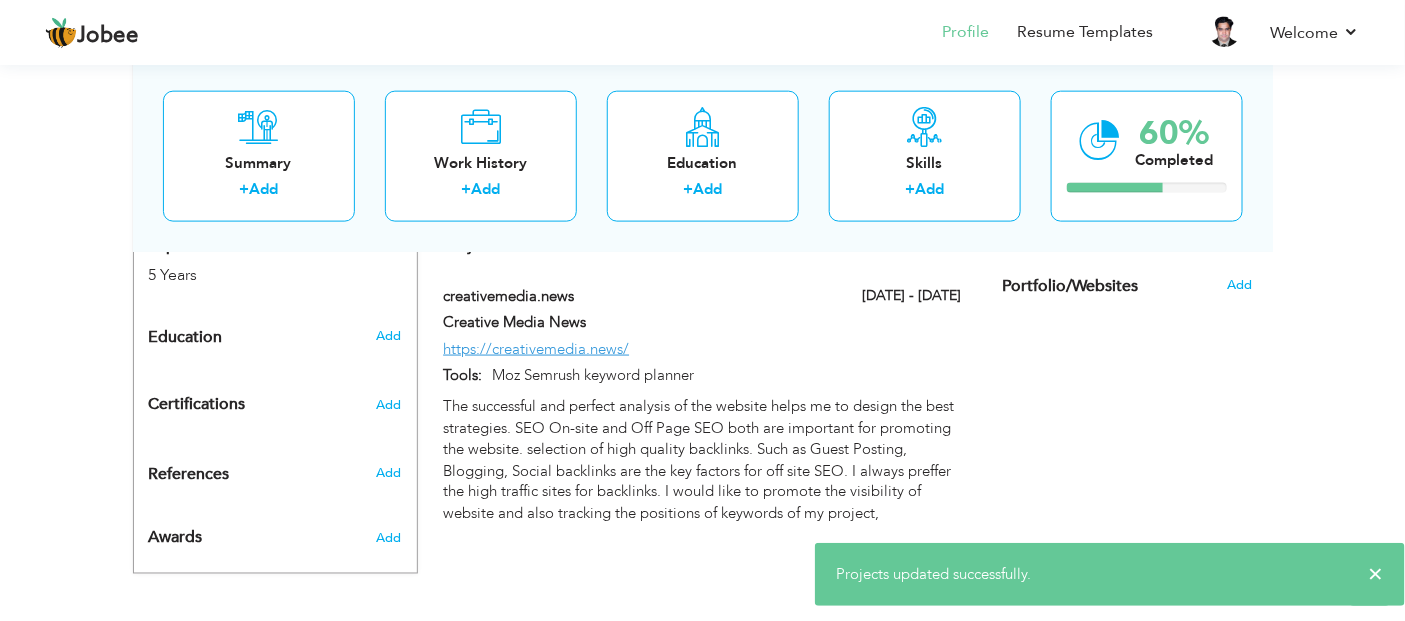 scroll, scrollTop: 792, scrollLeft: 0, axis: vertical 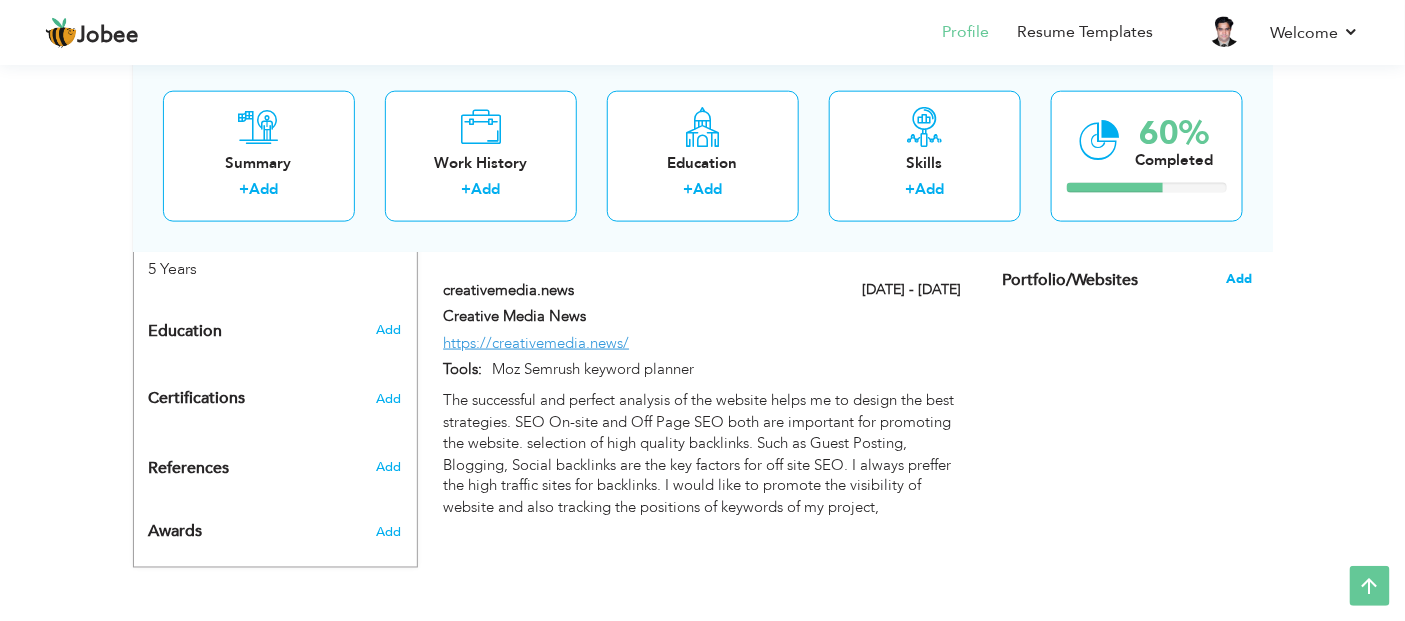 click on "Add" at bounding box center (1239, 279) 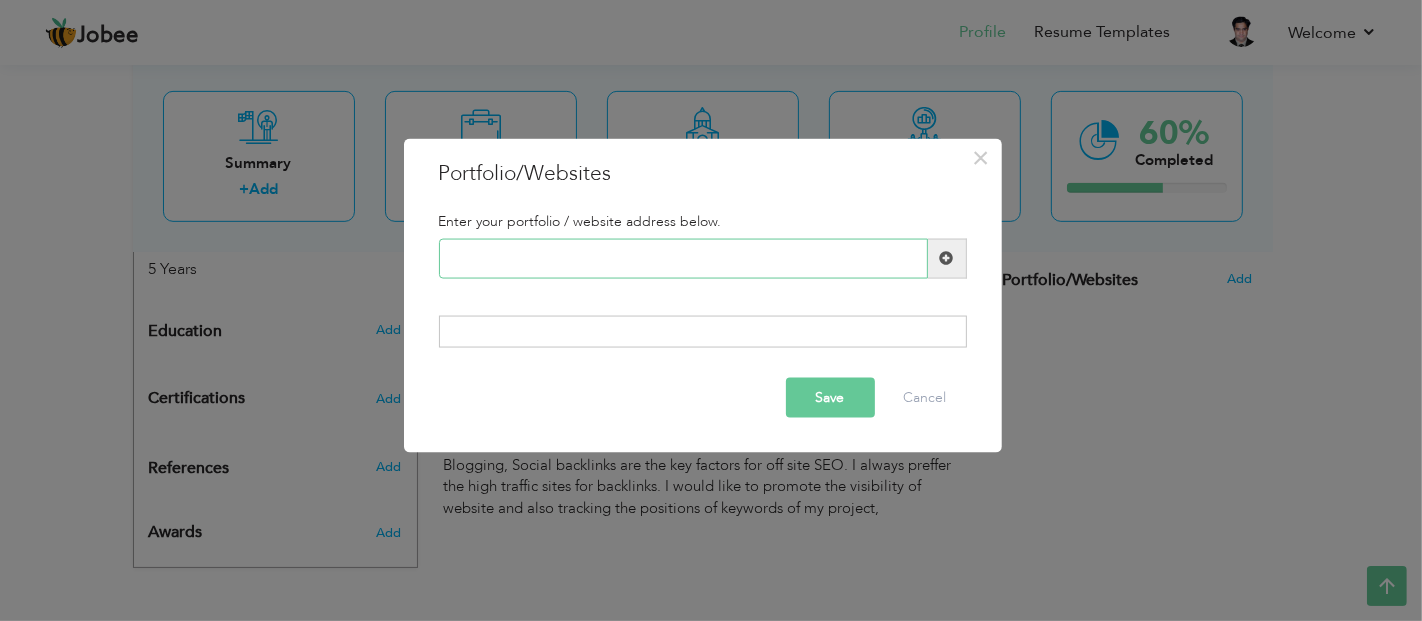 paste on "glassrus.ae" 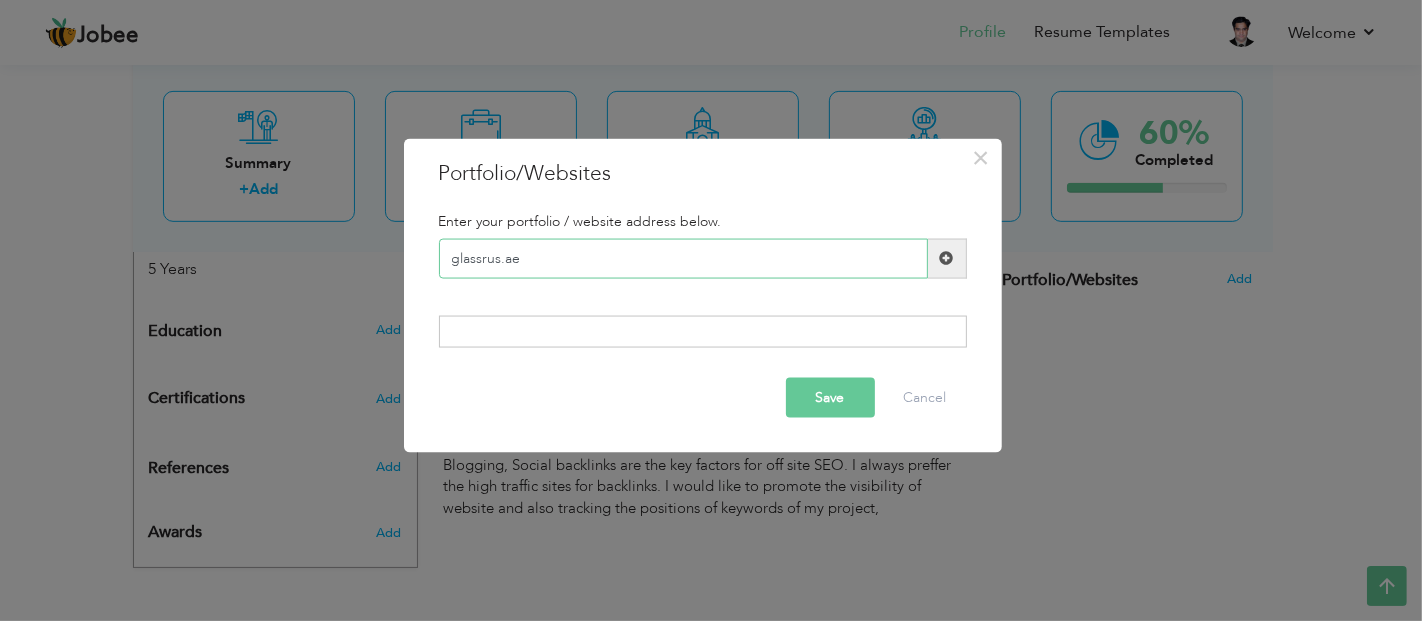 click on "glassrus.ae" at bounding box center [683, 258] 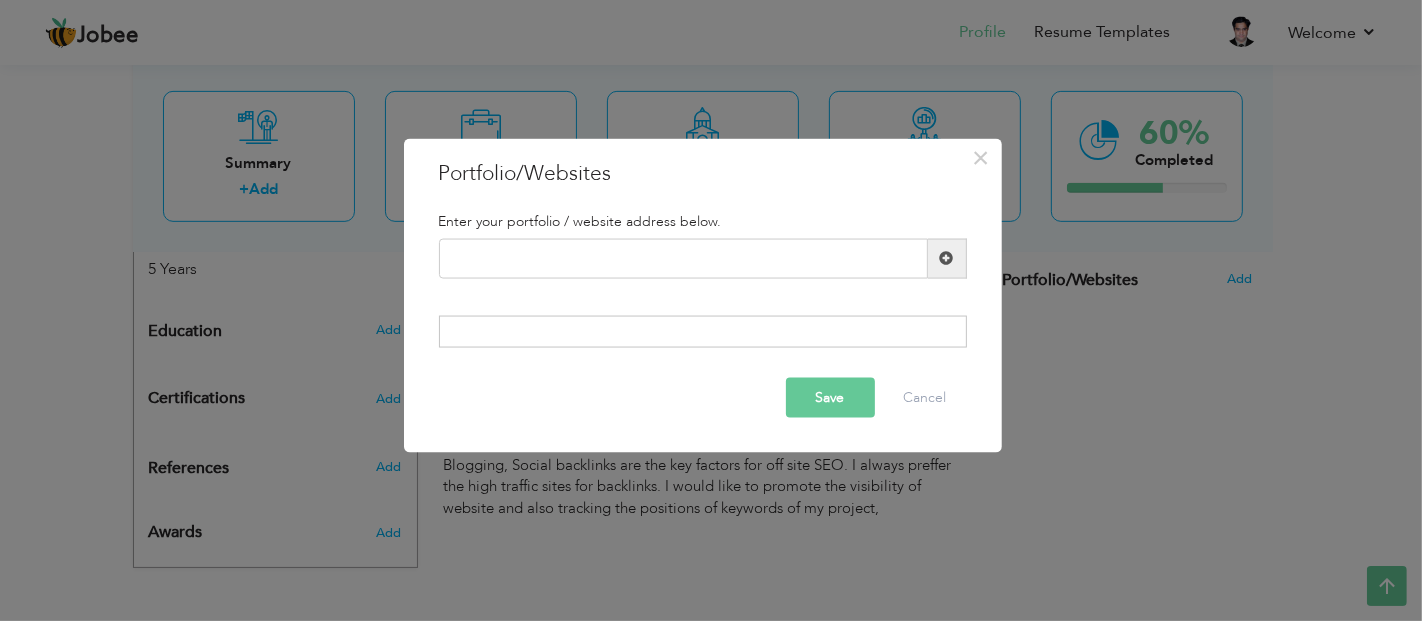 drag, startPoint x: 763, startPoint y: 166, endPoint x: 775, endPoint y: 124, distance: 43.68066 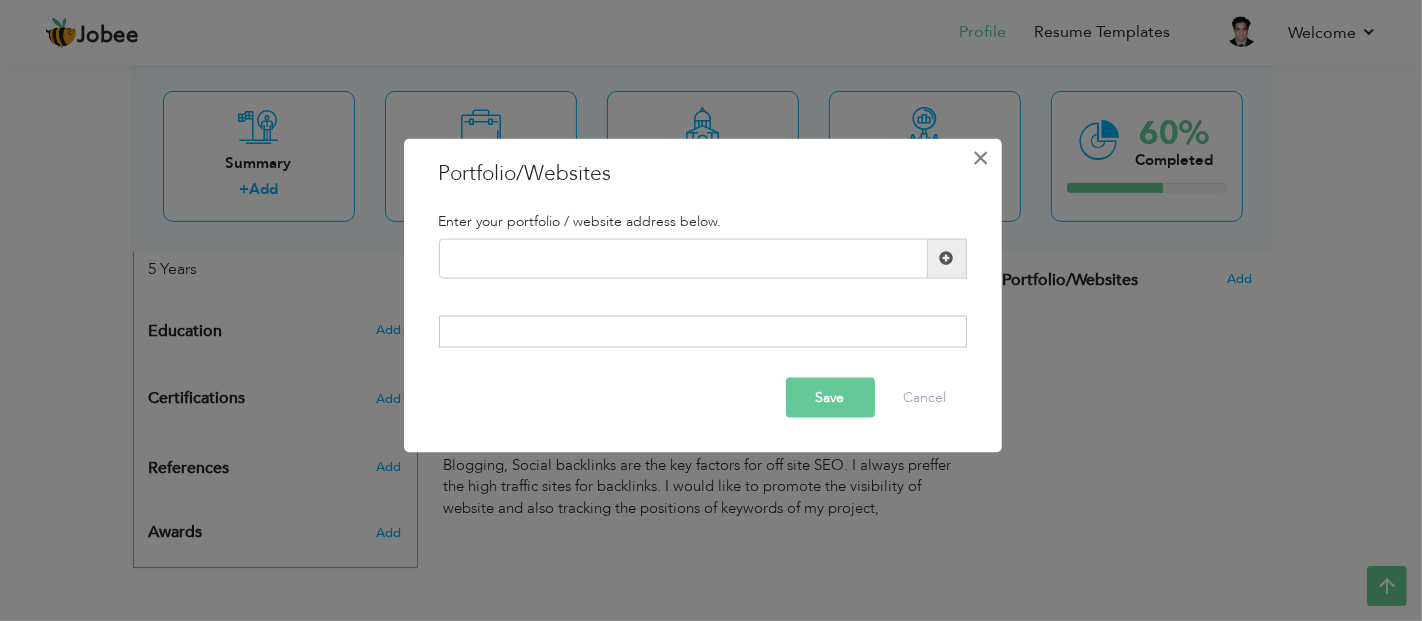 click on "×" at bounding box center (980, 157) 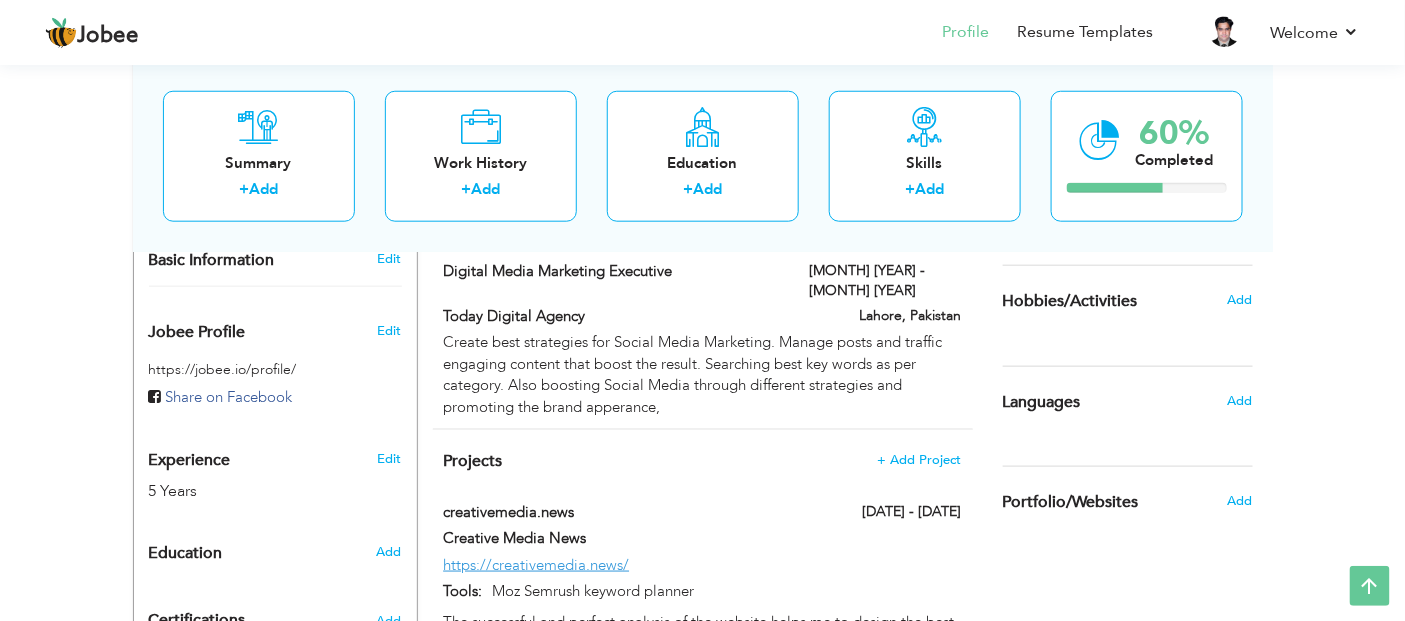 scroll, scrollTop: 792, scrollLeft: 0, axis: vertical 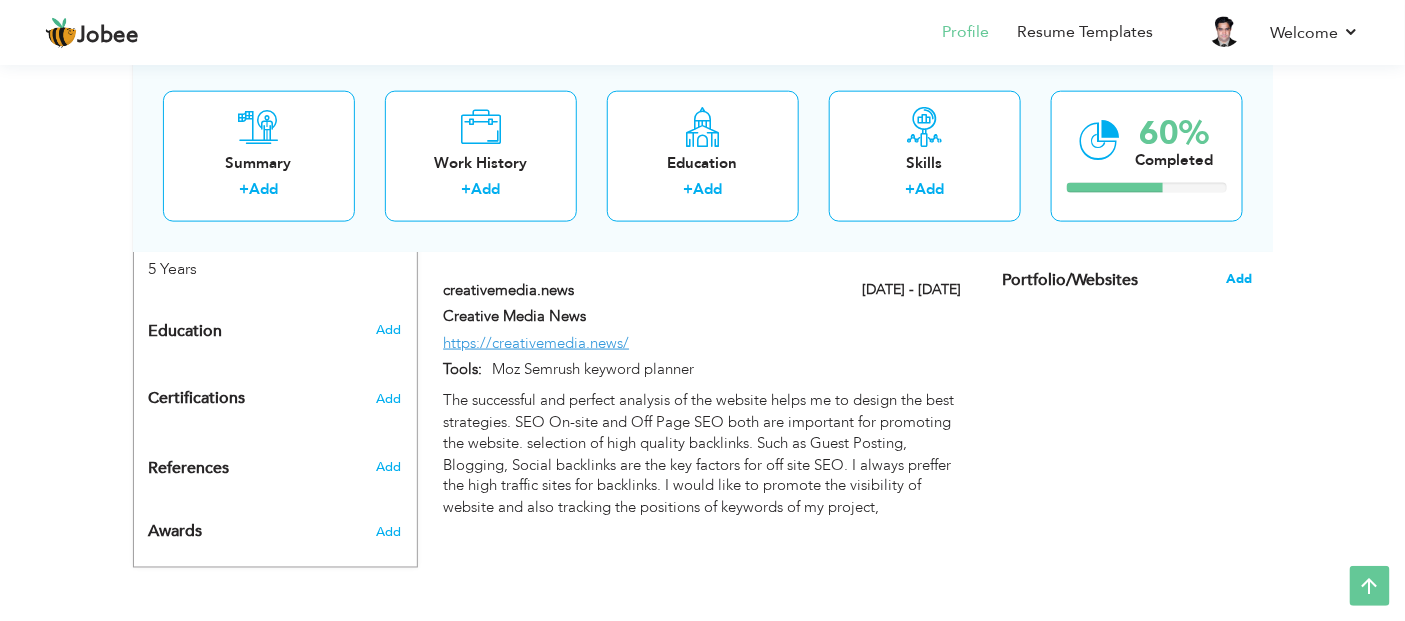 click on "Add" at bounding box center (1239, 279) 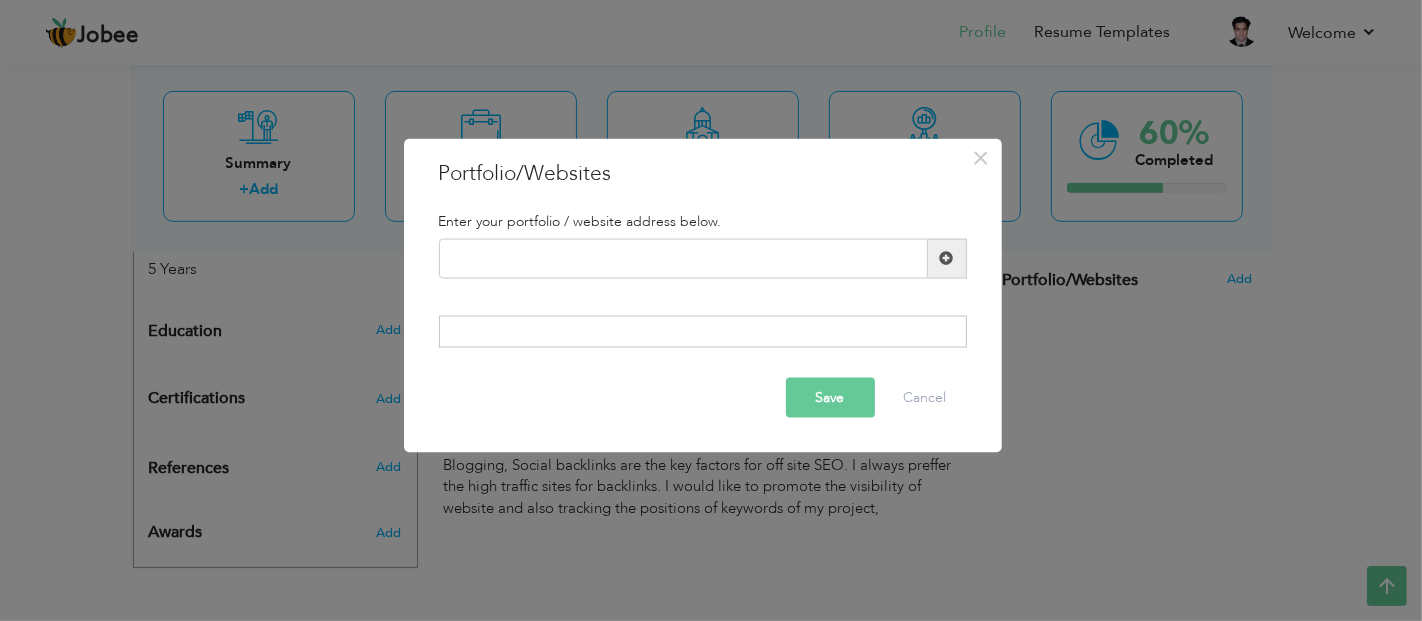 click at bounding box center (703, 332) 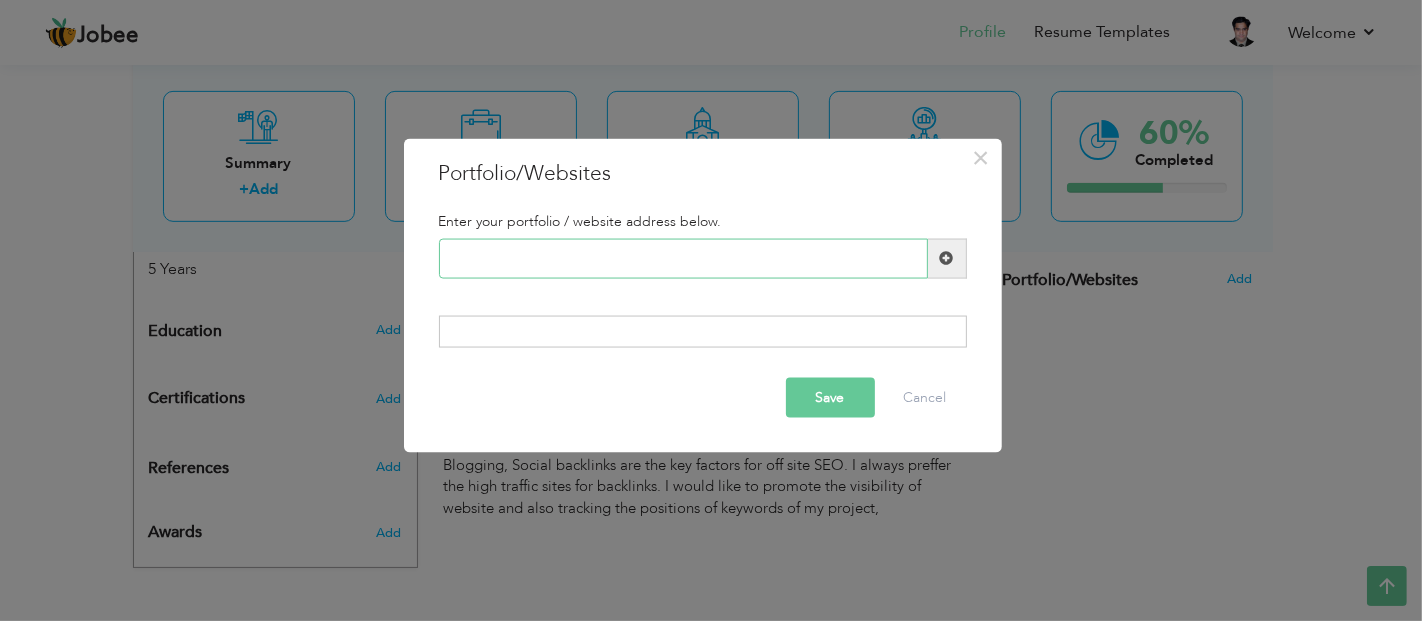 click at bounding box center (683, 258) 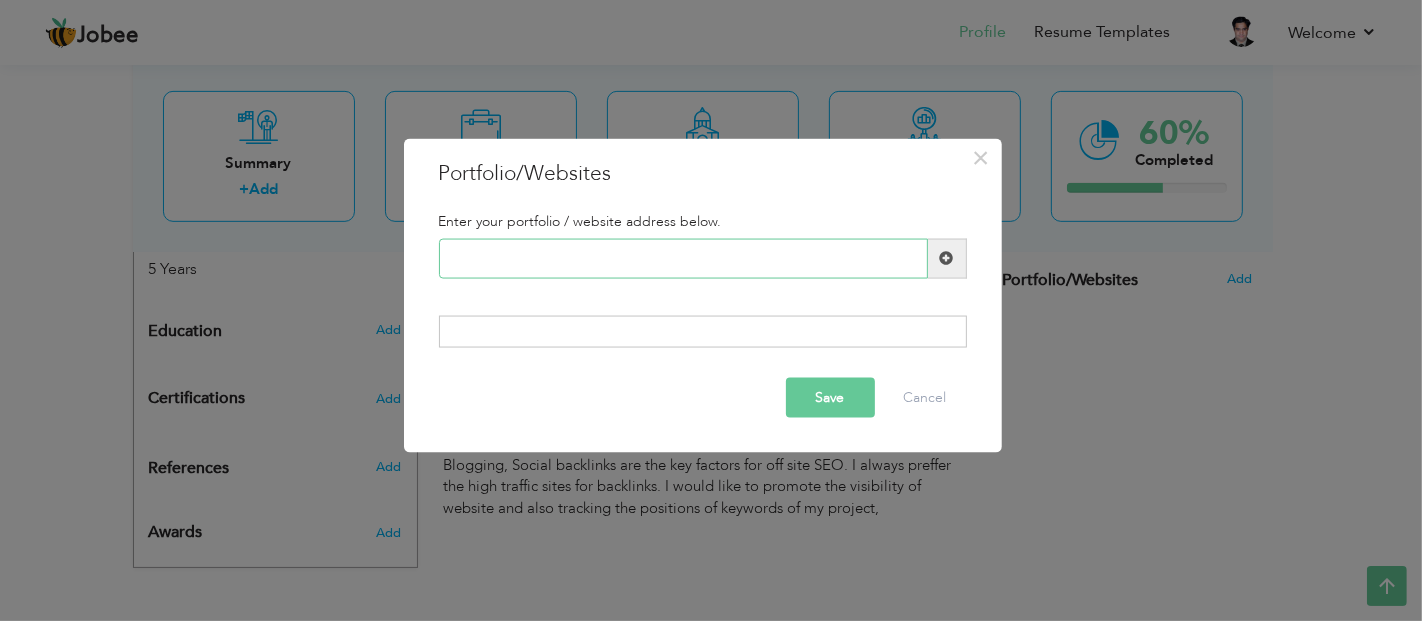 paste on "https://glassrus.ae/" 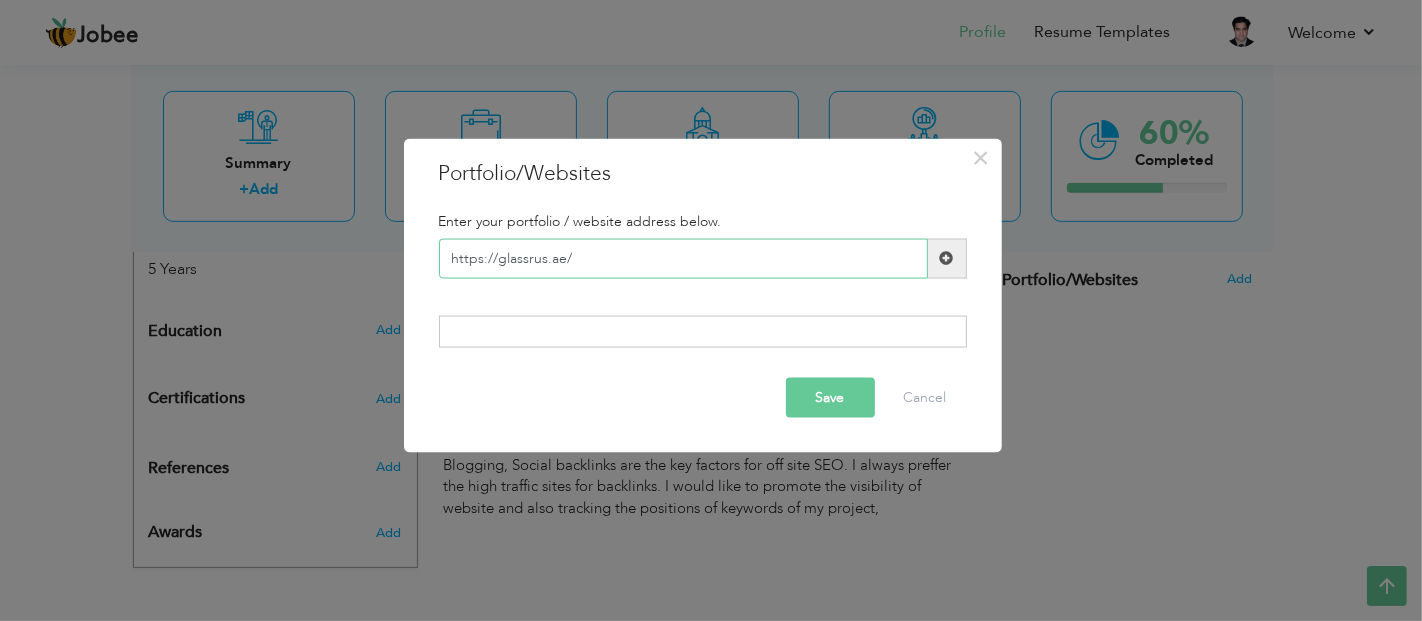 type on "https://glassrus.ae/" 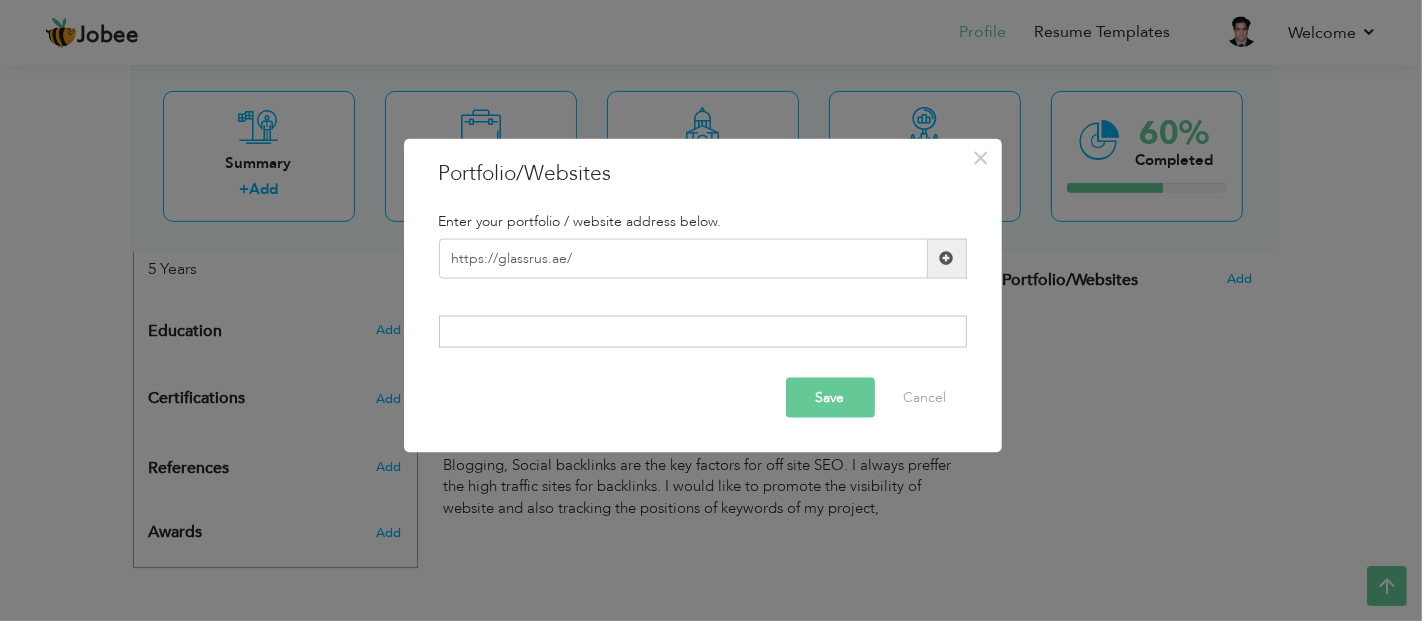click on "Save" at bounding box center [830, 398] 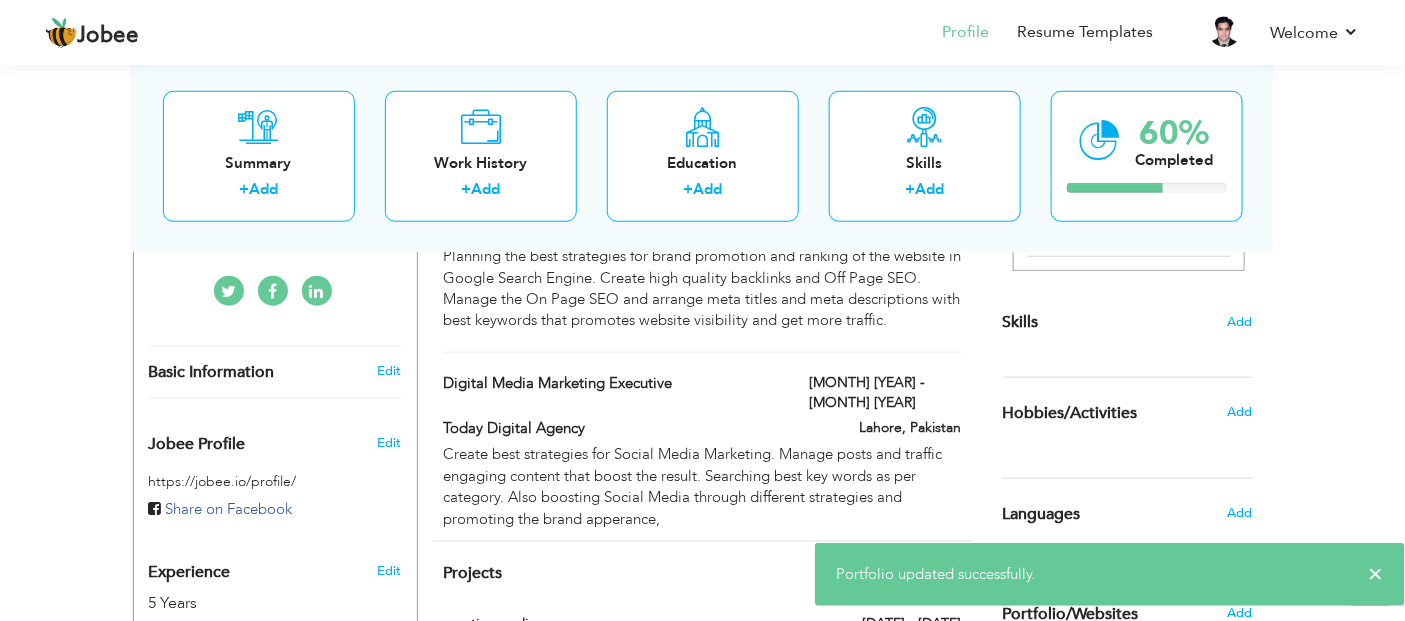 scroll, scrollTop: 792, scrollLeft: 0, axis: vertical 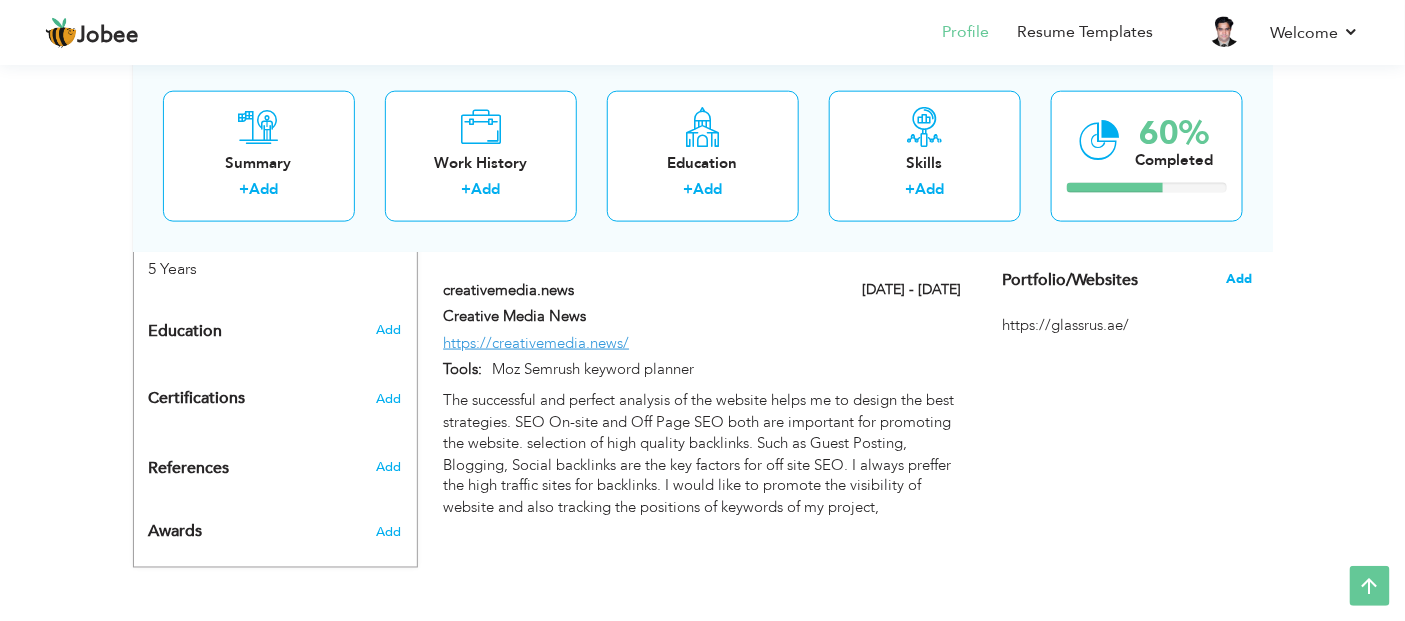 click on "Add" at bounding box center (1239, 279) 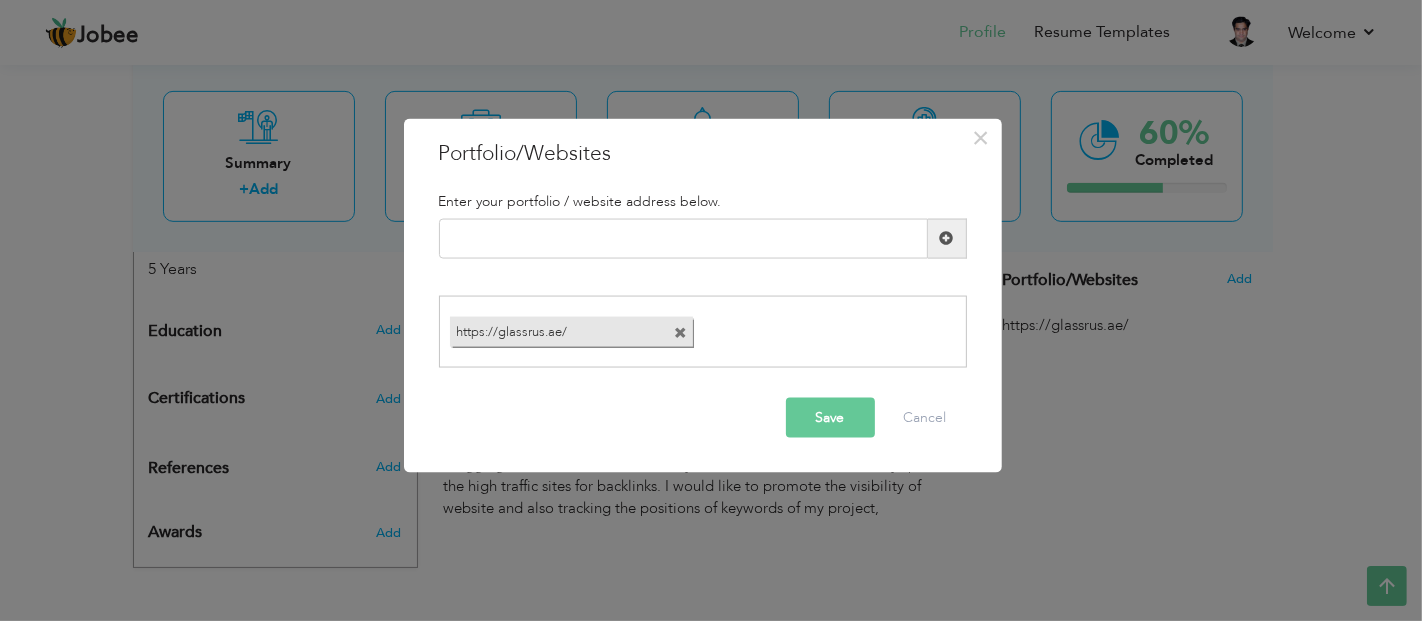 drag, startPoint x: 1194, startPoint y: 341, endPoint x: 1134, endPoint y: 338, distance: 60.074955 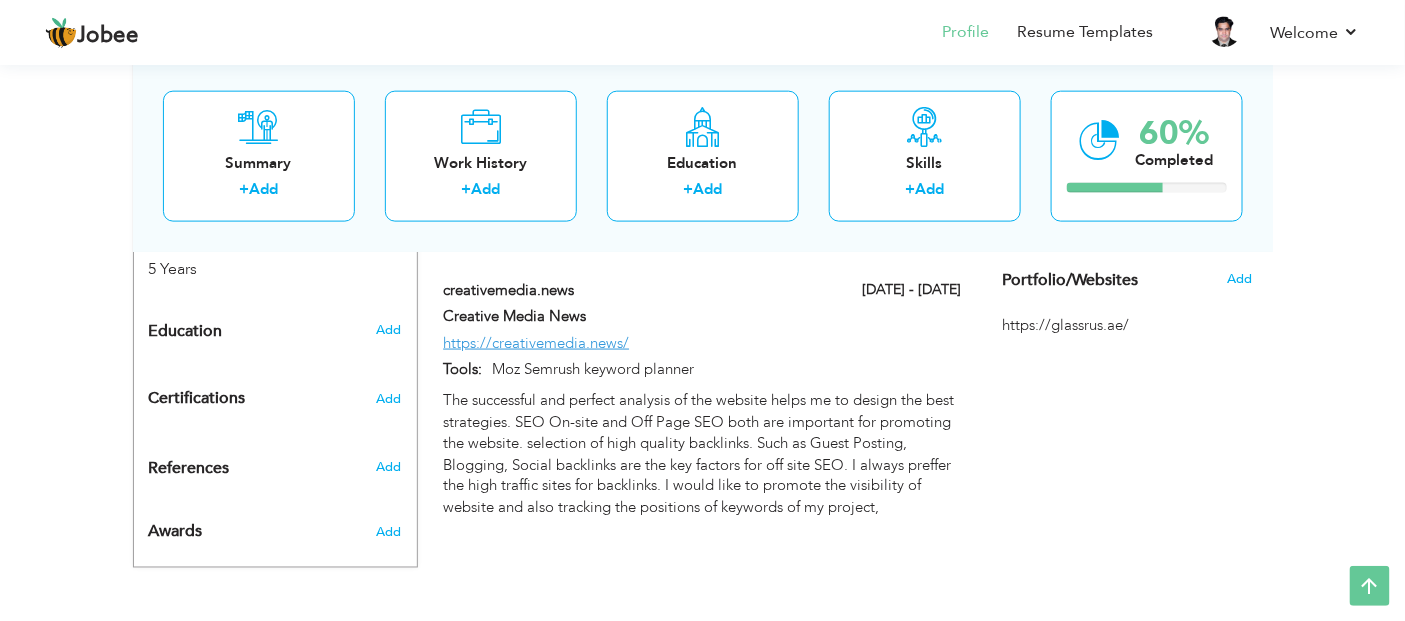 click on "https://glassrus.ae/" at bounding box center (1128, 325) 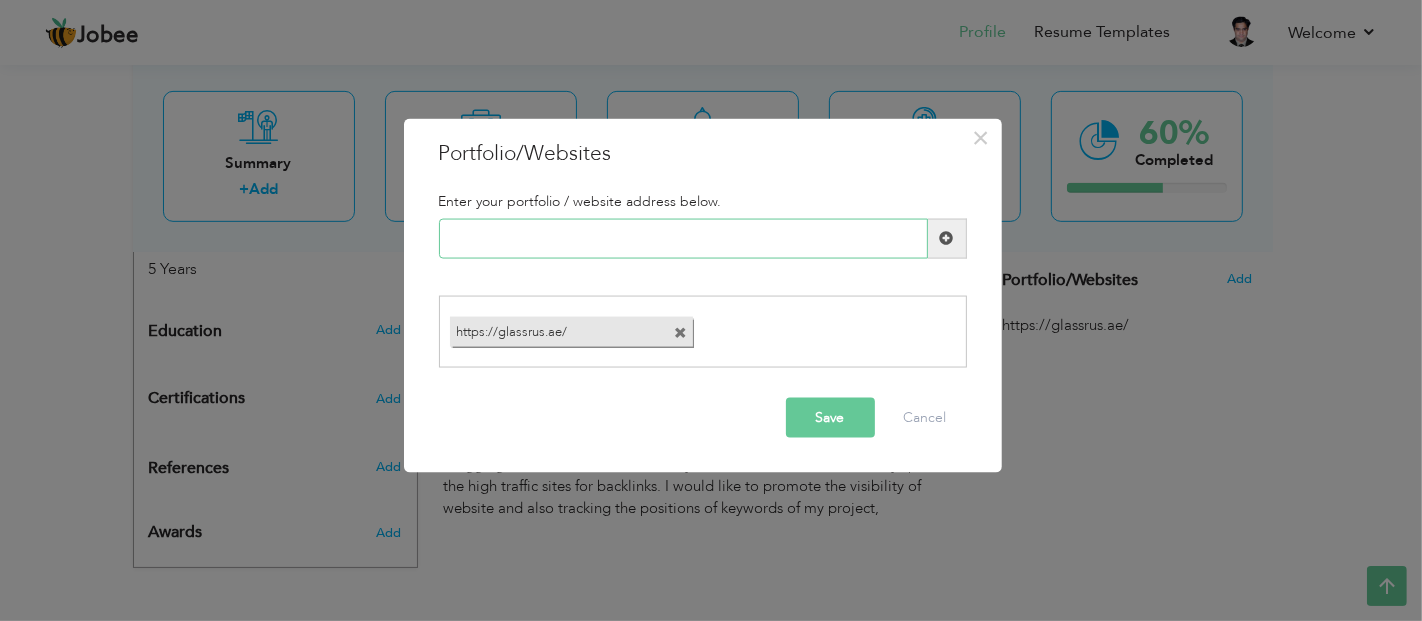 click at bounding box center (683, 238) 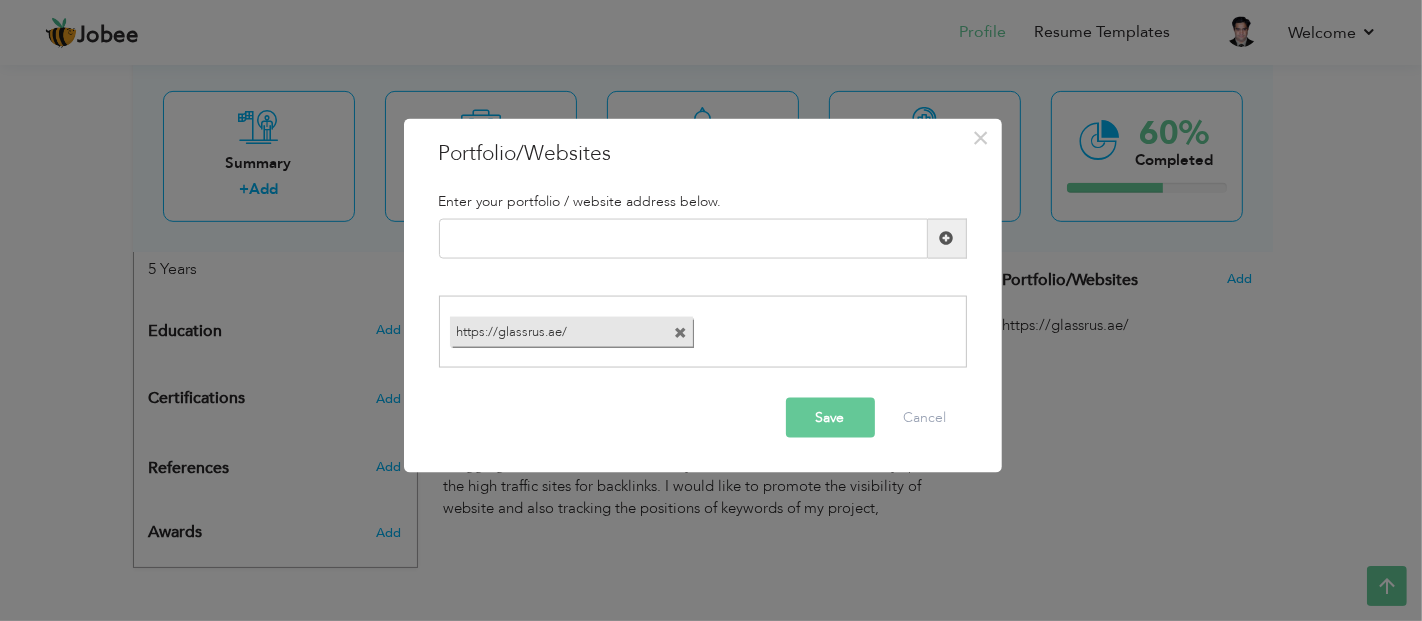 click at bounding box center (681, 333) 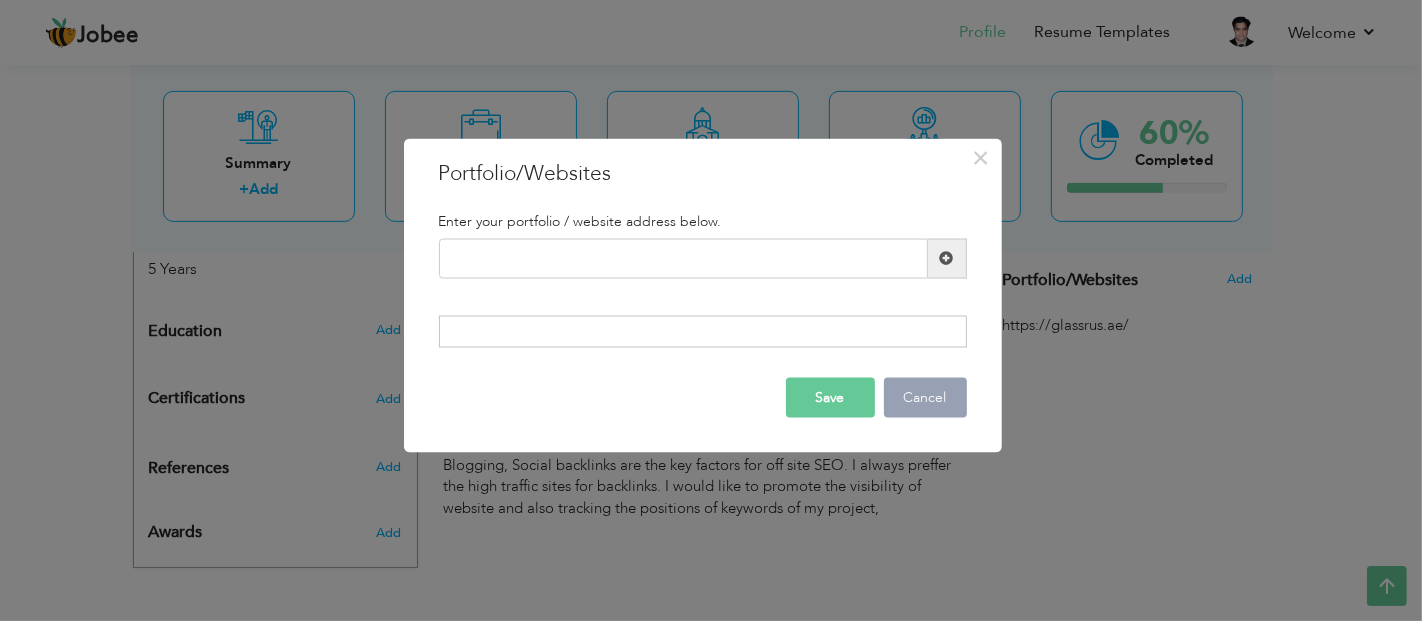 click on "Cancel" at bounding box center (925, 398) 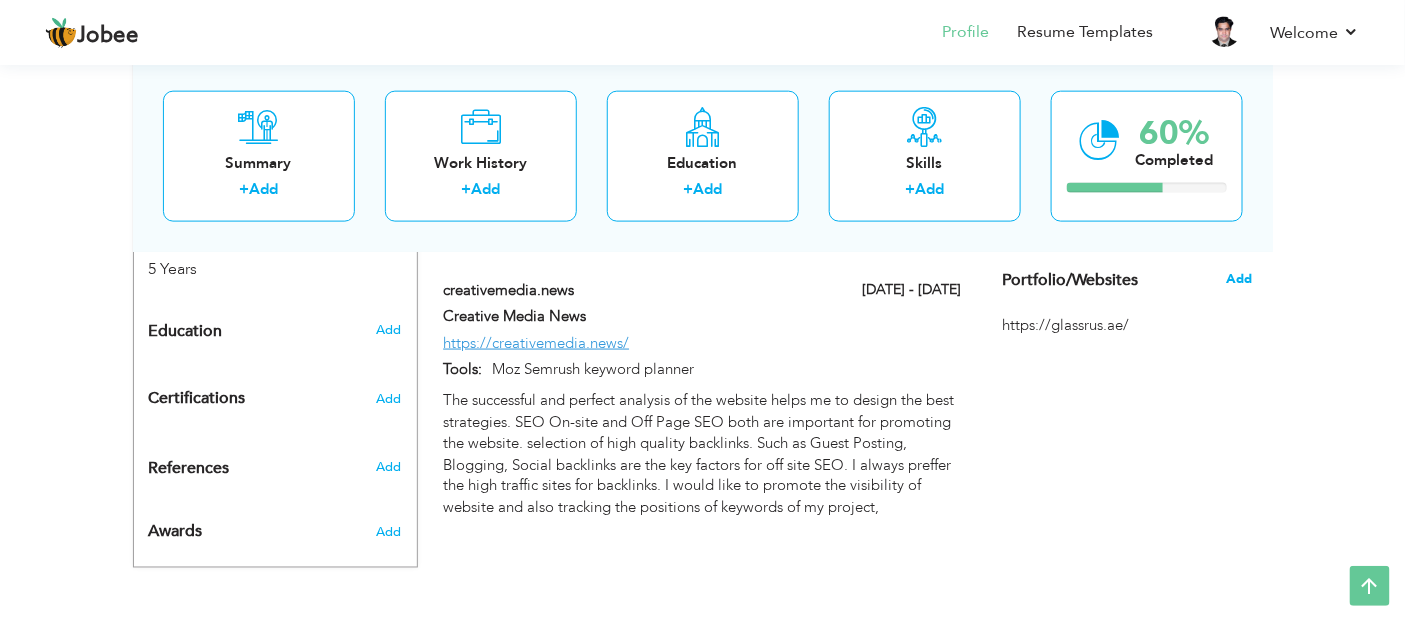 click on "Add" at bounding box center [1239, 279] 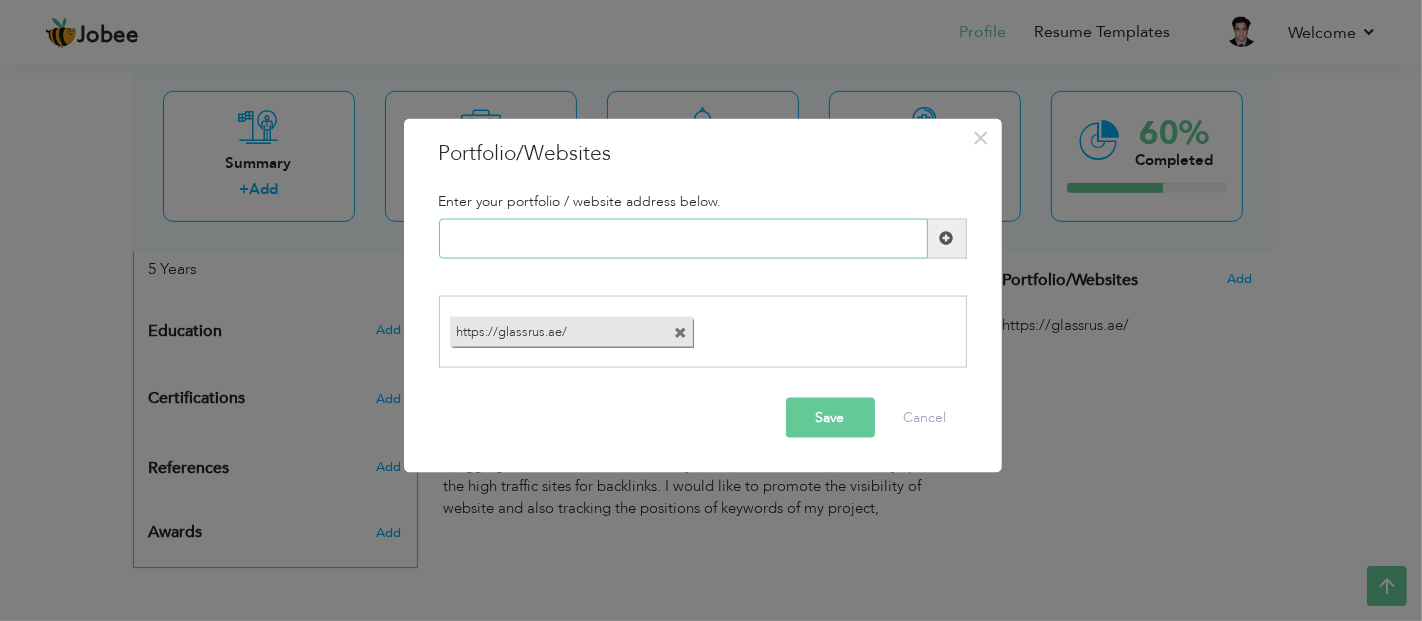 paste on "https://glassrus.ae/" 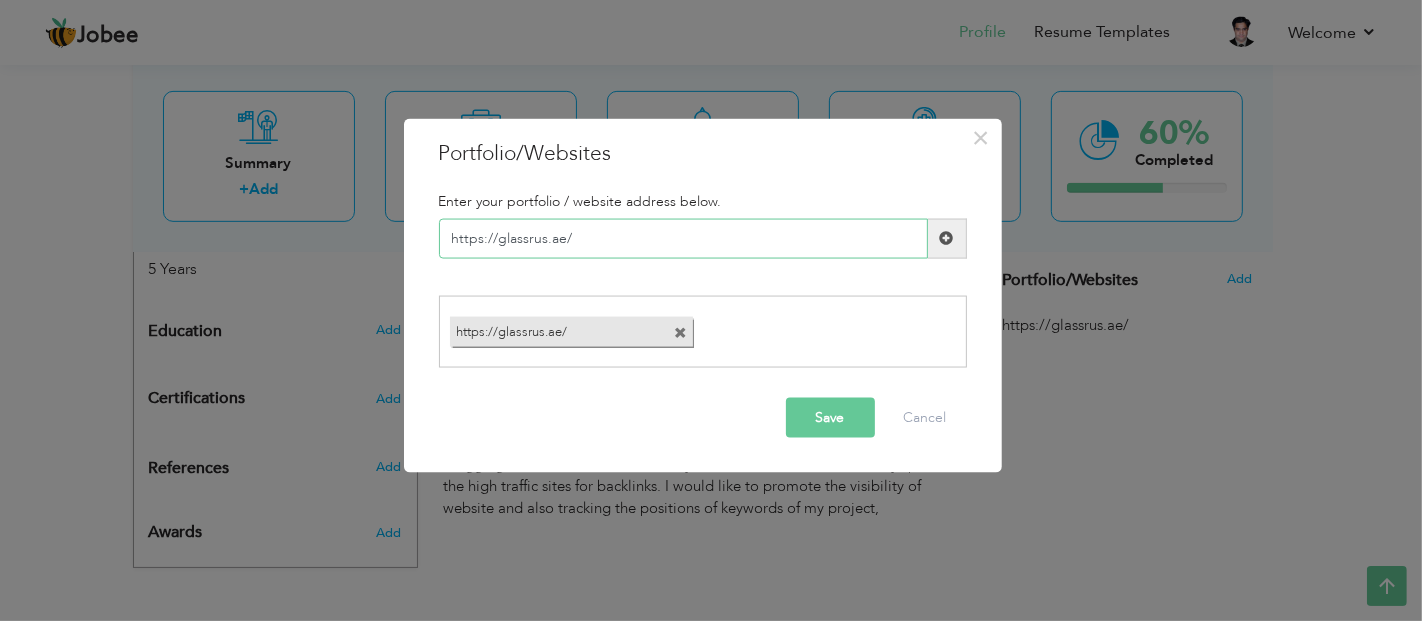 type on "https://glassrus.ae/" 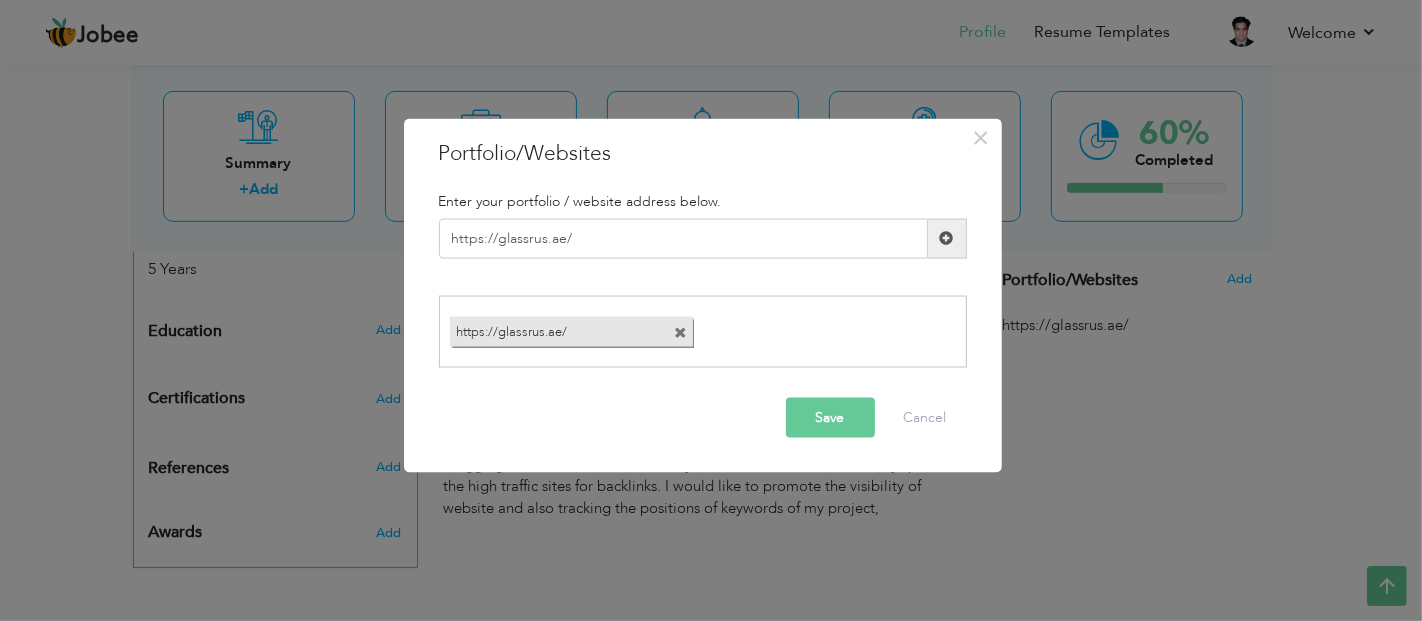 click on "Save" at bounding box center (830, 418) 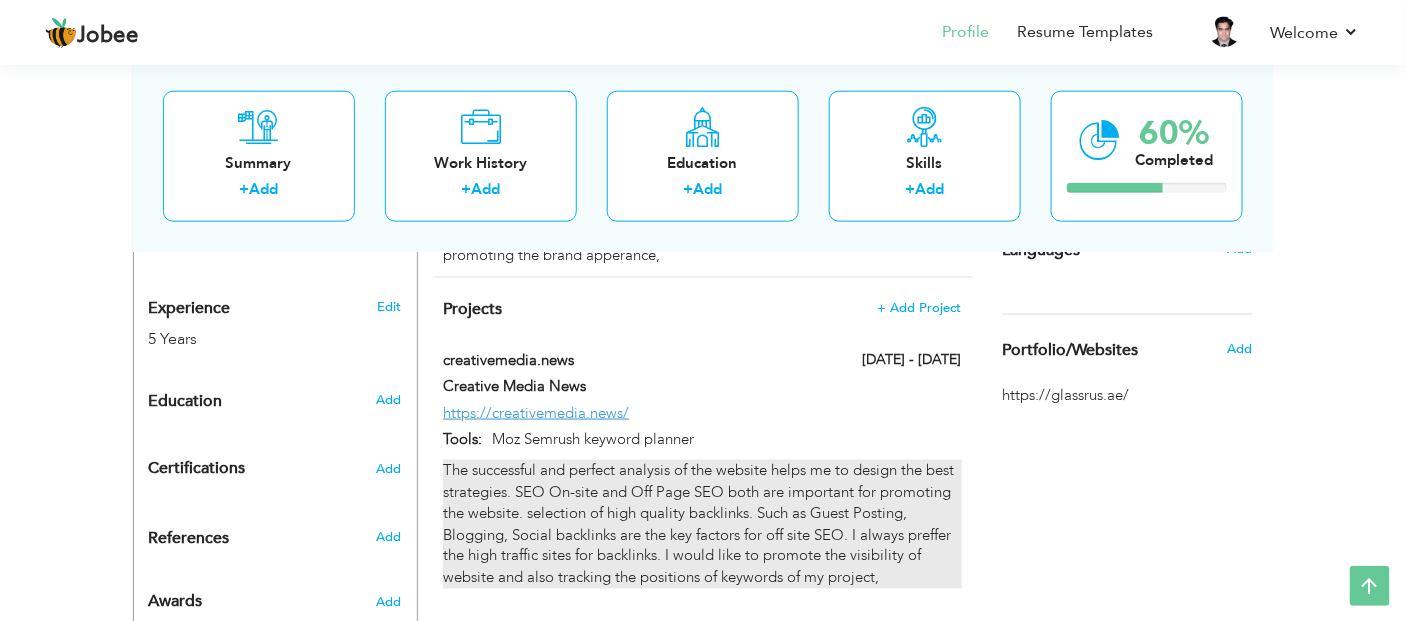 scroll, scrollTop: 681, scrollLeft: 0, axis: vertical 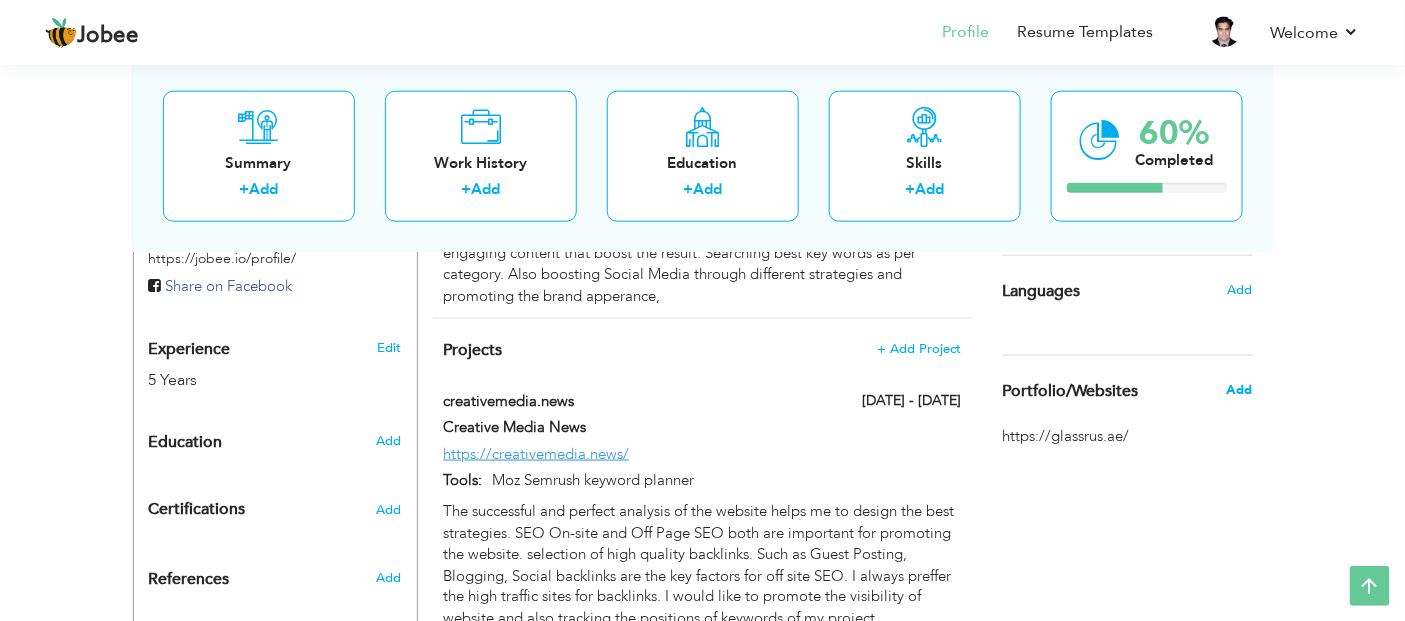 click on "Add" at bounding box center (1239, 390) 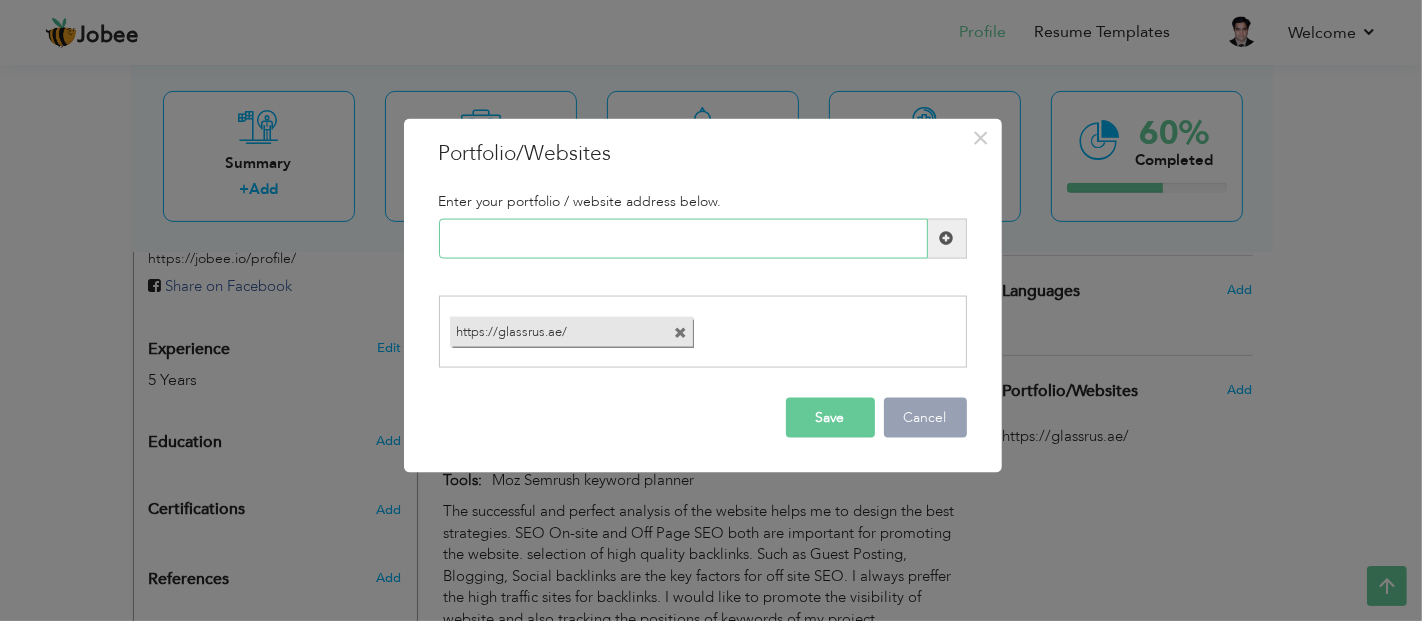 paste on "https://acetoproofing.com/" 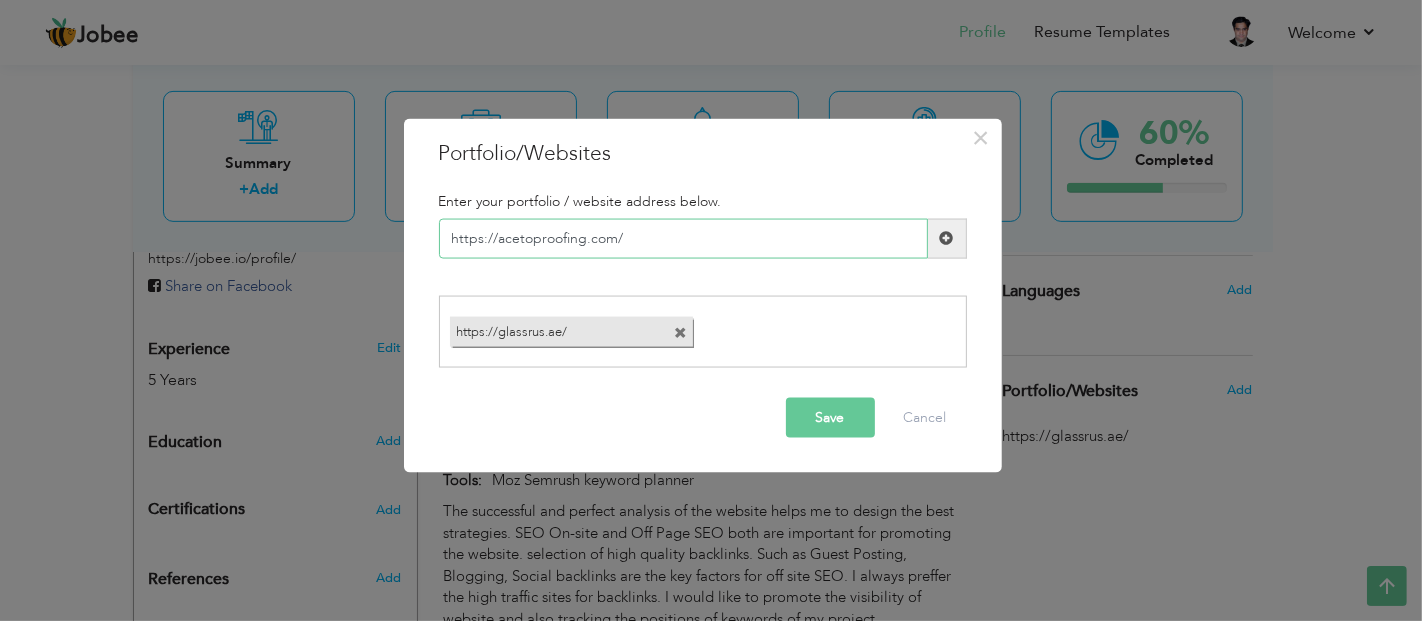 type on "https://acetoproofing.com/" 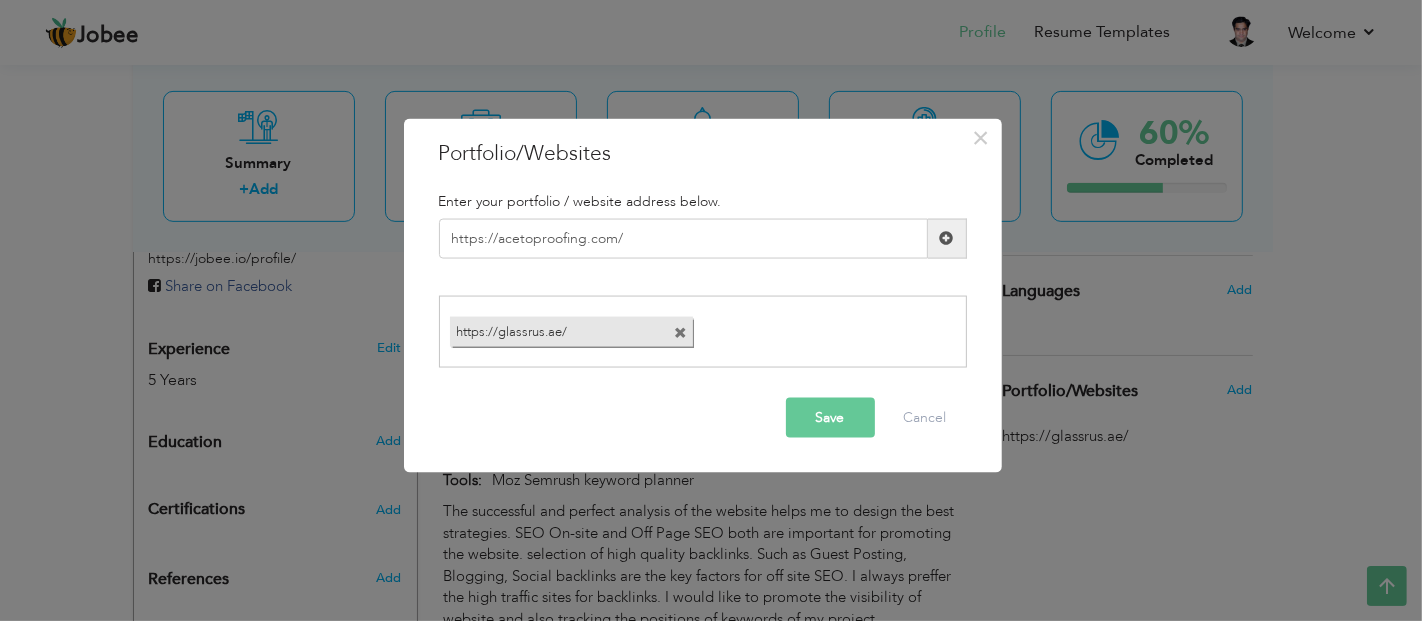 click on "Save" at bounding box center (830, 418) 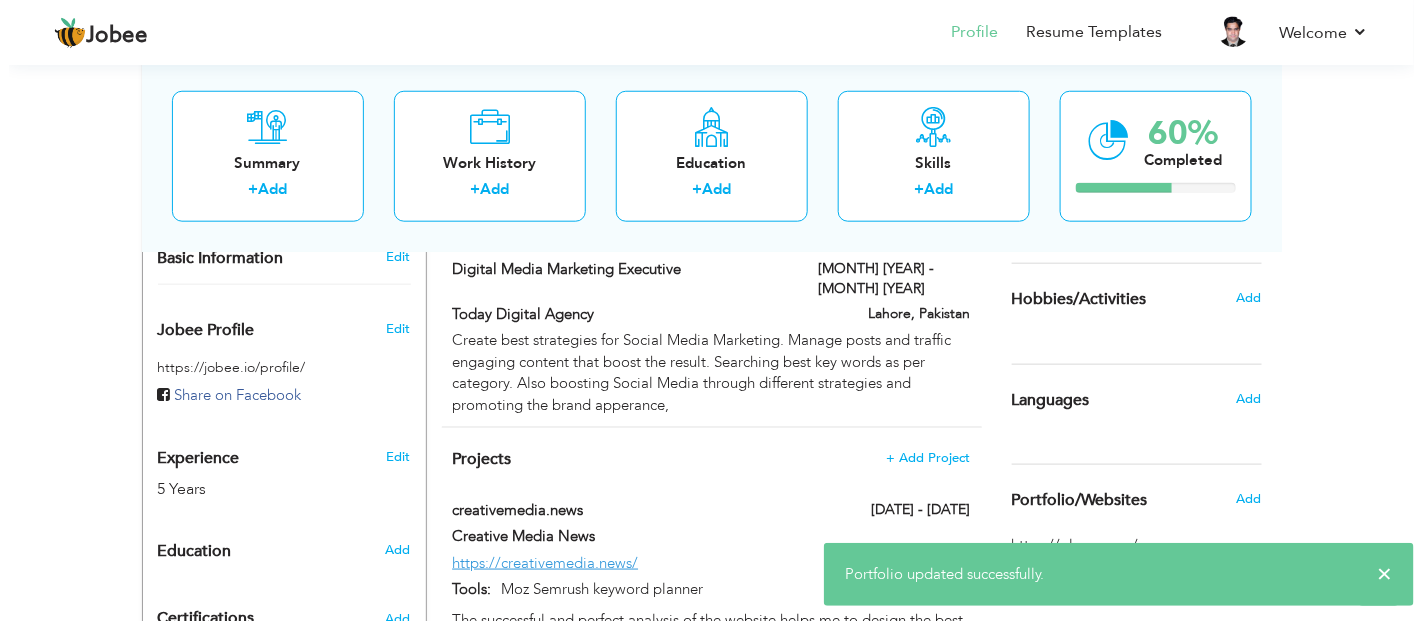 scroll, scrollTop: 570, scrollLeft: 0, axis: vertical 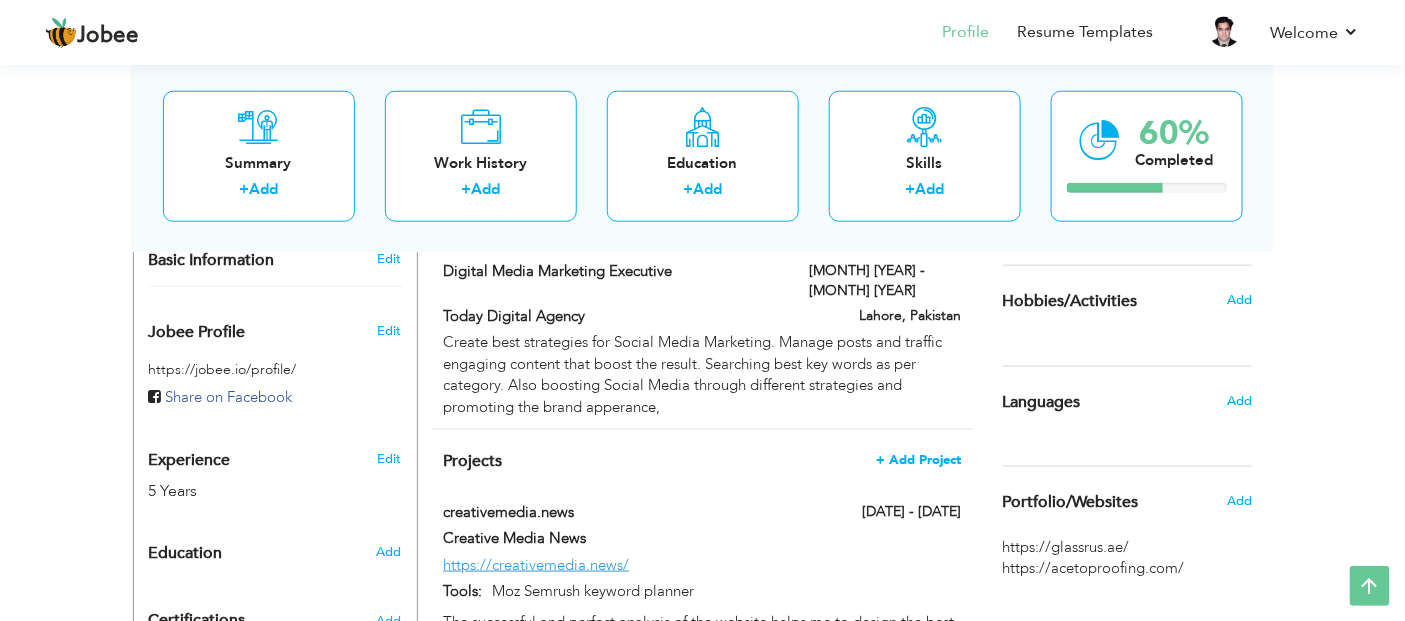 click on "+ Add Project" at bounding box center (919, 460) 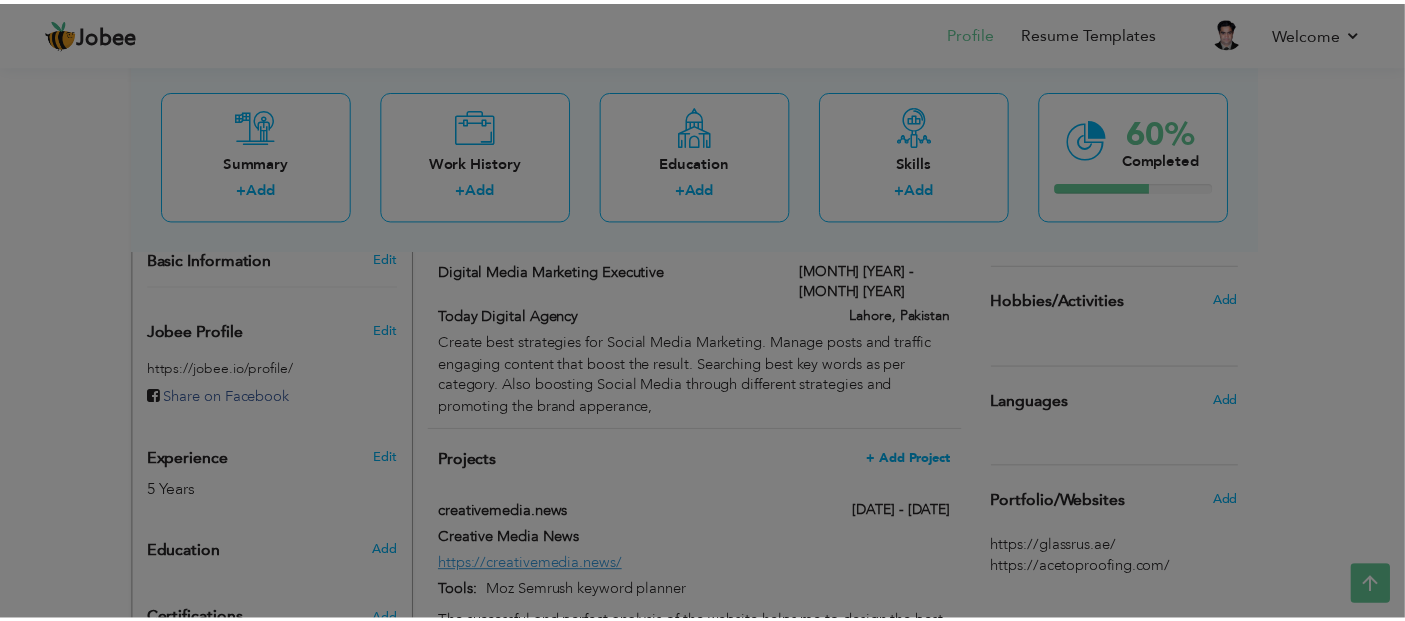 scroll, scrollTop: 0, scrollLeft: 0, axis: both 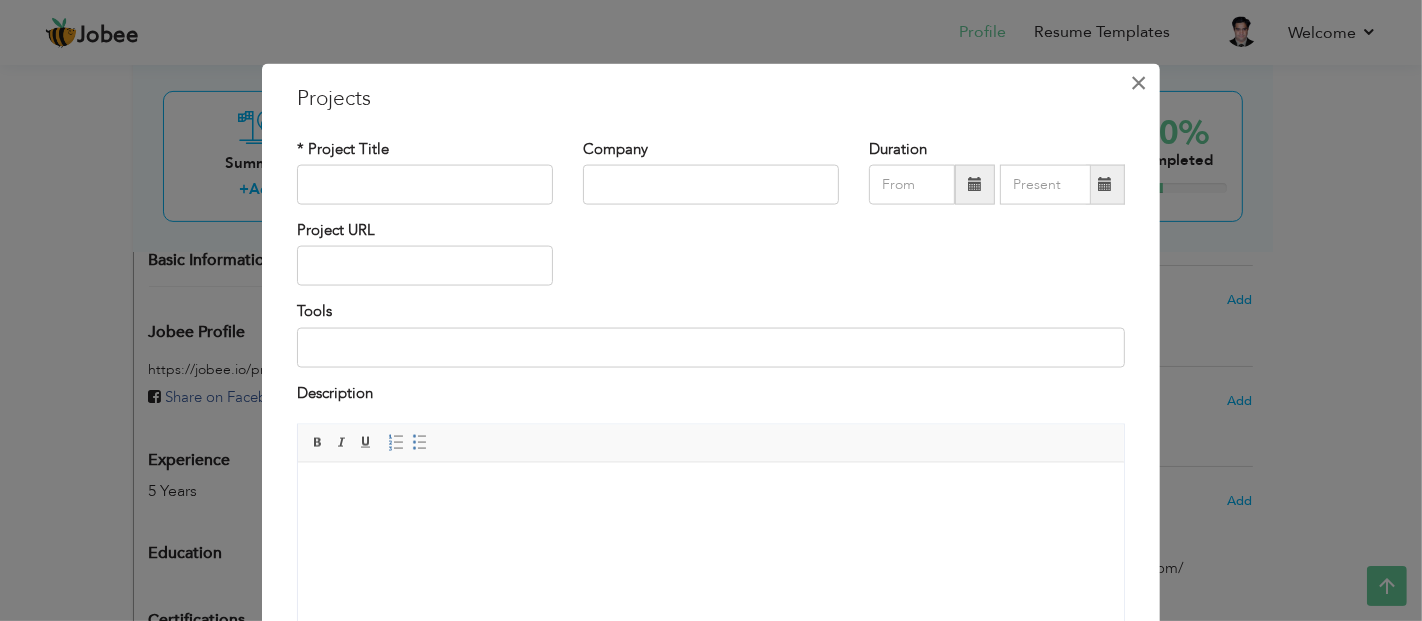 click on "×" at bounding box center [1139, 82] 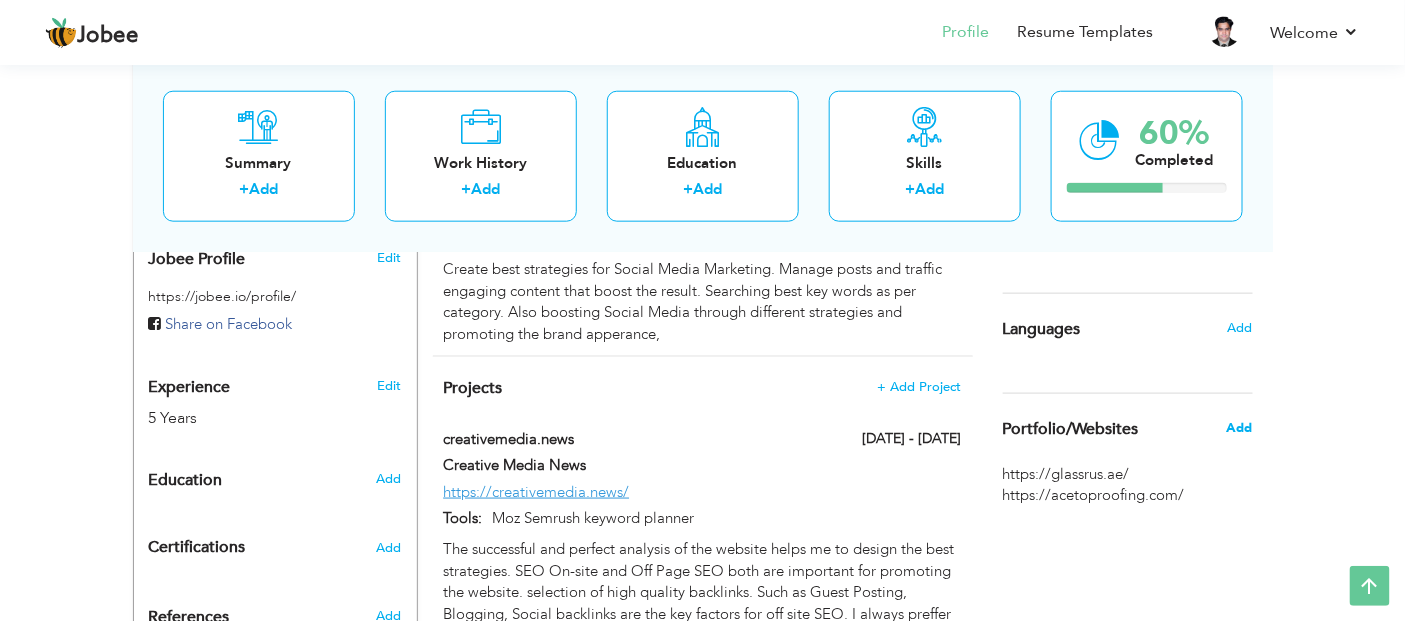 scroll, scrollTop: 681, scrollLeft: 0, axis: vertical 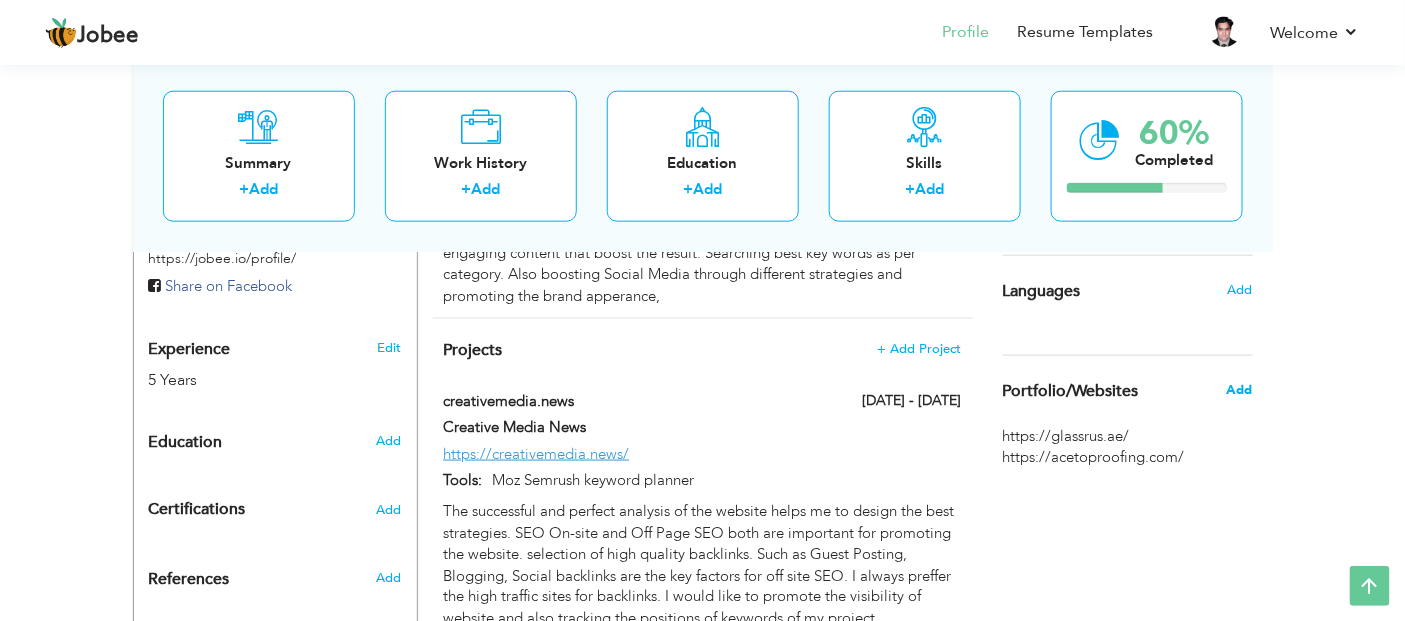 click on "Add" at bounding box center (1239, 390) 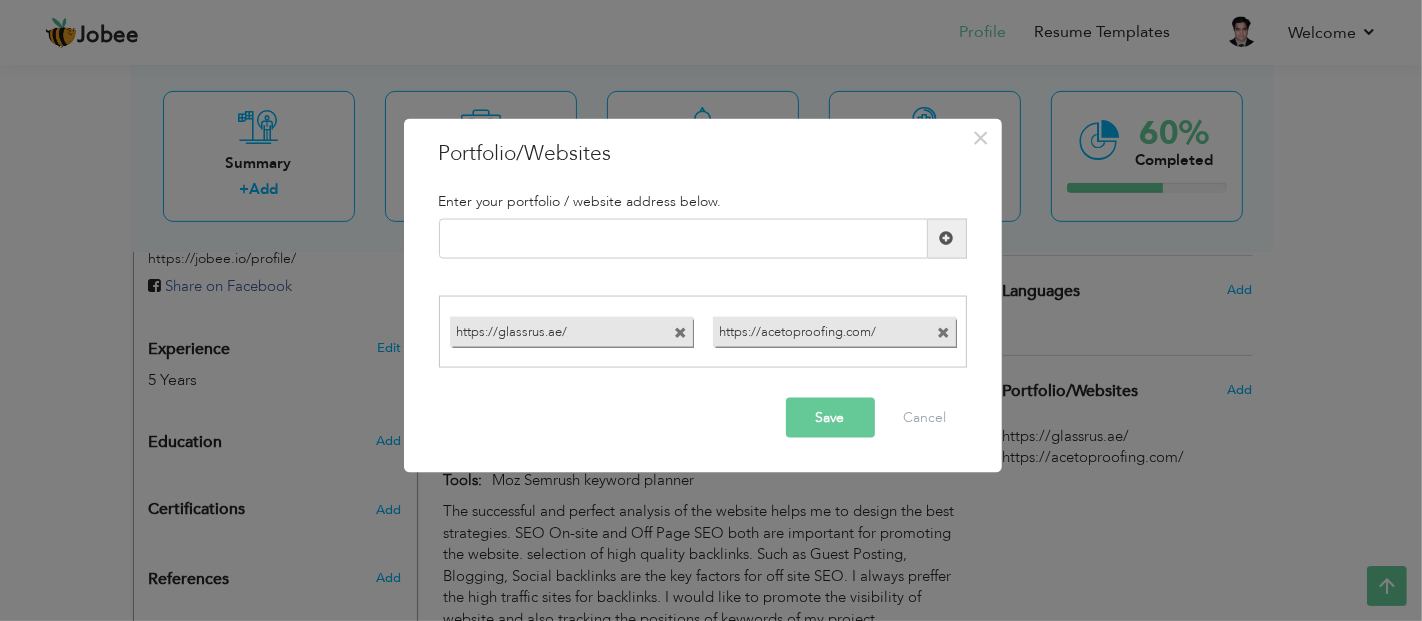 click at bounding box center (681, 333) 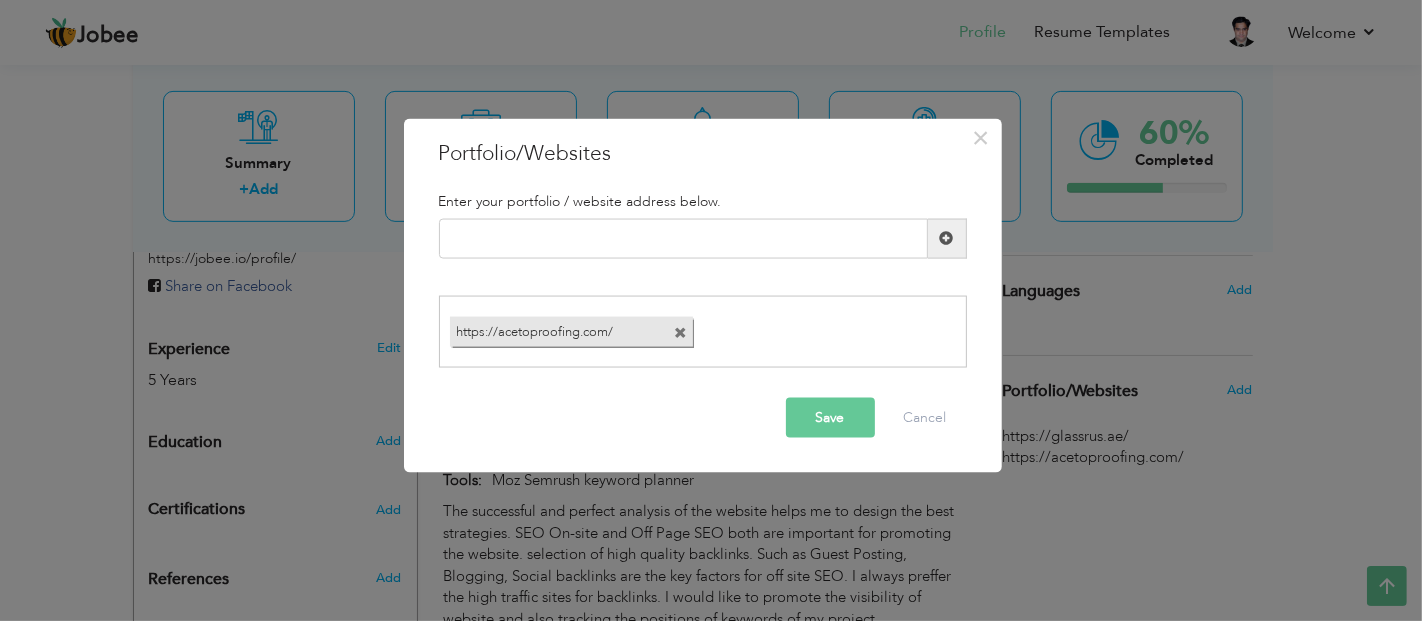 click at bounding box center [681, 333] 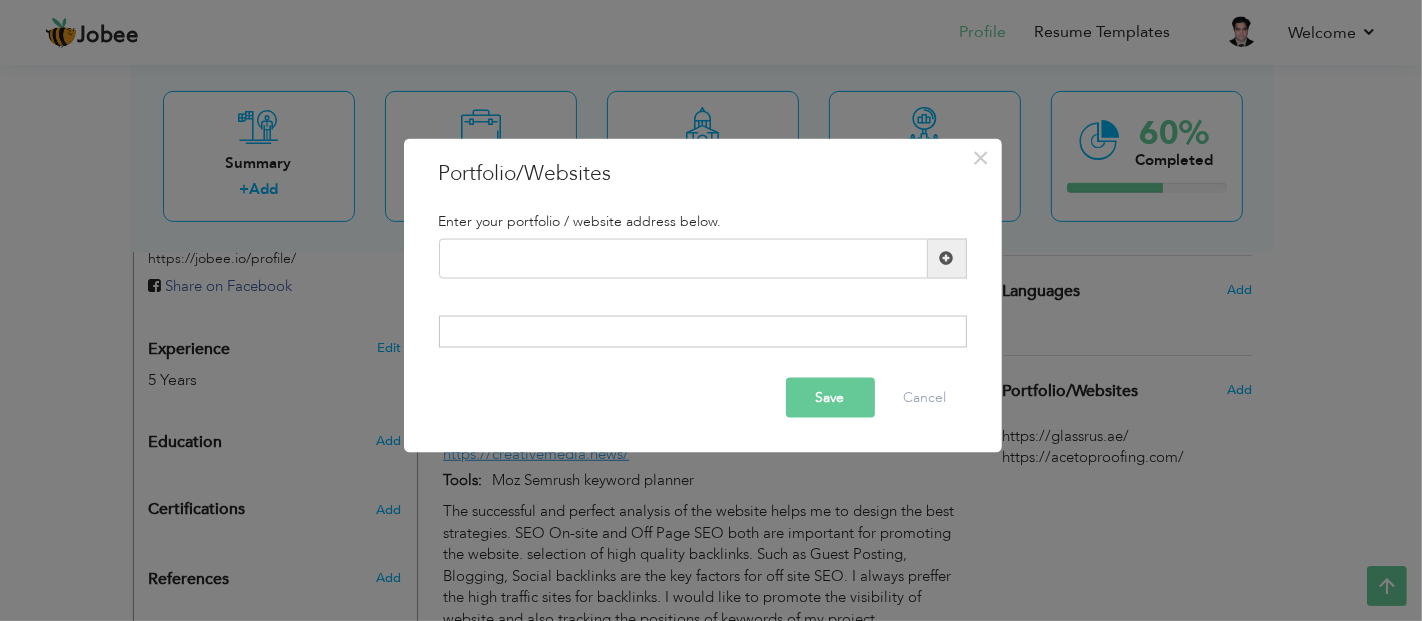 click on "Save" at bounding box center (830, 398) 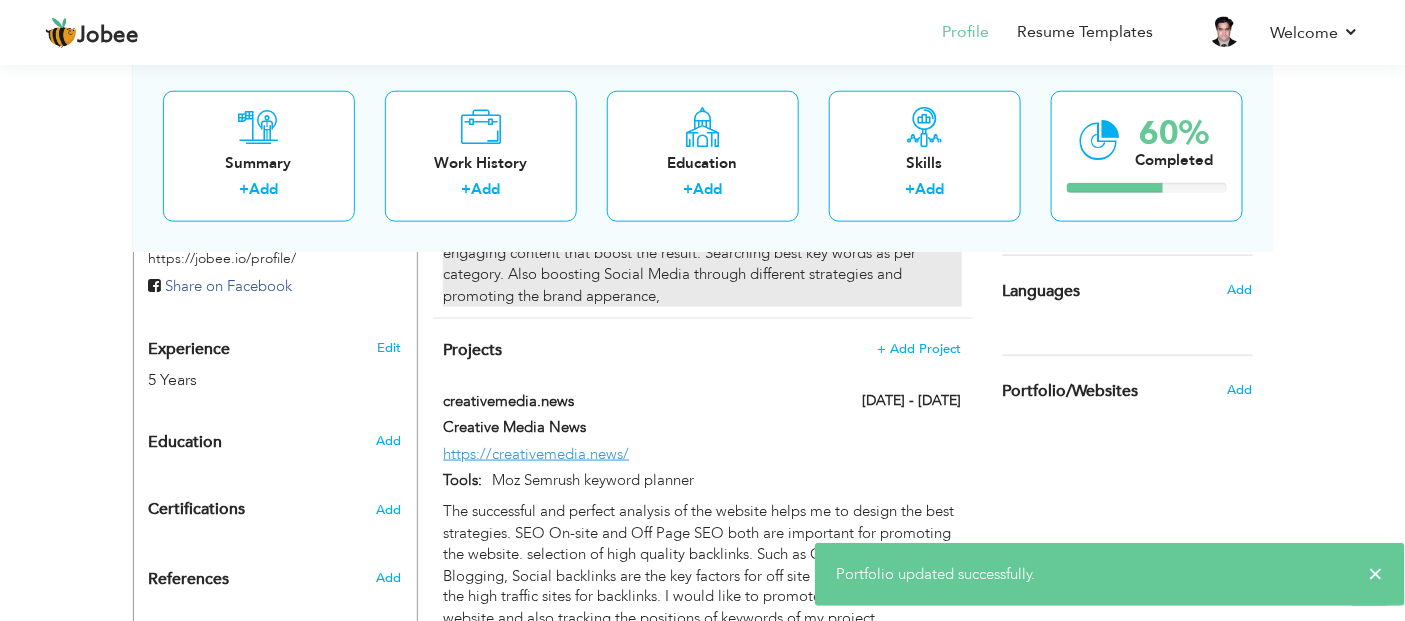 scroll, scrollTop: 570, scrollLeft: 0, axis: vertical 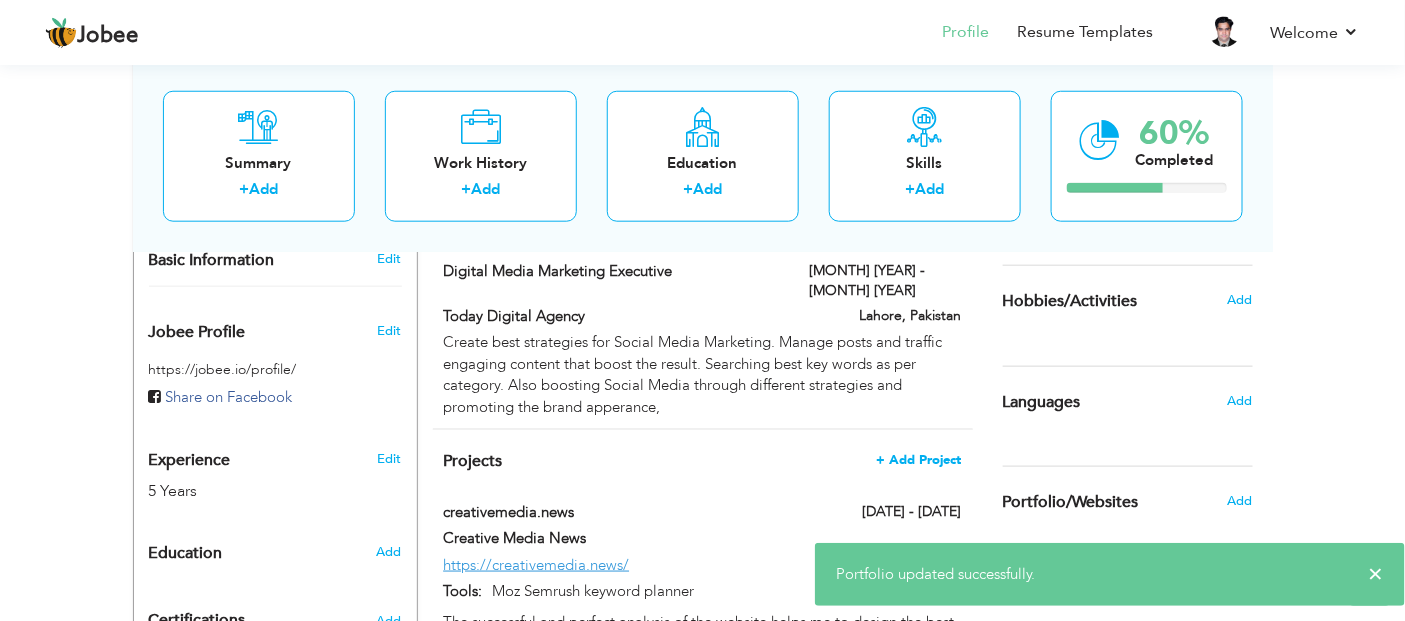 click on "+ Add Project" at bounding box center [919, 460] 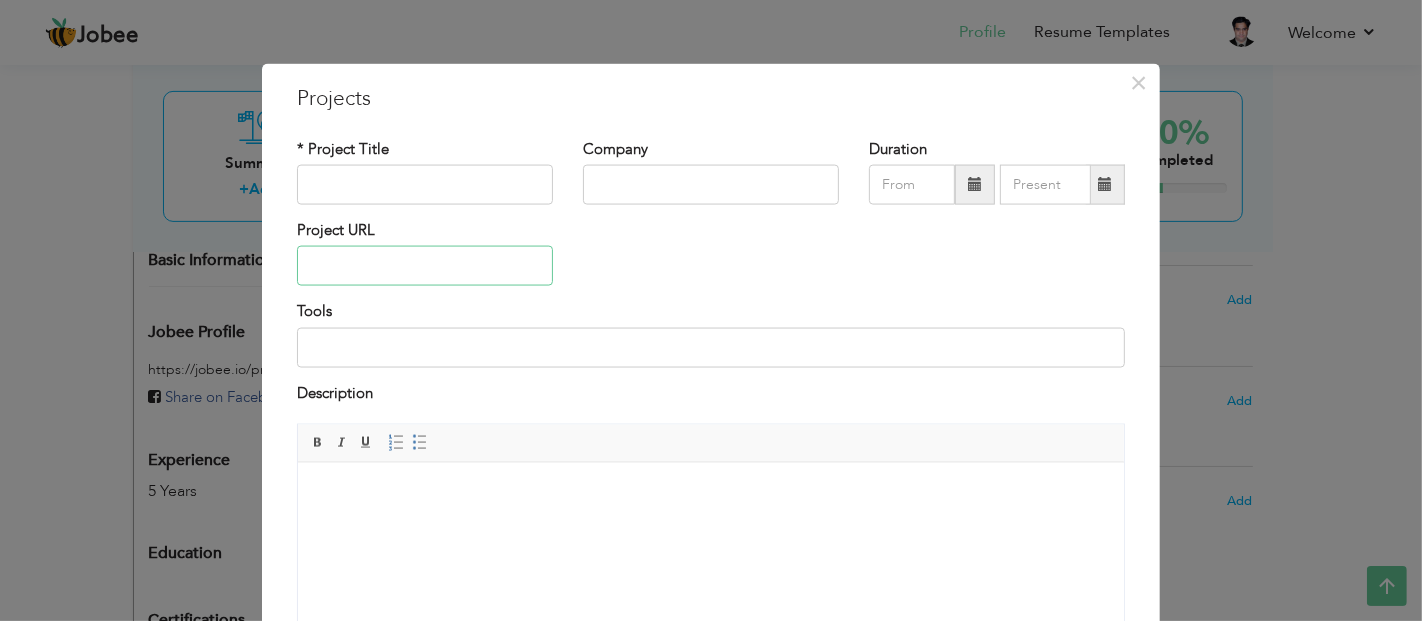 click at bounding box center (425, 266) 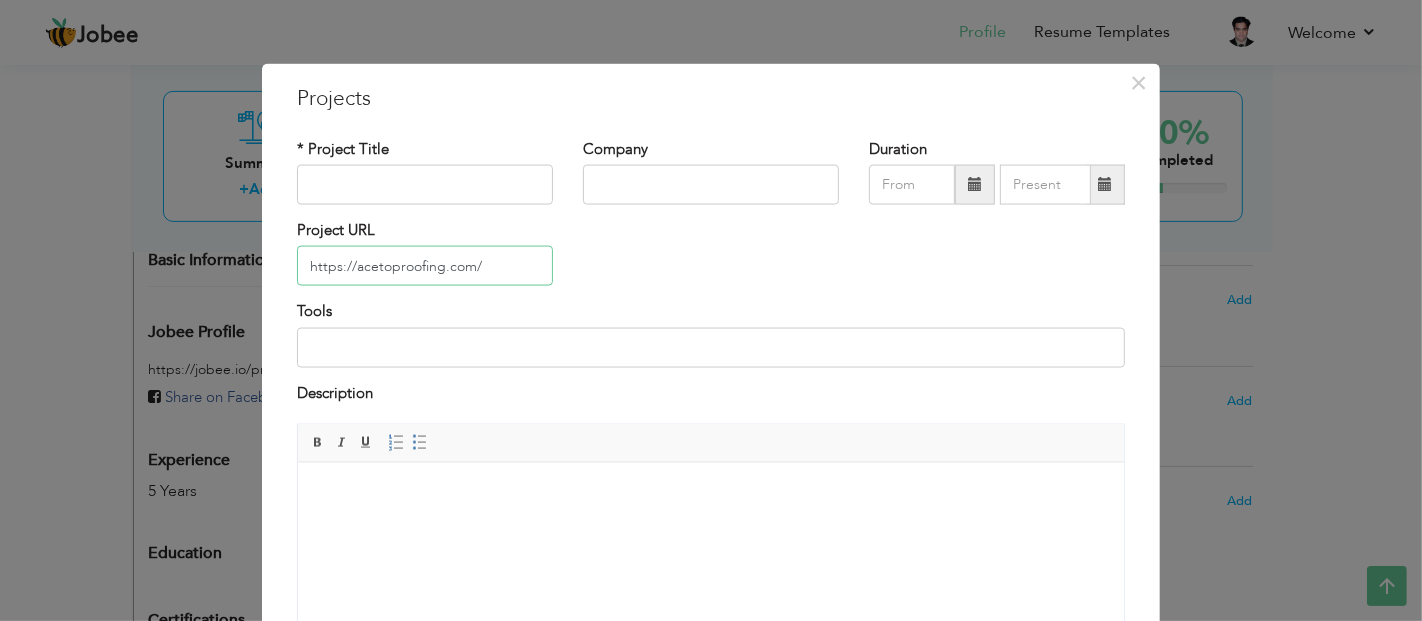 type on "https://acetoproofing.com/" 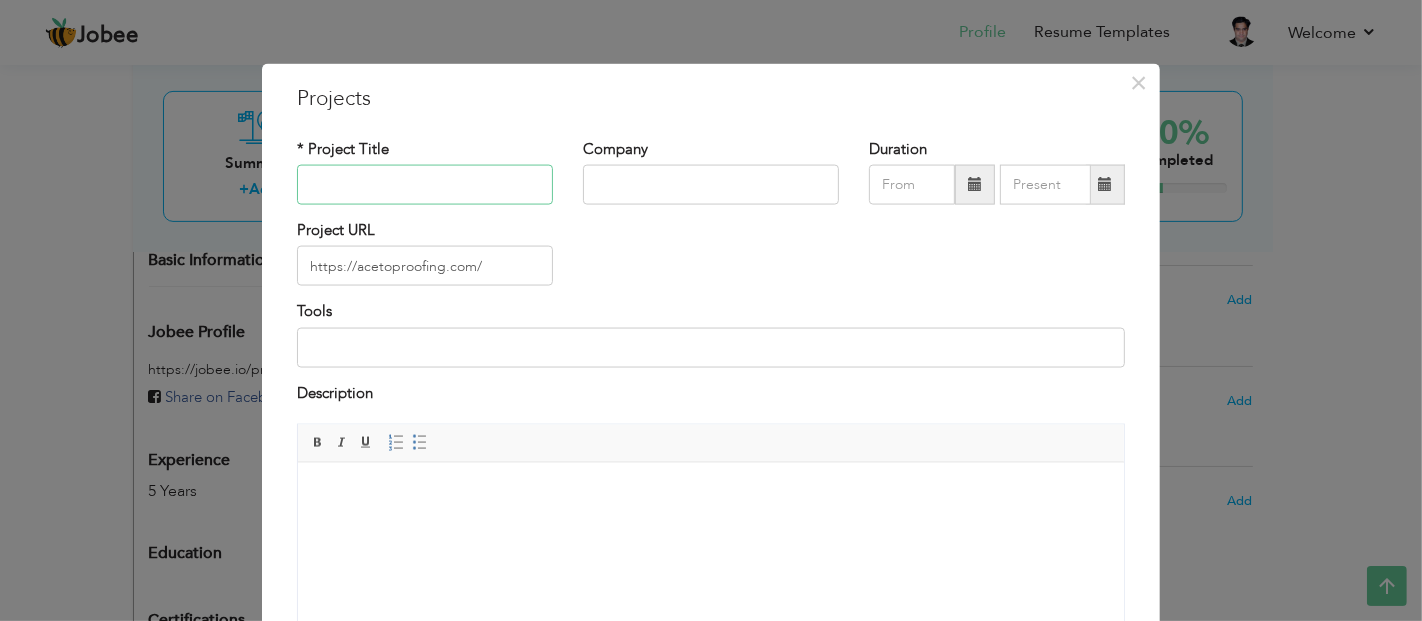 click at bounding box center (425, 185) 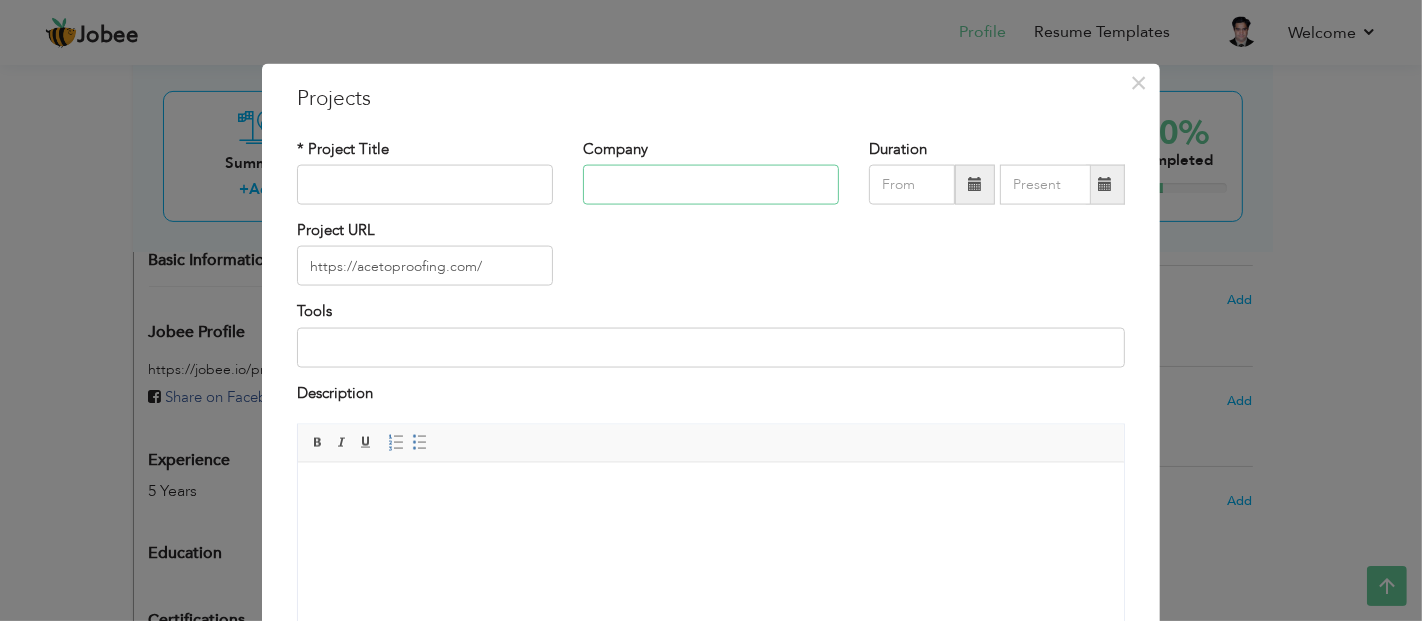 click at bounding box center (711, 185) 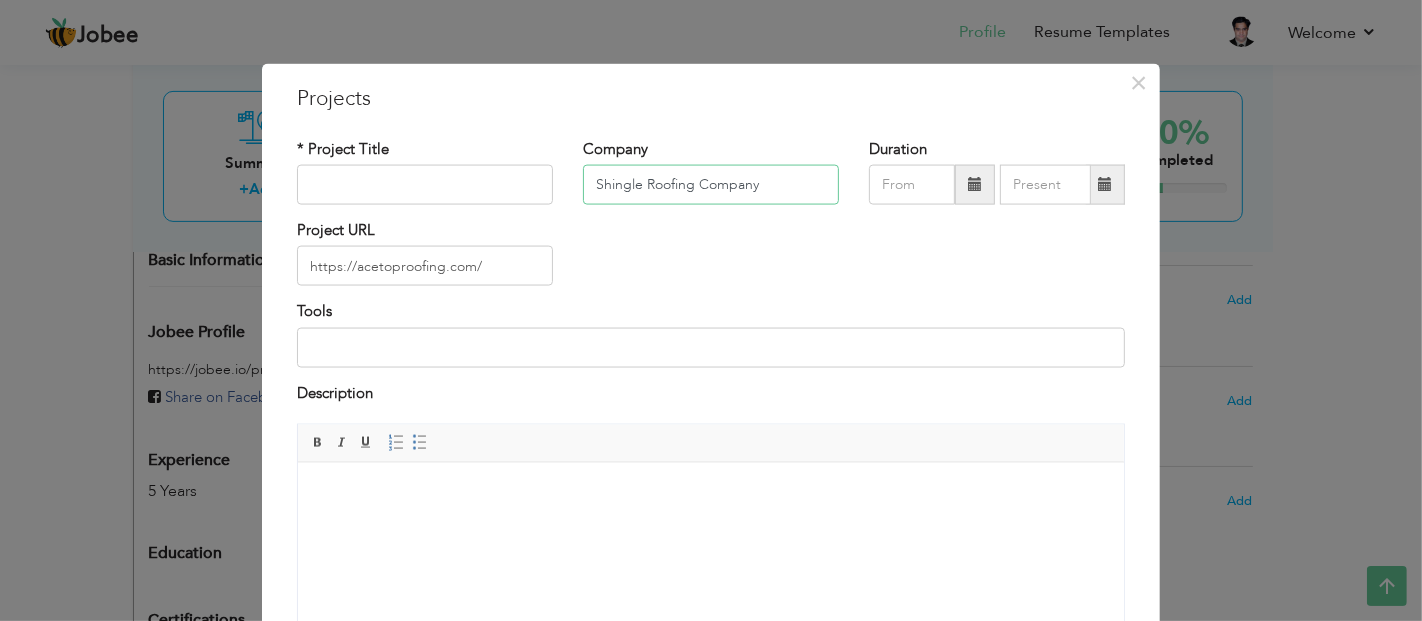 type on "Shingle Roofing Company" 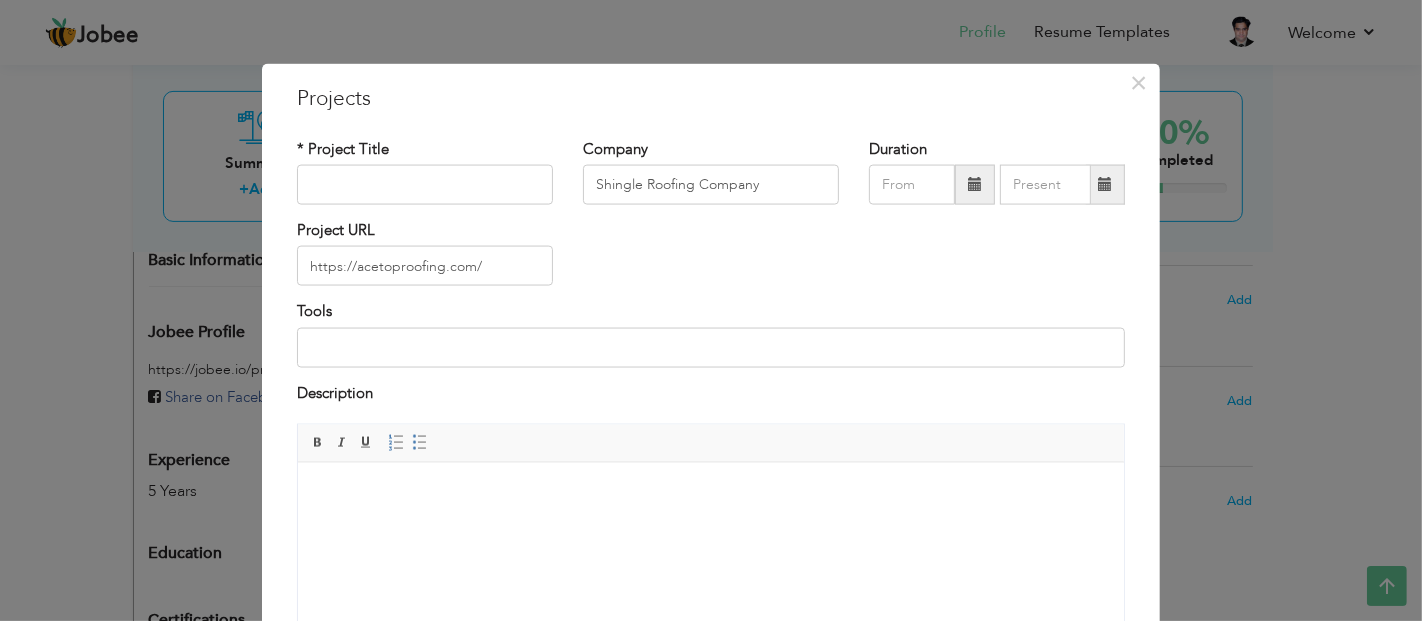 click on "Projects
* Project Title
Company
Shingle Roofing Company
Duration Tools" at bounding box center [711, 310] 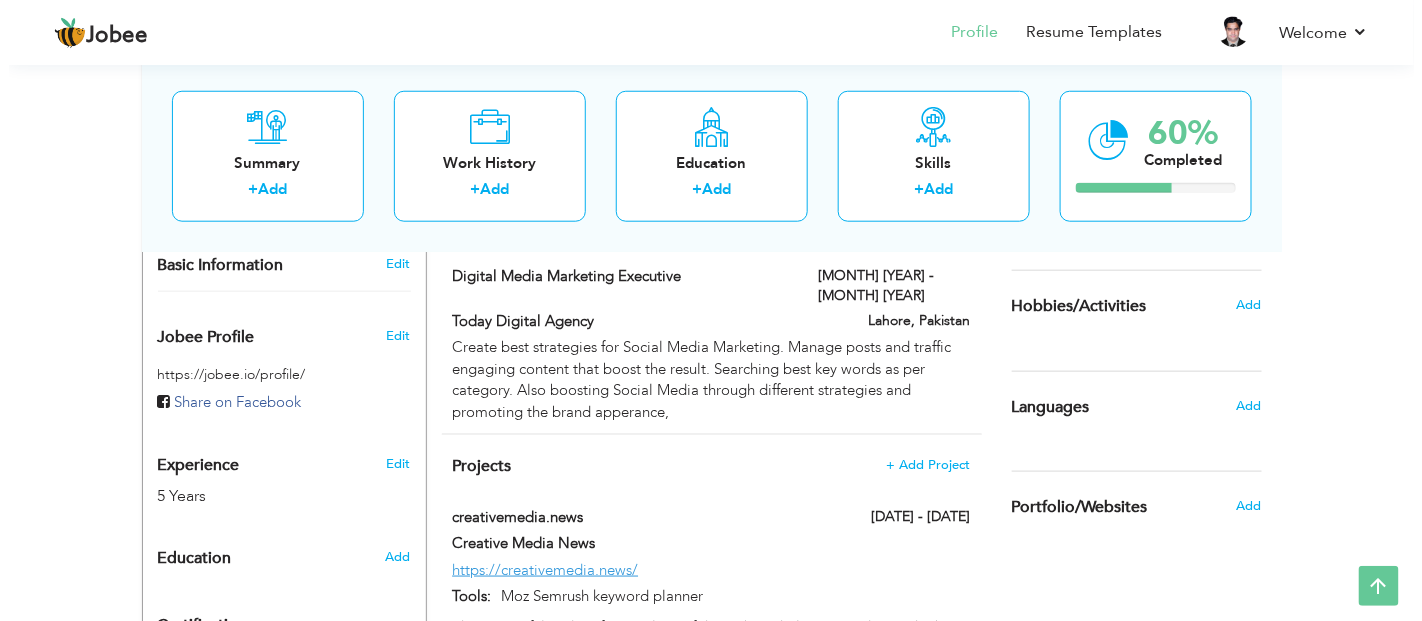 scroll, scrollTop: 570, scrollLeft: 0, axis: vertical 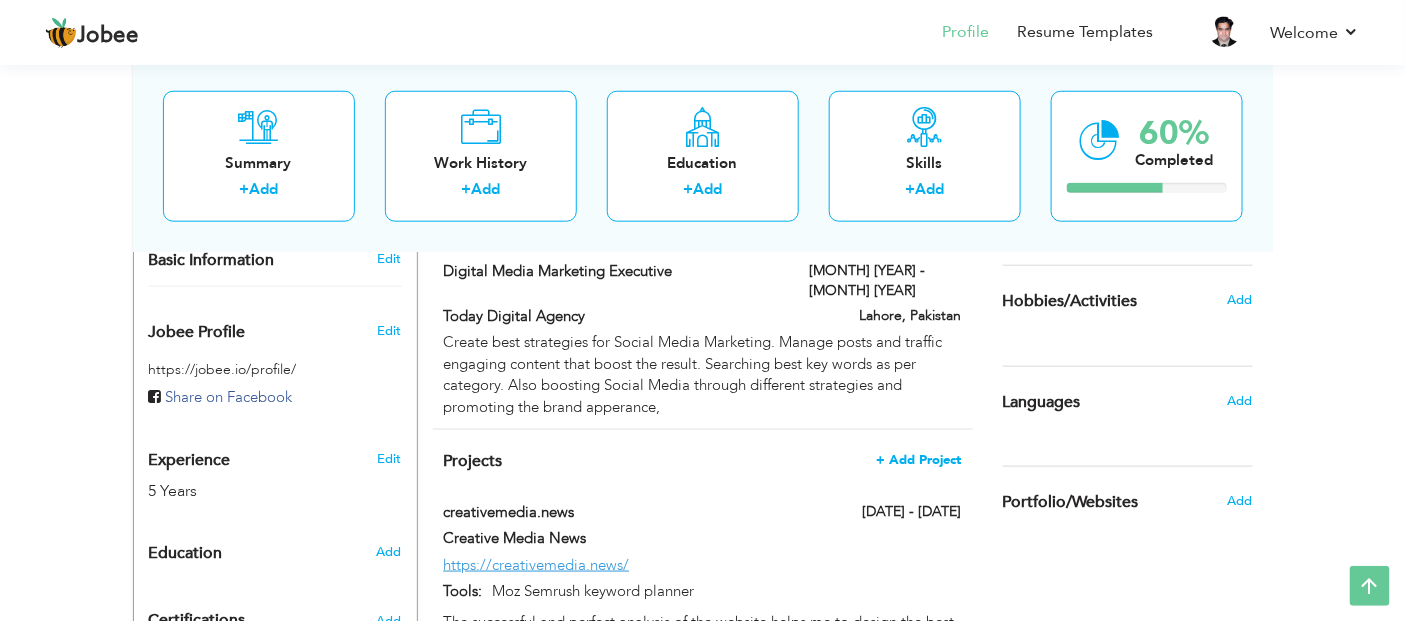 click on "+ Add Project" at bounding box center (919, 460) 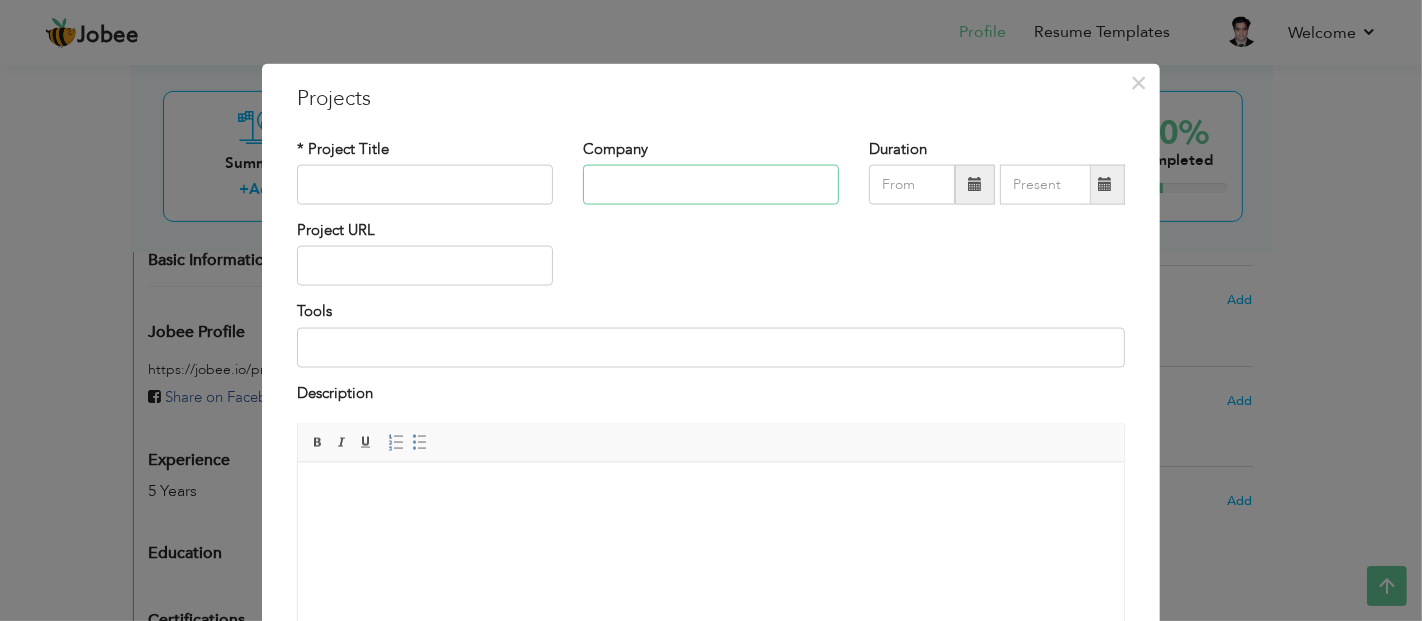 click at bounding box center [711, 185] 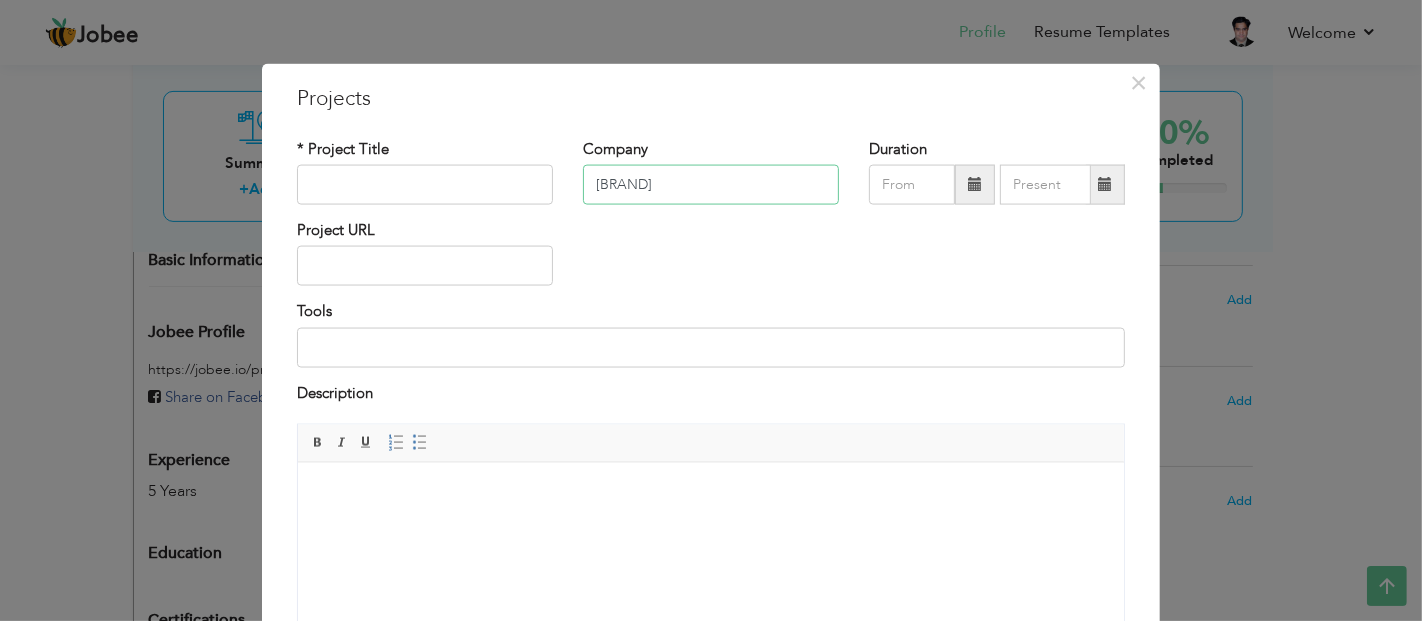 type on "[BRAND]" 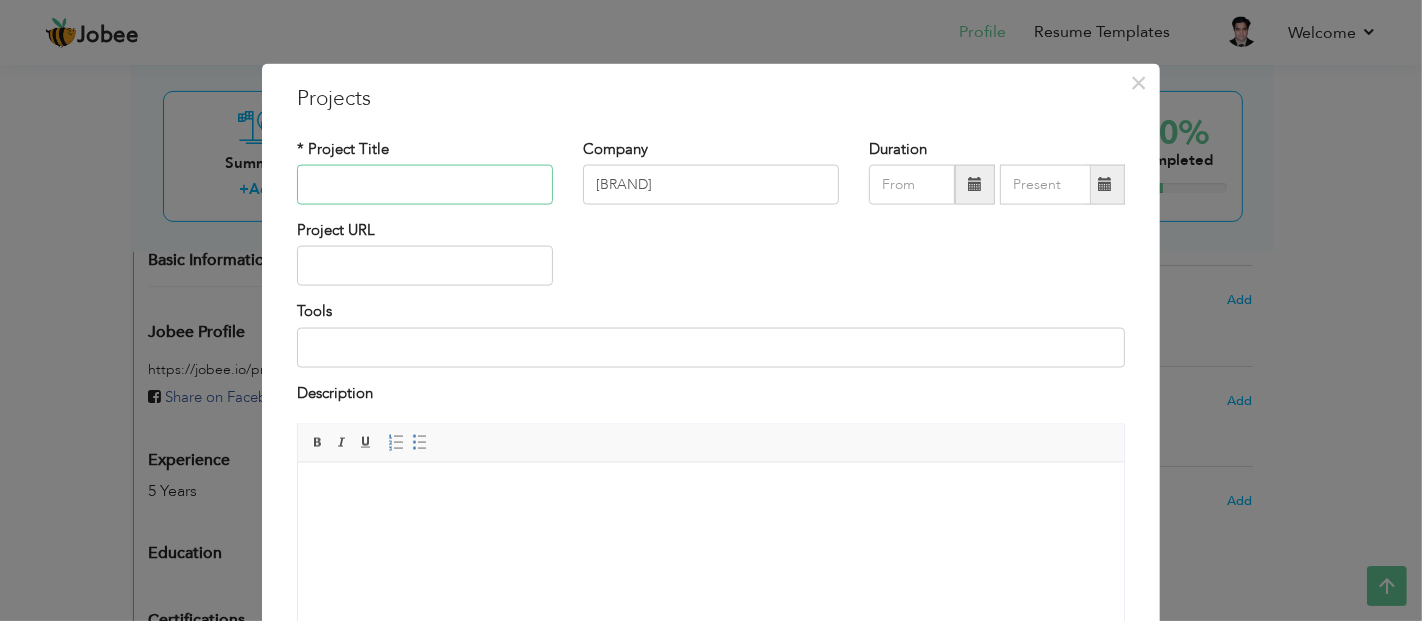 click at bounding box center [425, 185] 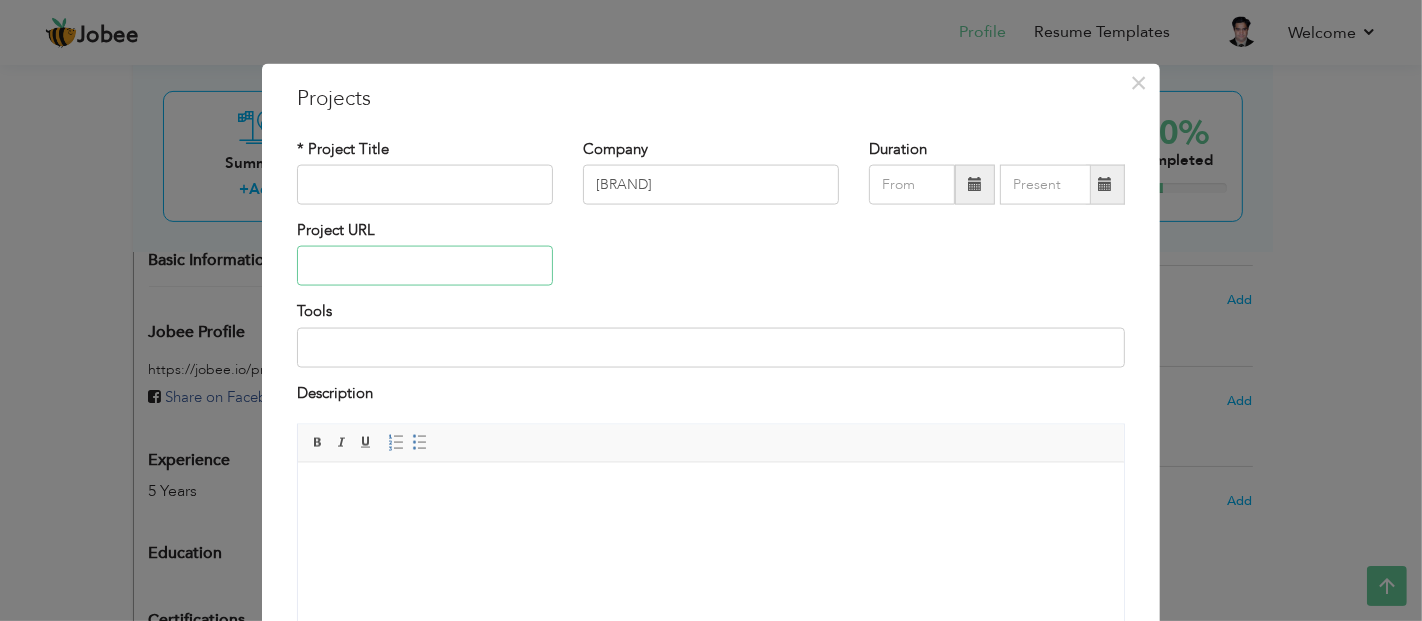 click at bounding box center [425, 266] 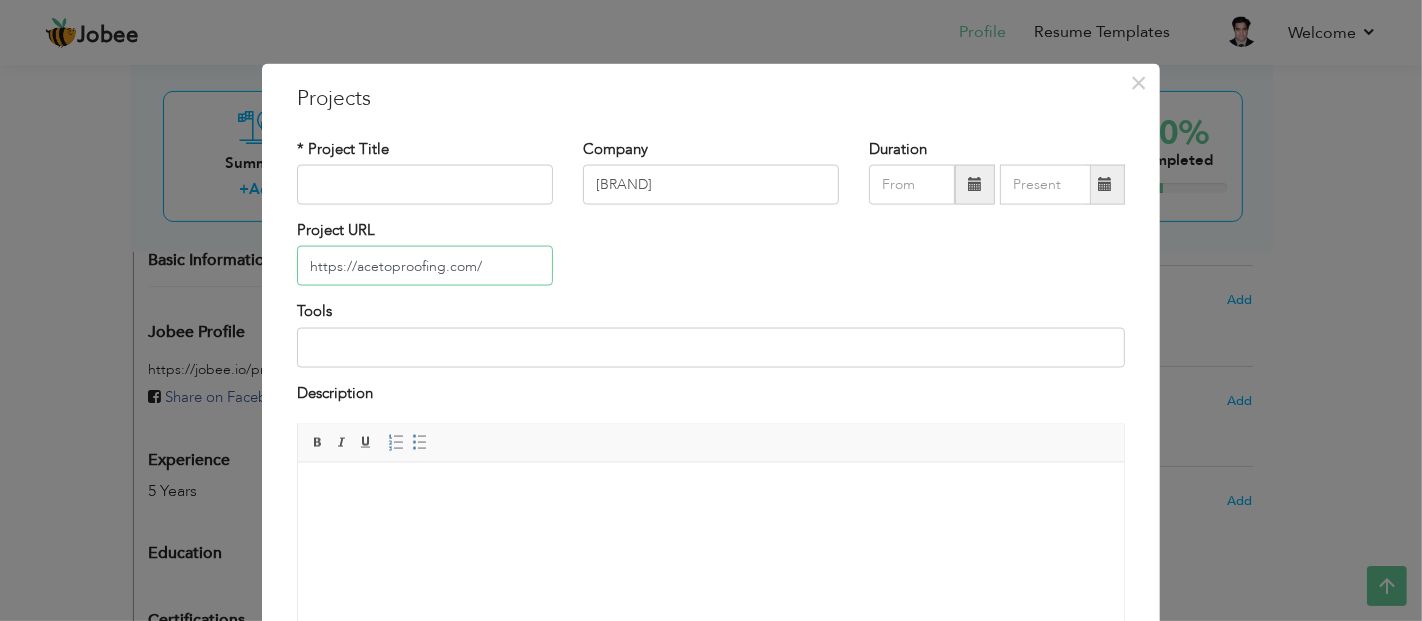 type on "https://acetoproofing.com/" 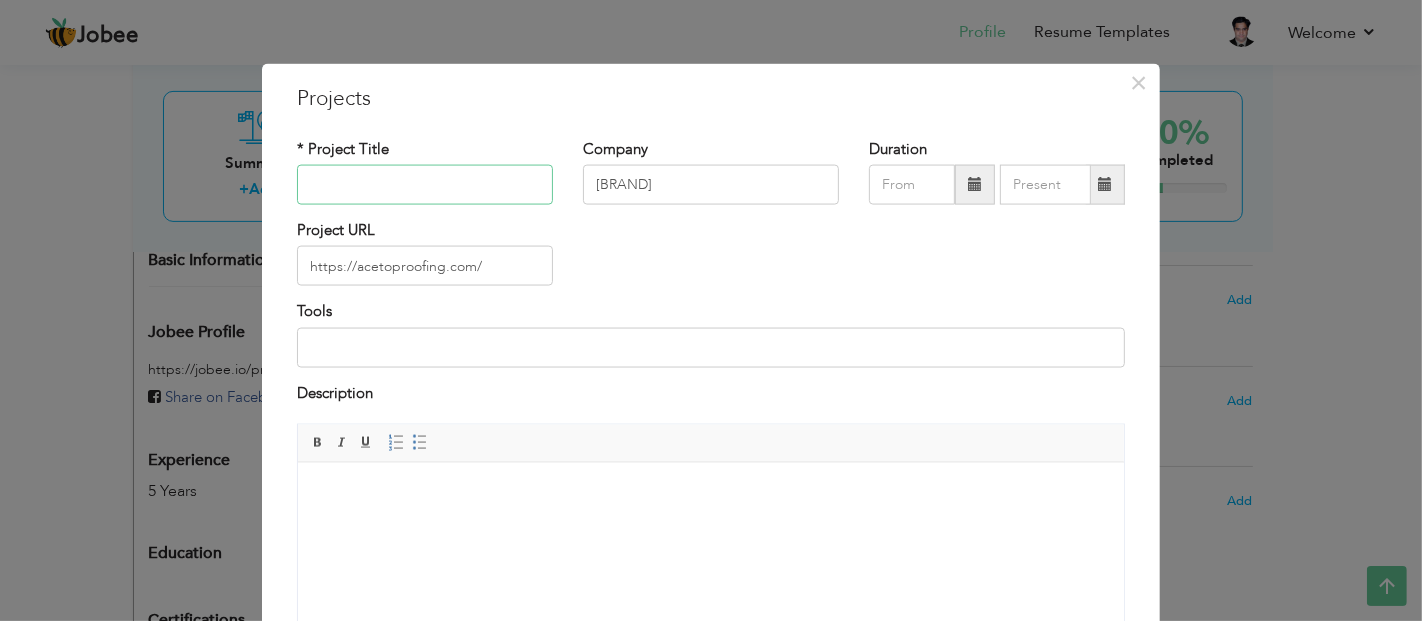 click at bounding box center (425, 185) 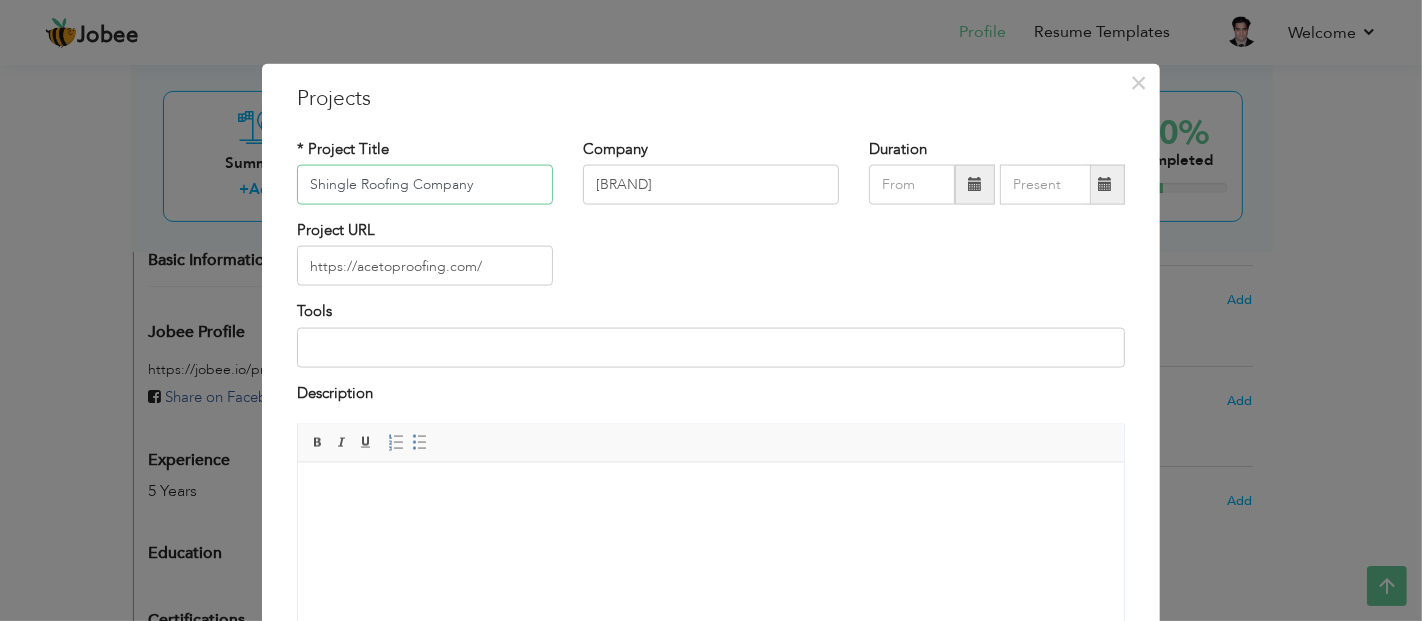 type on "Shingle Roofing Company" 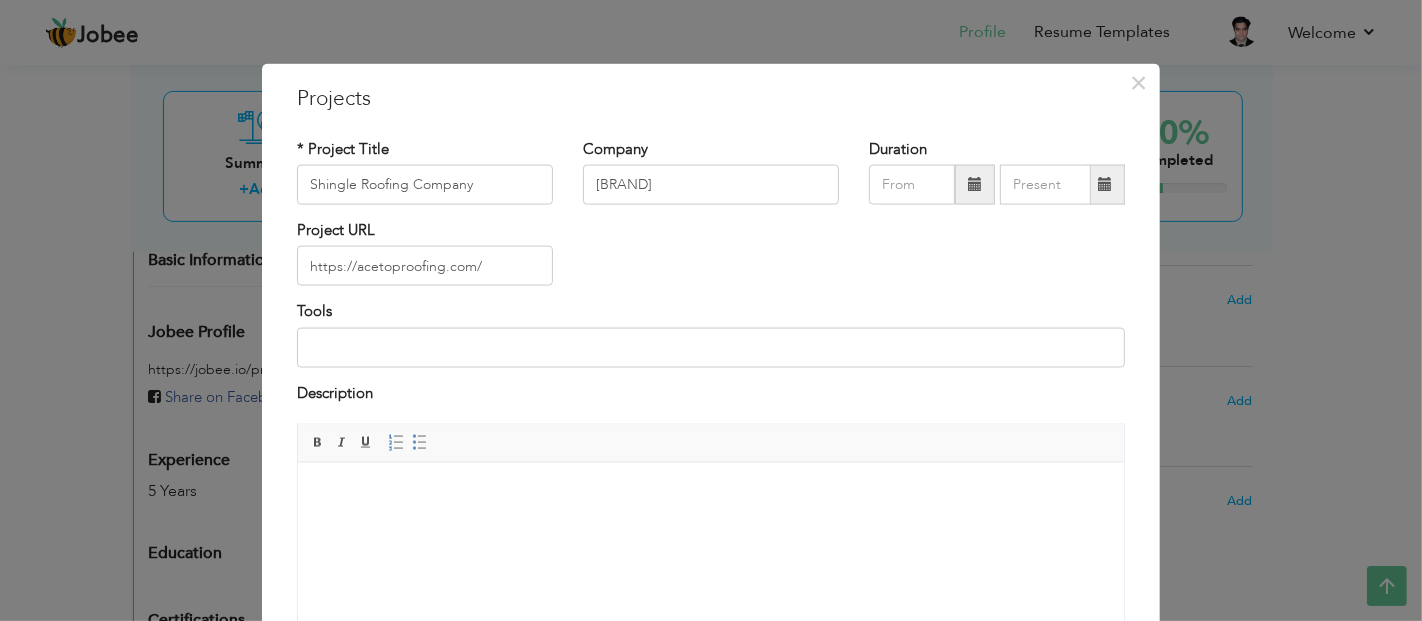 click at bounding box center (975, 184) 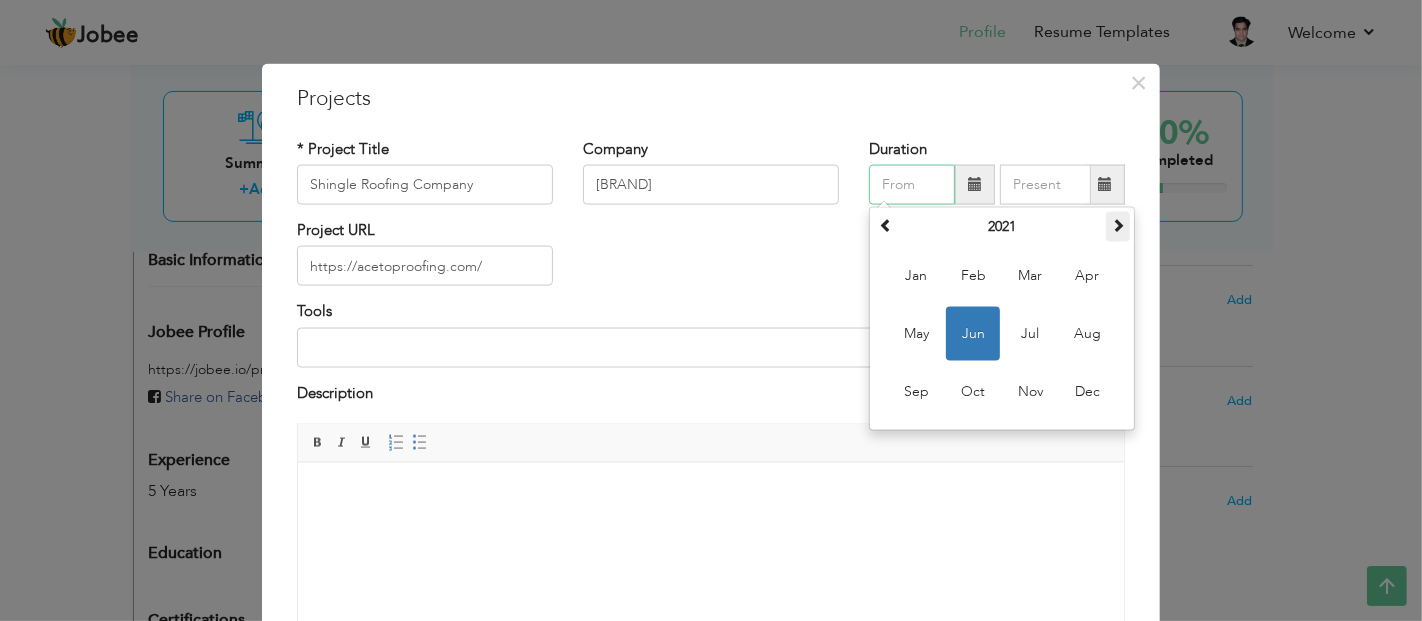 click at bounding box center (1118, 225) 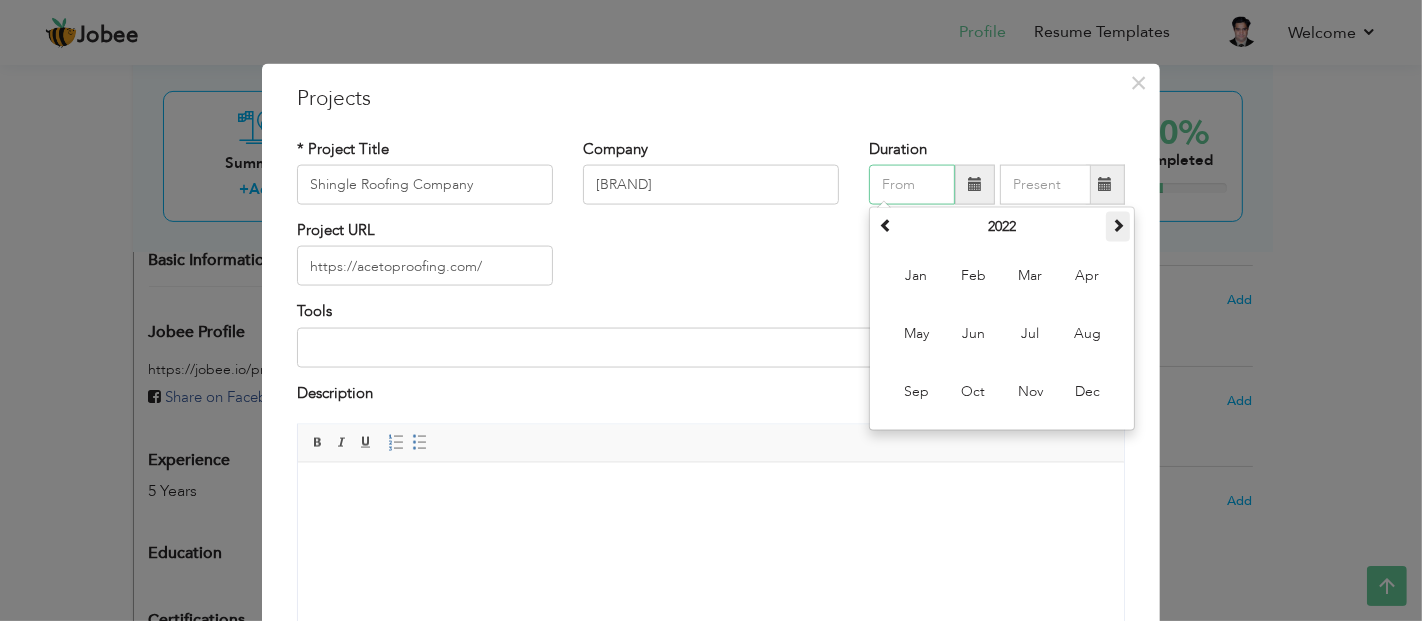 click at bounding box center (1118, 225) 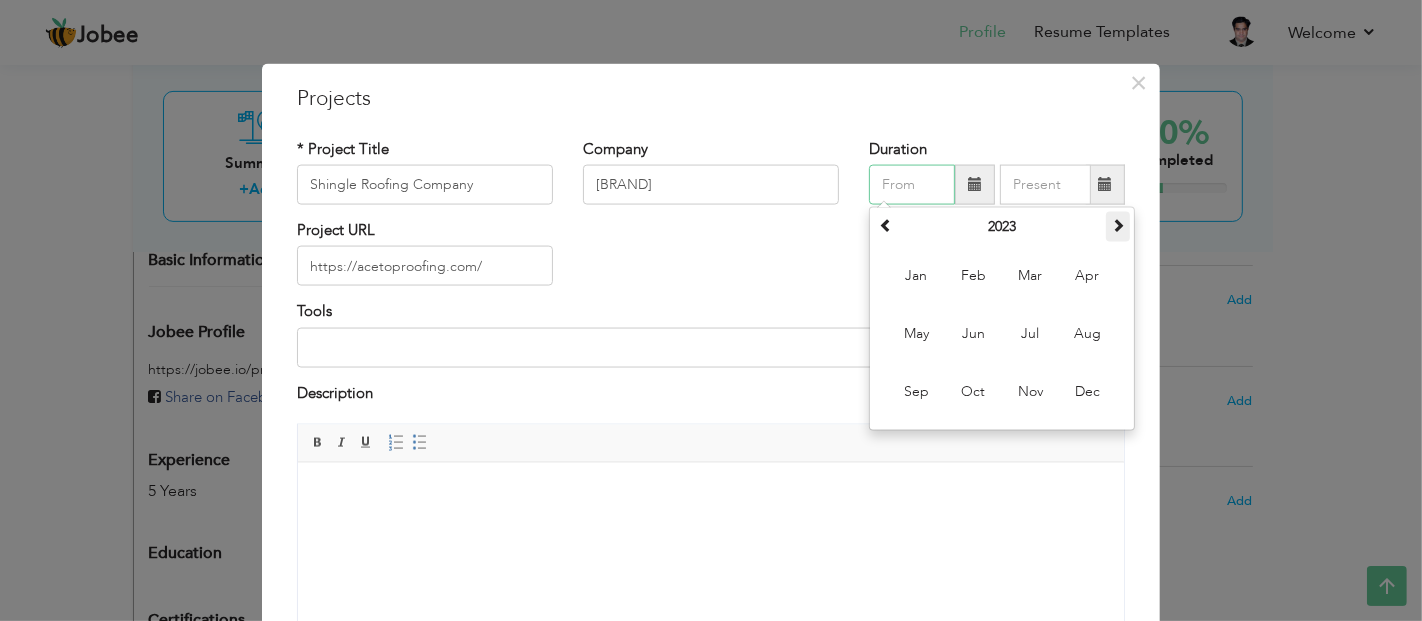 click at bounding box center [1118, 225] 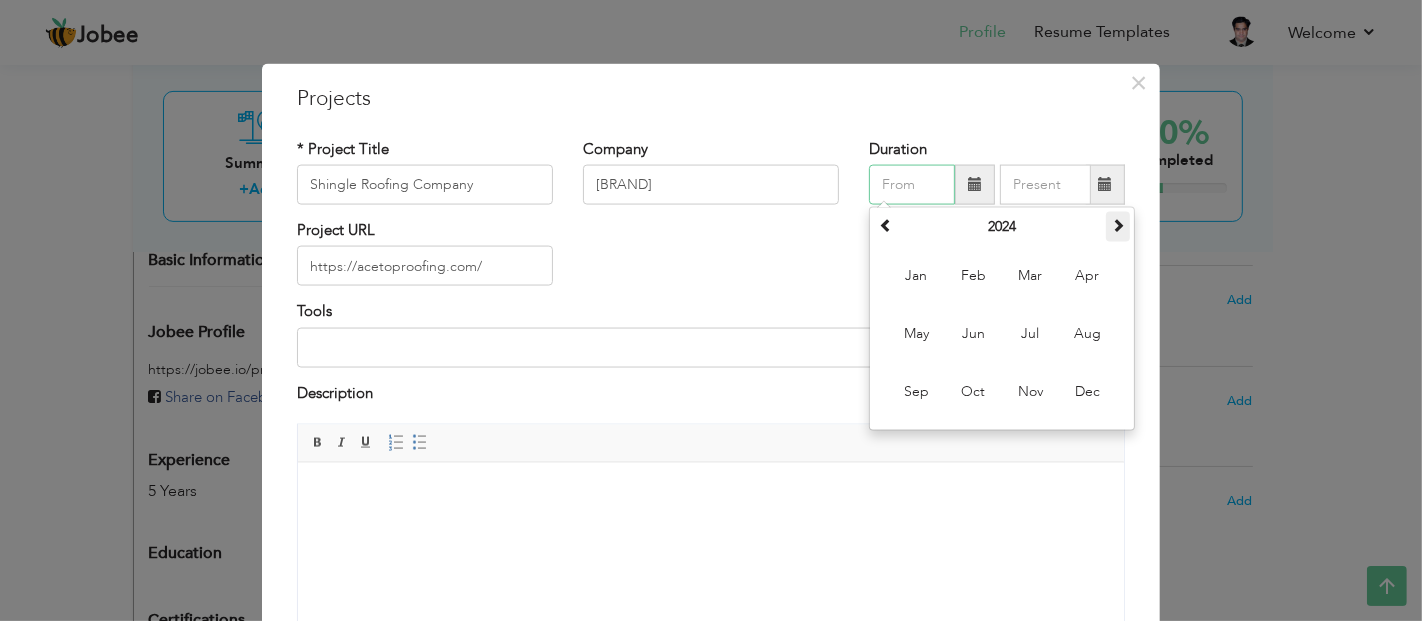 click at bounding box center [1118, 225] 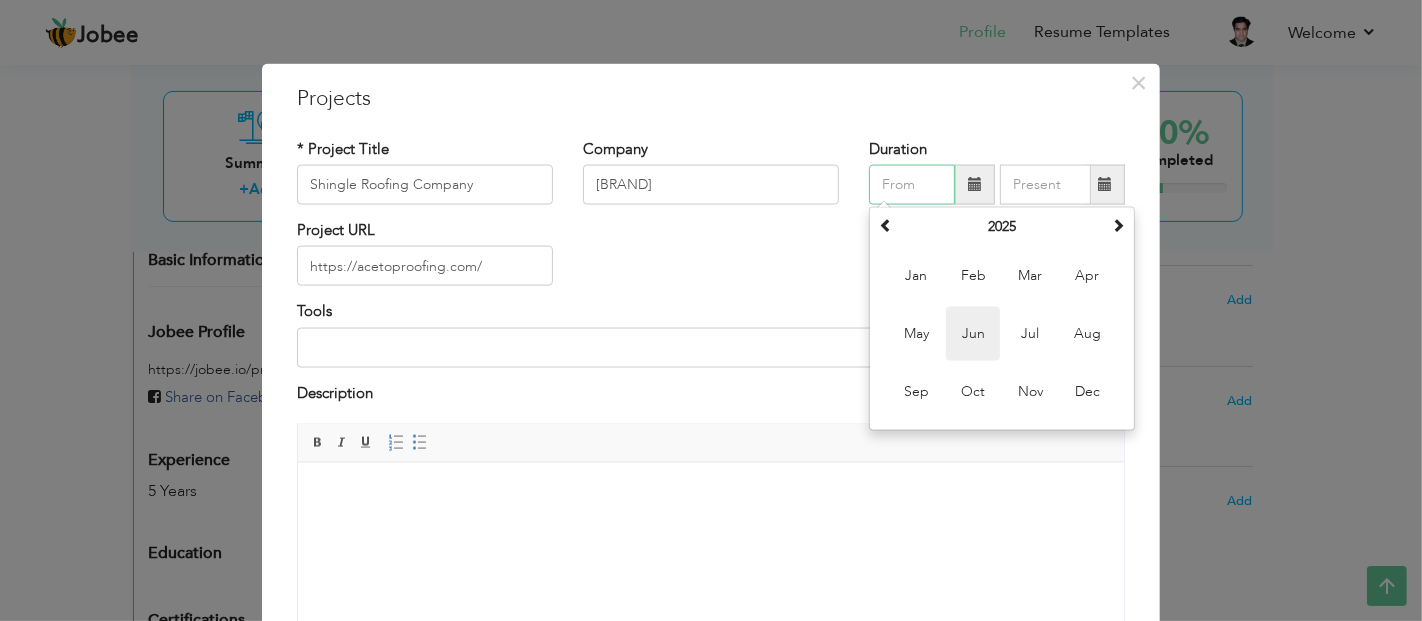 click on "Jun" at bounding box center [973, 334] 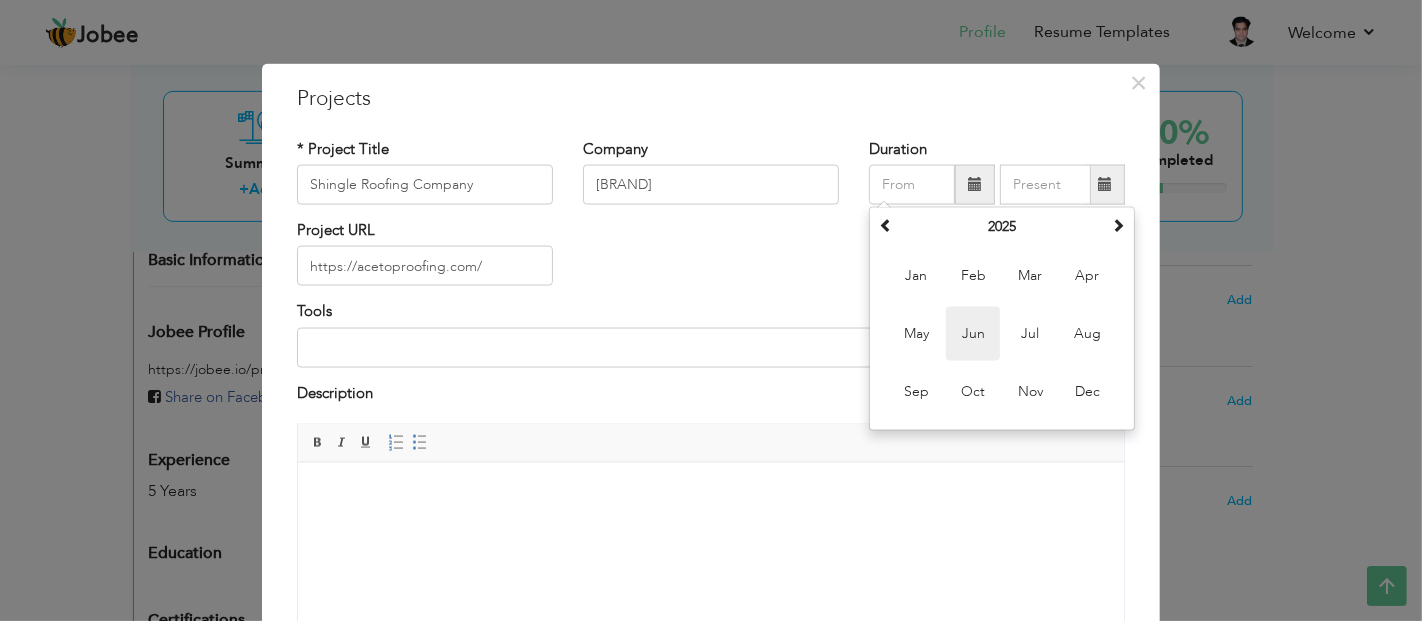 type on "[DATE]" 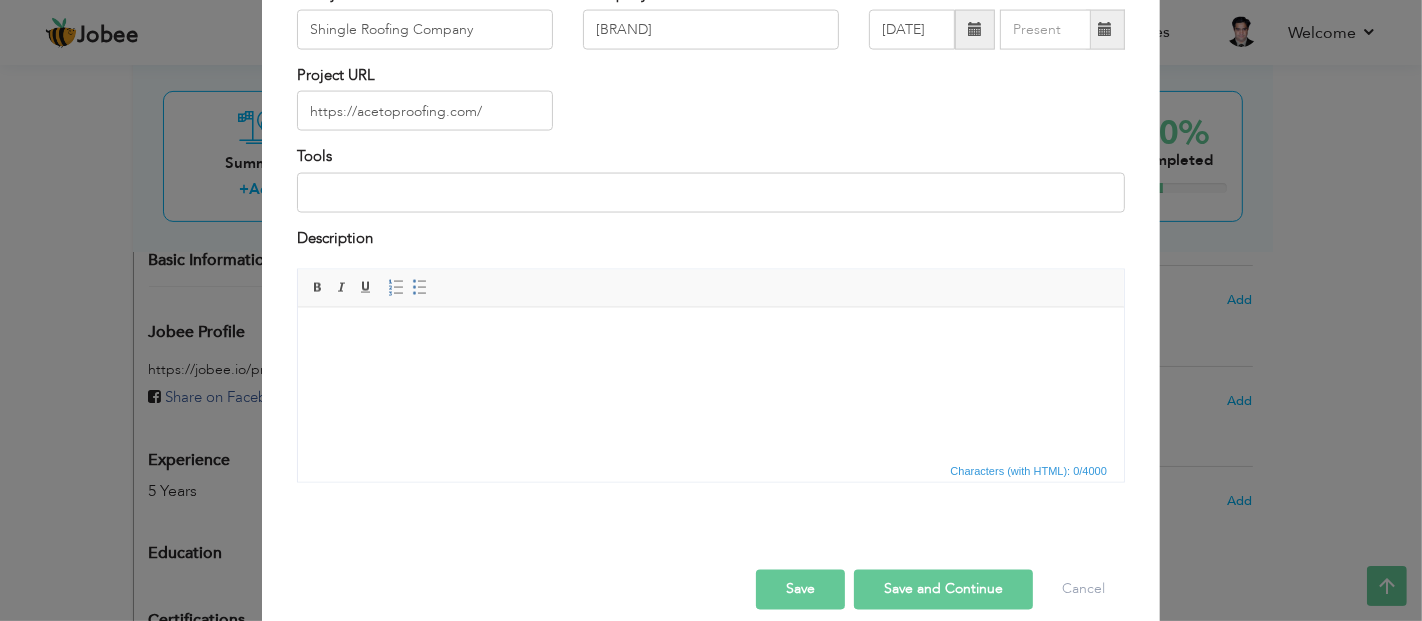 scroll, scrollTop: 180, scrollLeft: 0, axis: vertical 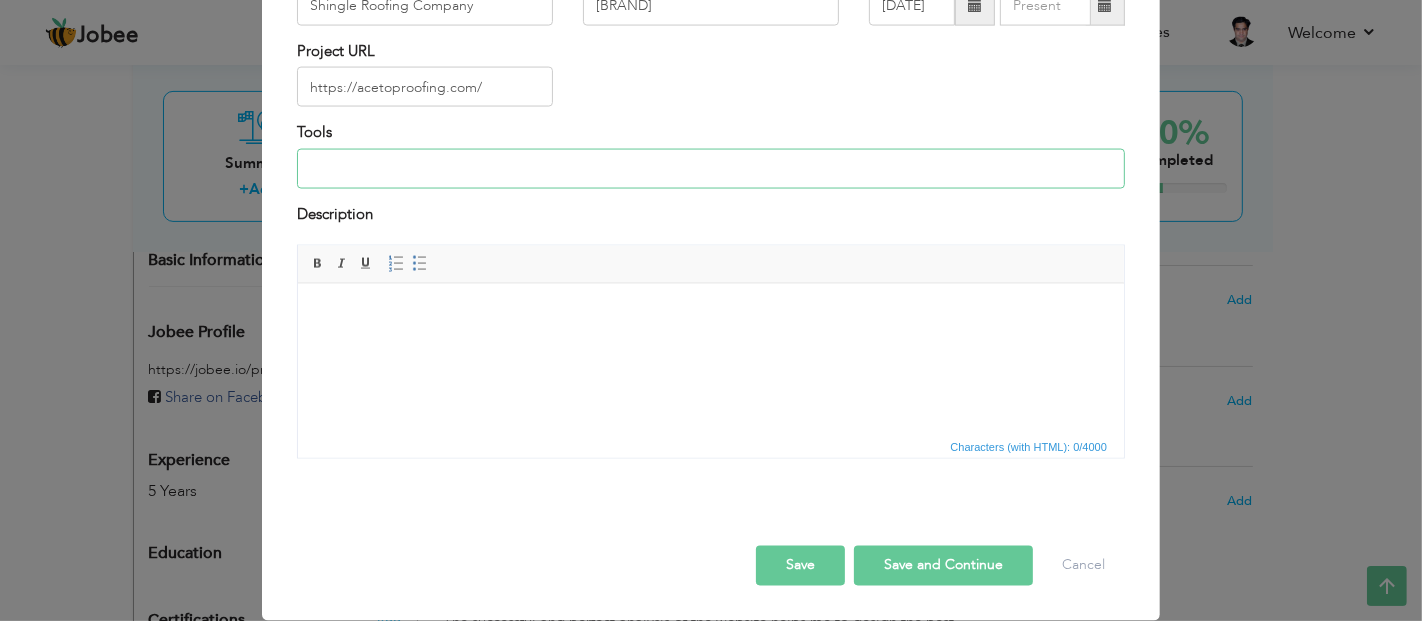 click at bounding box center (711, 168) 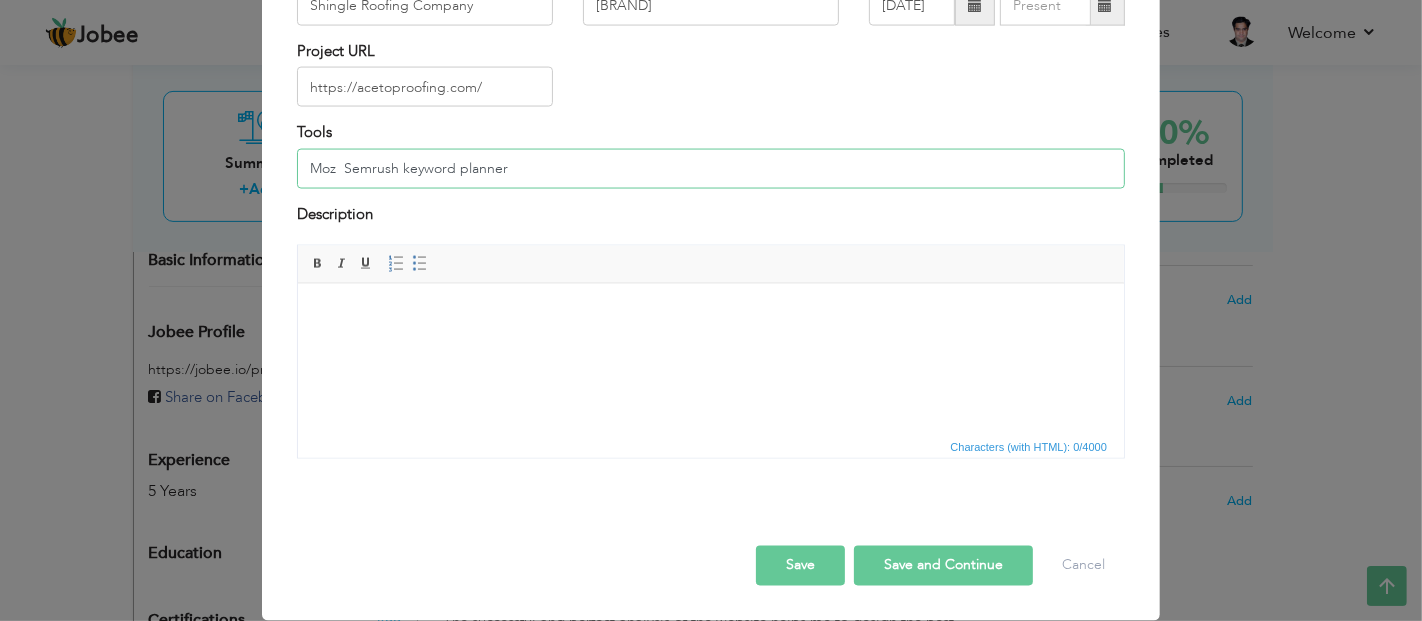 drag, startPoint x: 328, startPoint y: 167, endPoint x: 121, endPoint y: 194, distance: 208.75345 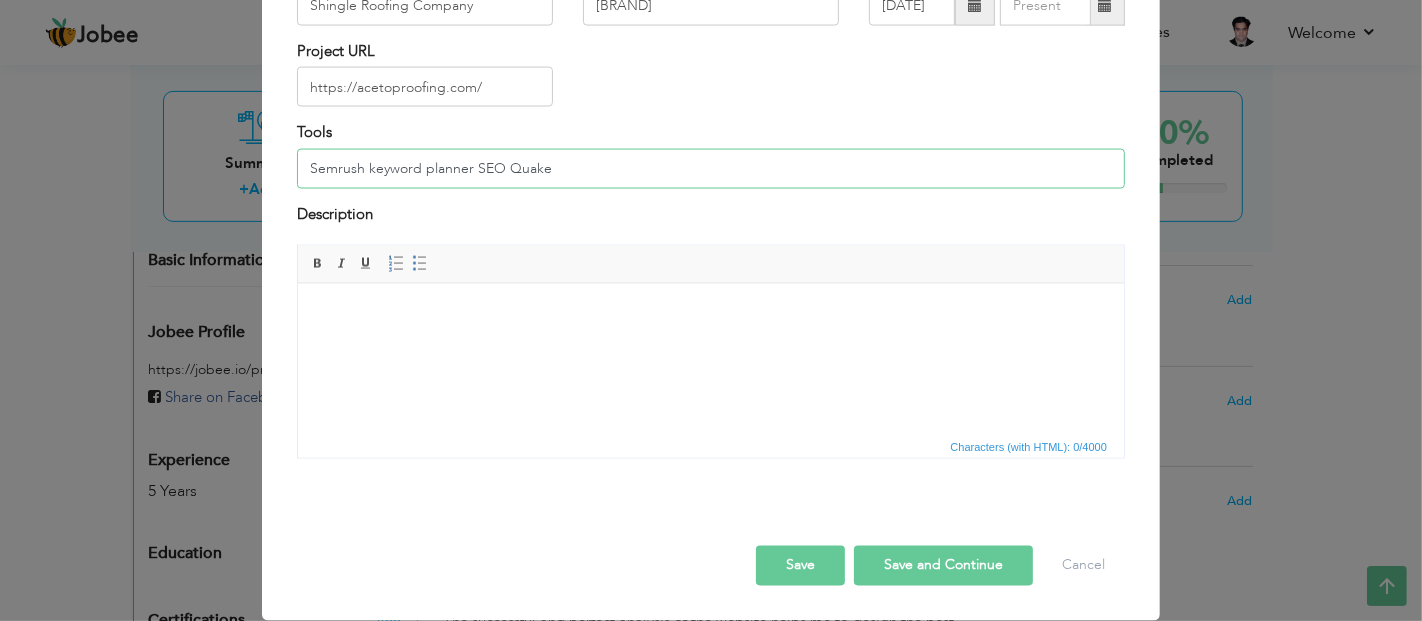 type on "Semrush keyword planner SEO Quake" 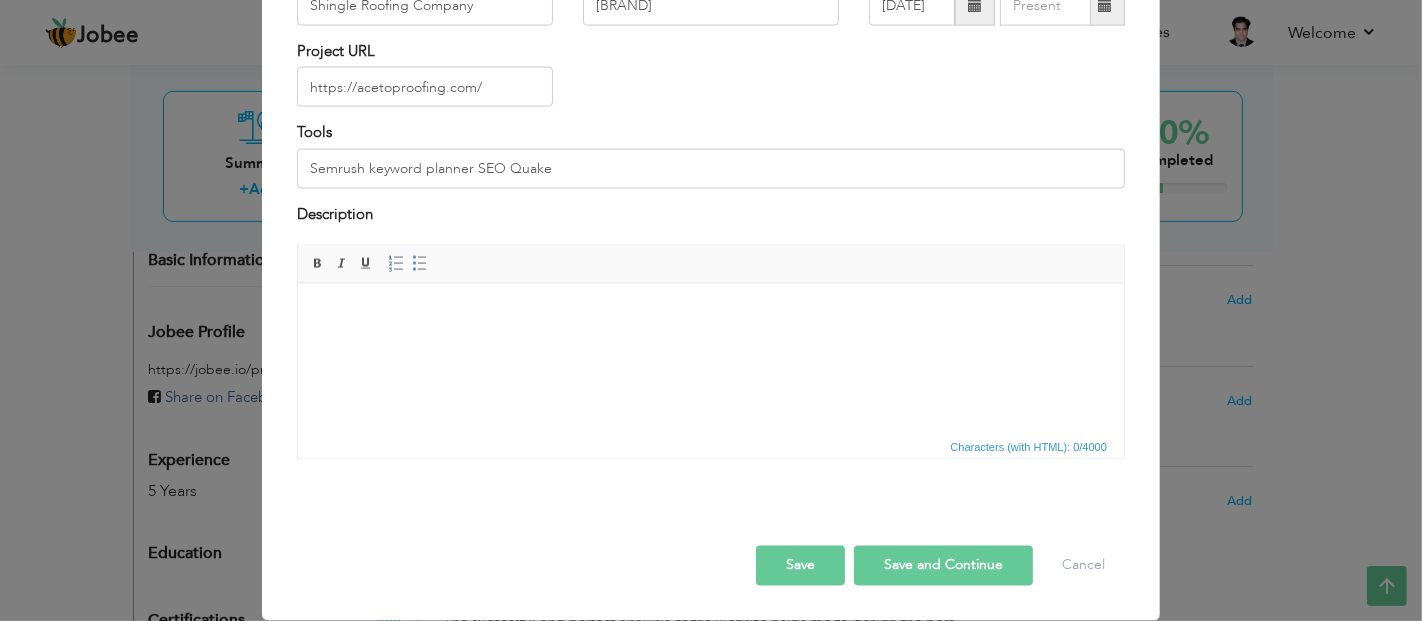 click on "Save
Save and Continue
Delete
Cancel" at bounding box center (711, 545) 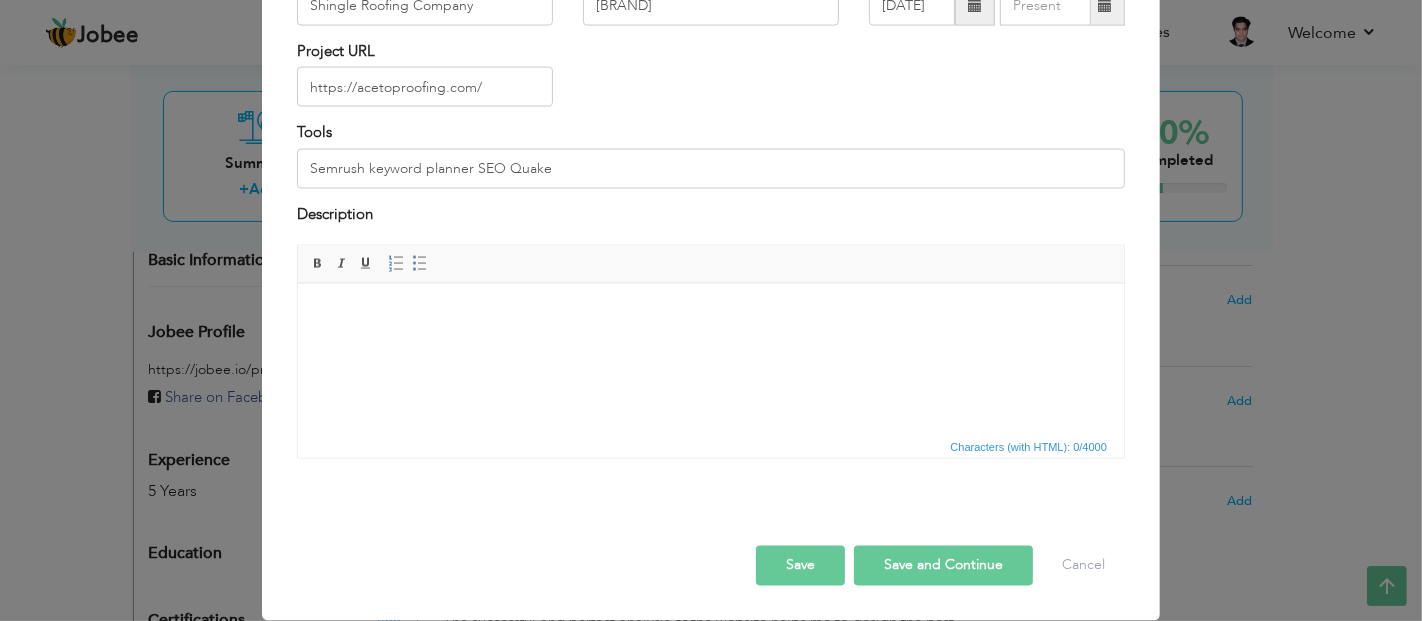 type 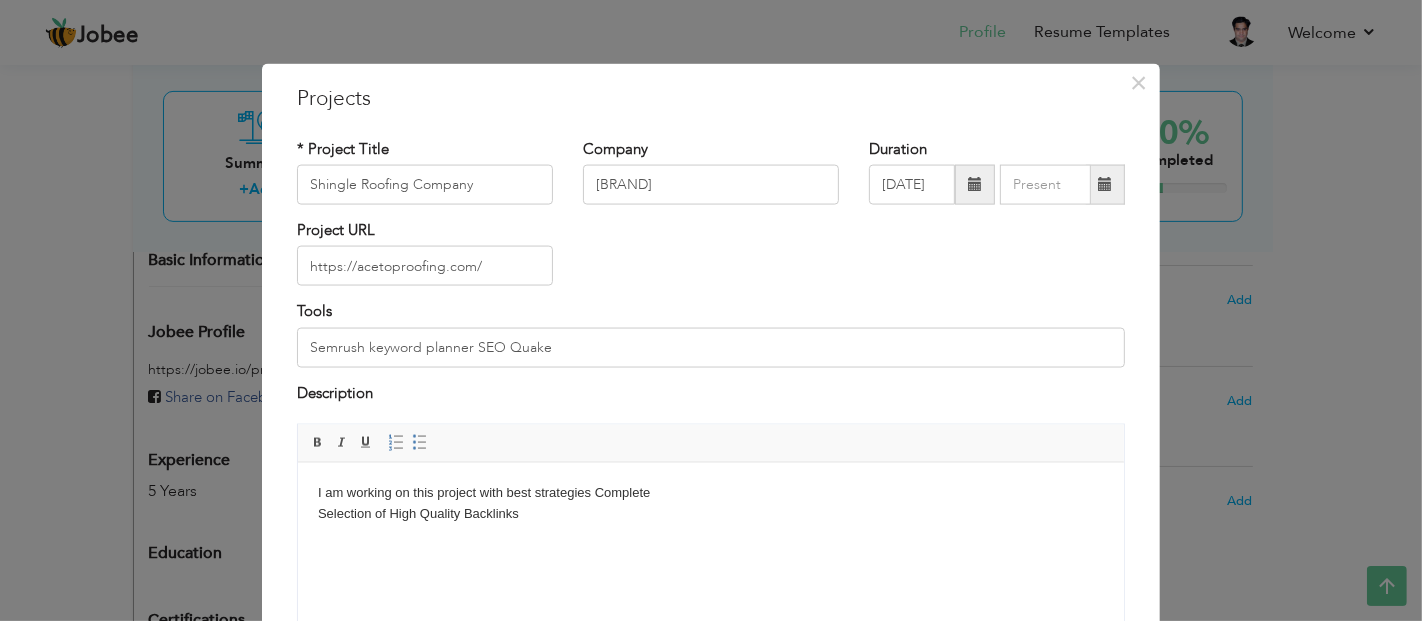 scroll, scrollTop: 111, scrollLeft: 0, axis: vertical 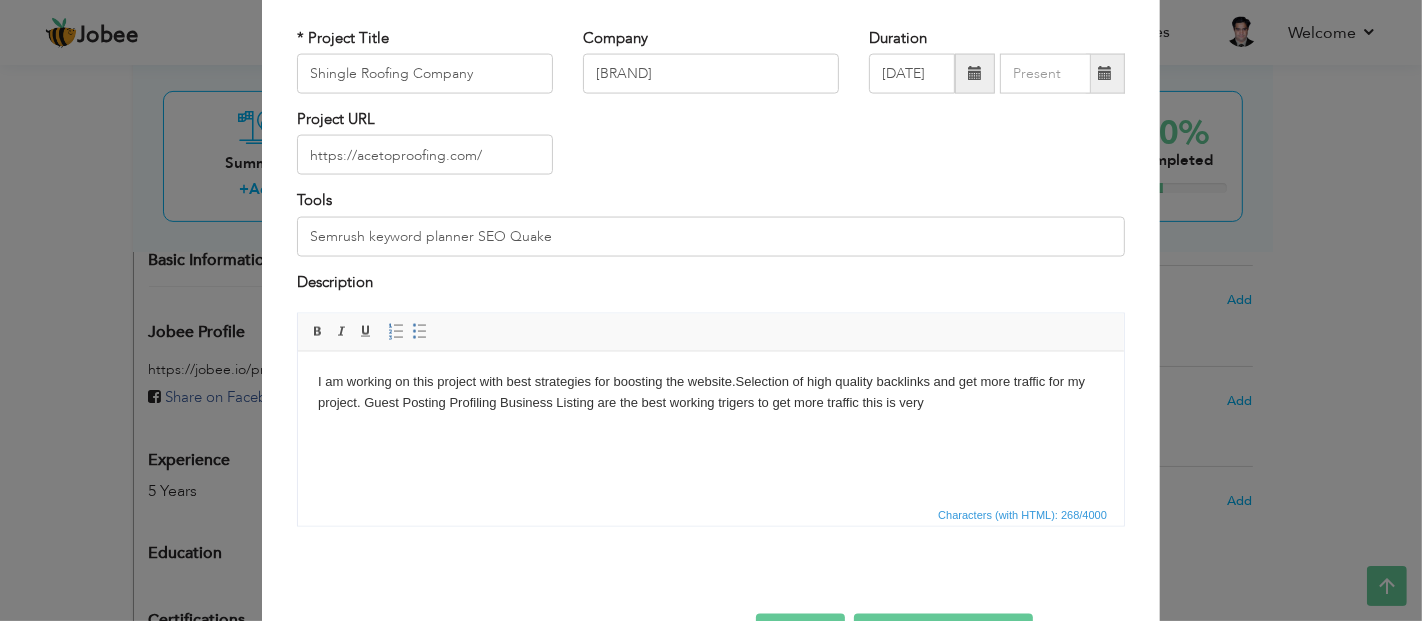 click on "I am working on this project with best strategies for boosting the website. Selection of high quality backlinks and get more traffic for my project. Guest Posting Profiling Business Listing are the best working trigers to get more traffic this is very" at bounding box center [710, 392] 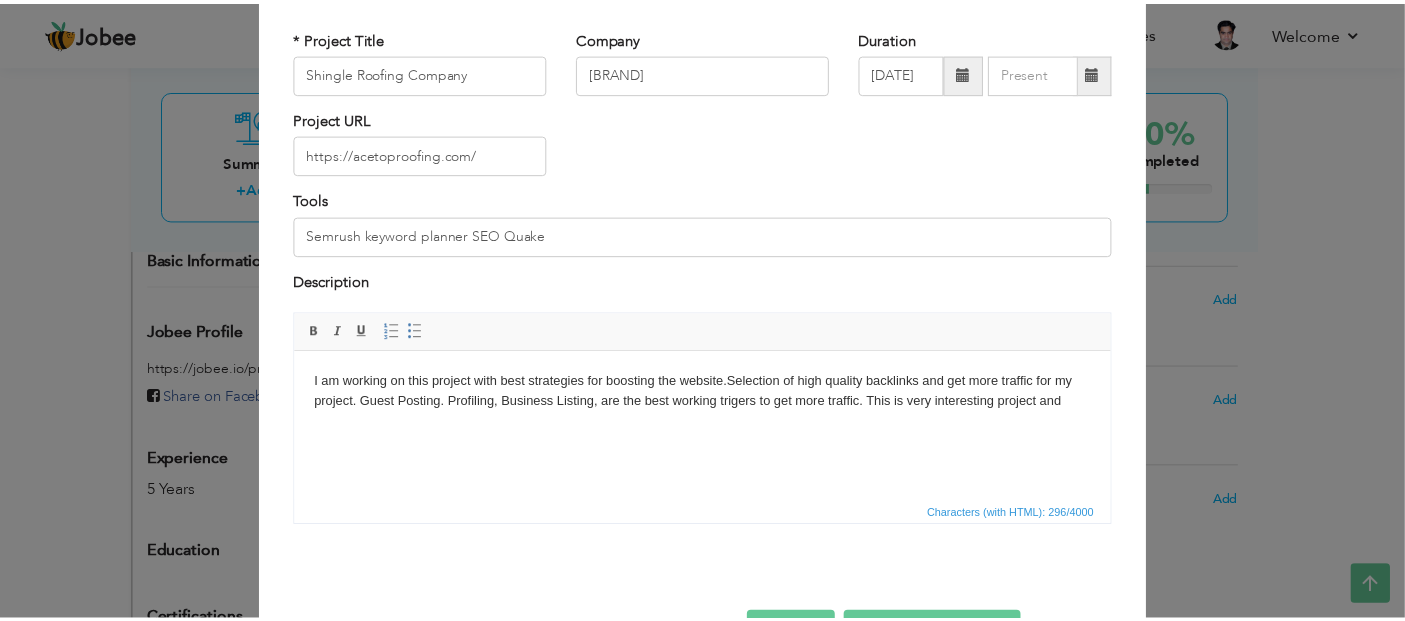 scroll, scrollTop: 180, scrollLeft: 0, axis: vertical 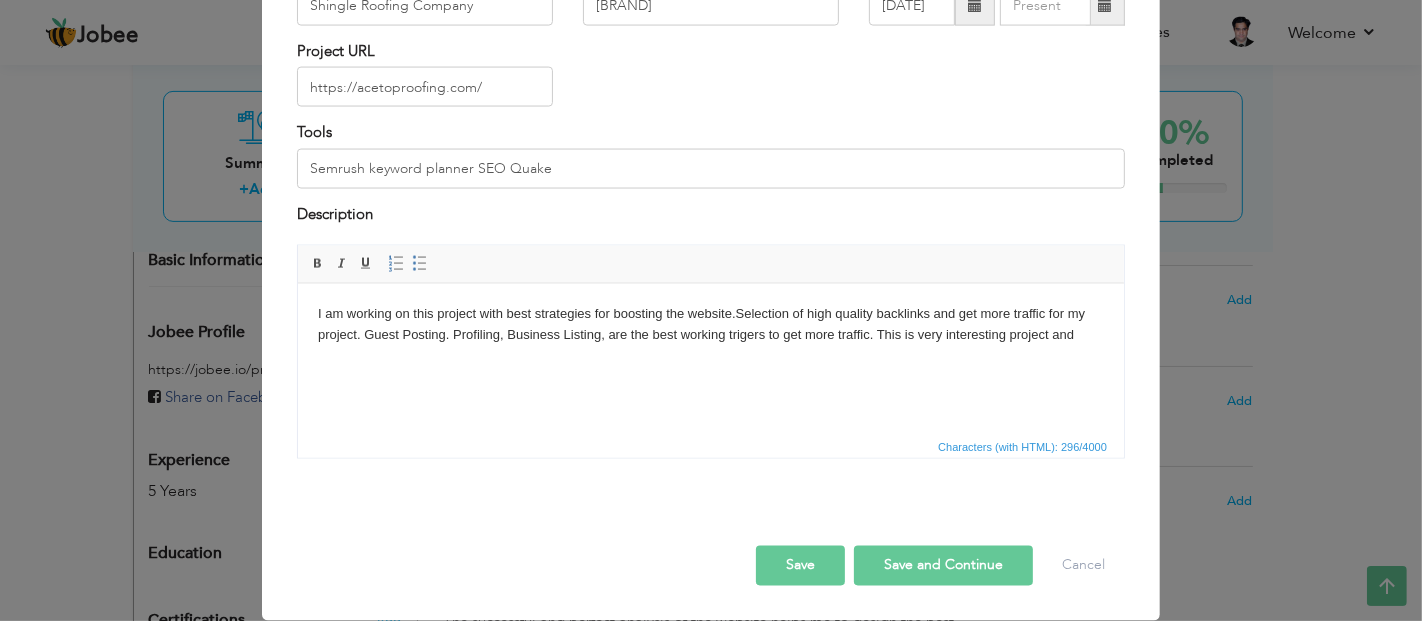 click on "Save and Continue" at bounding box center [943, 566] 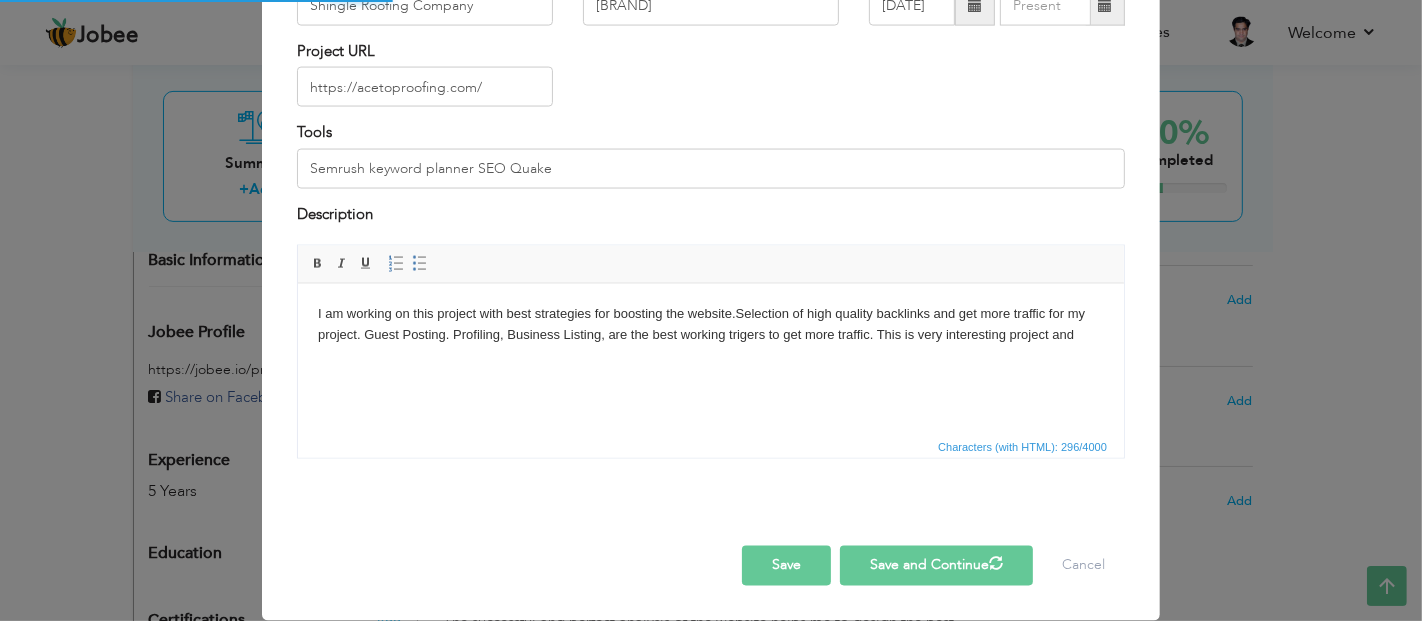 type 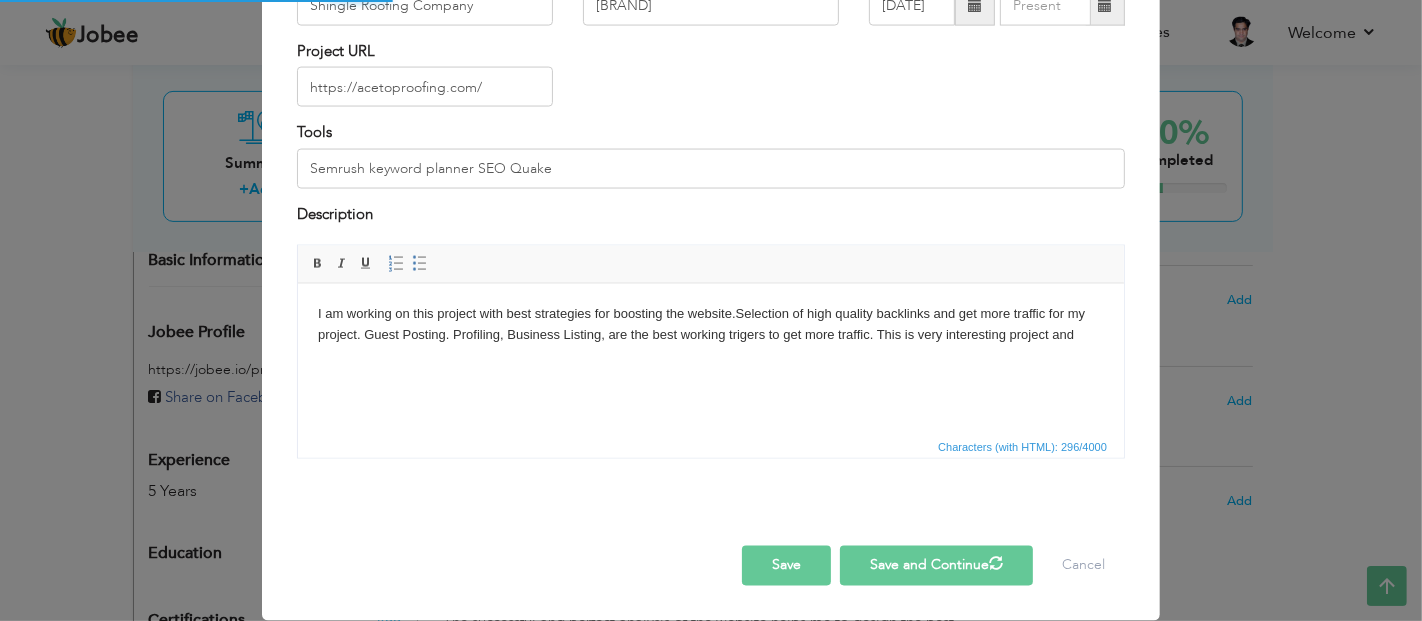 type 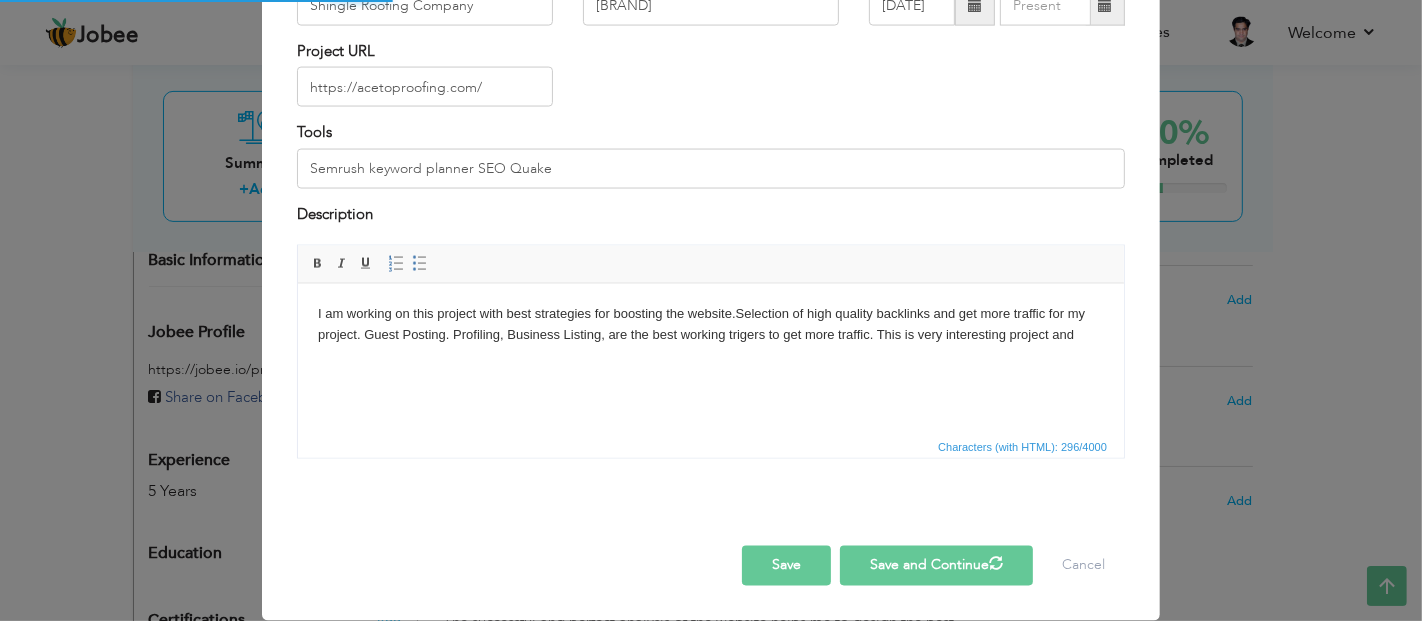 type 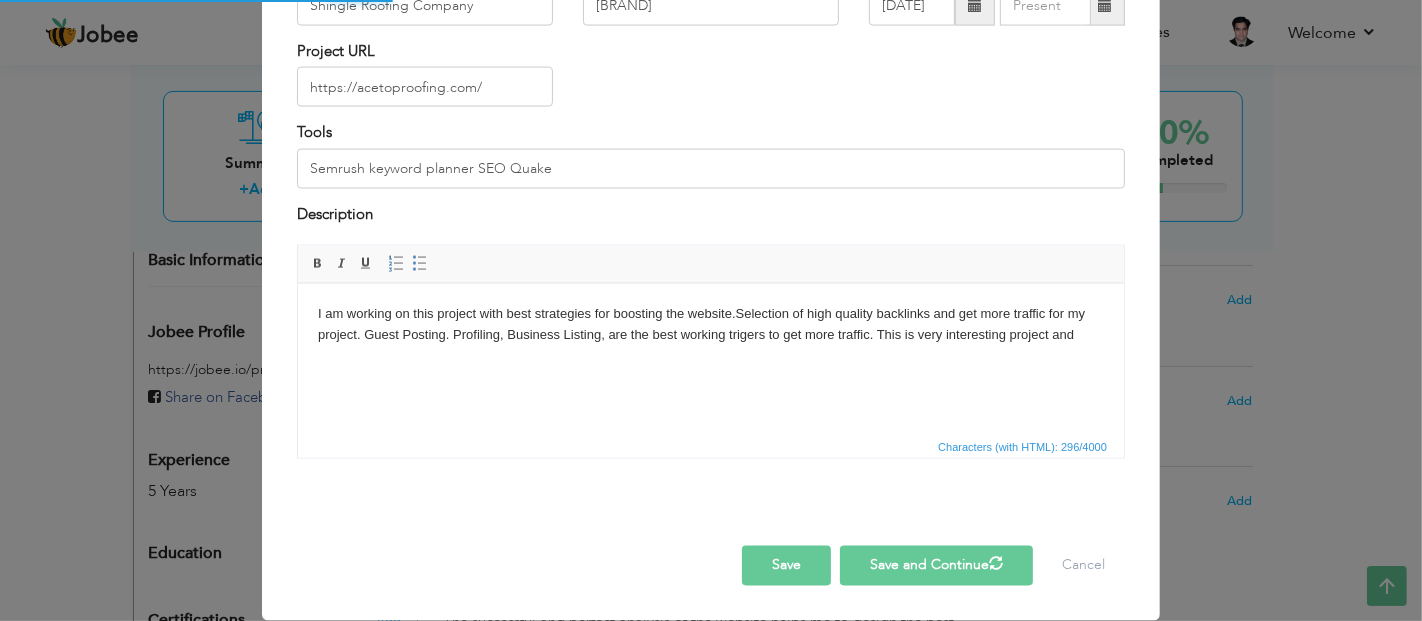 type 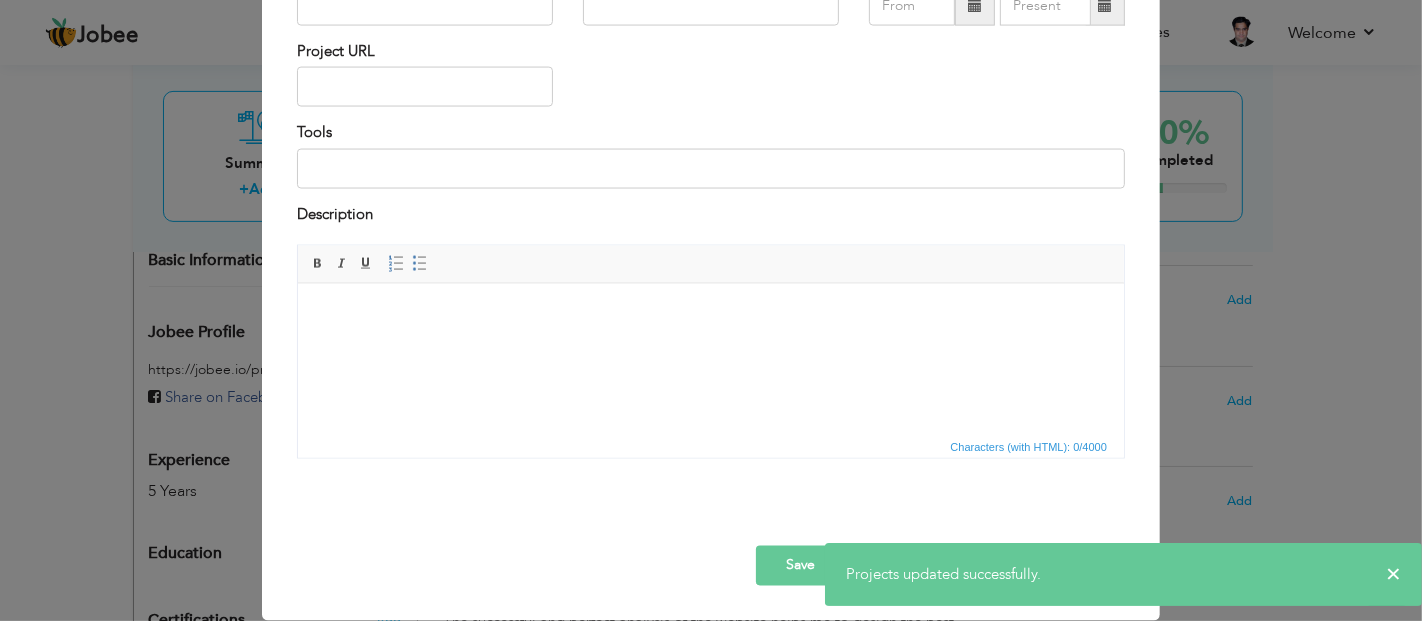 click on "×
Projects
* Project Title
Company
Duration Project URL Tools Description" at bounding box center [711, 310] 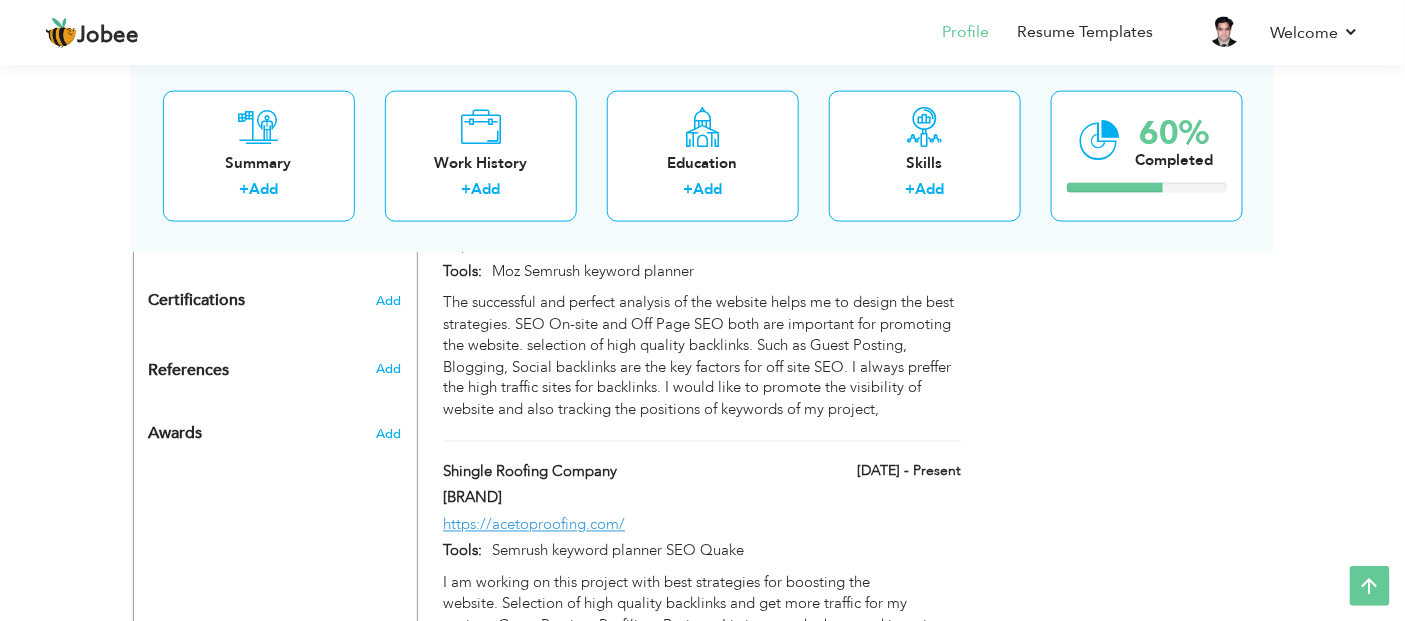 scroll, scrollTop: 996, scrollLeft: 0, axis: vertical 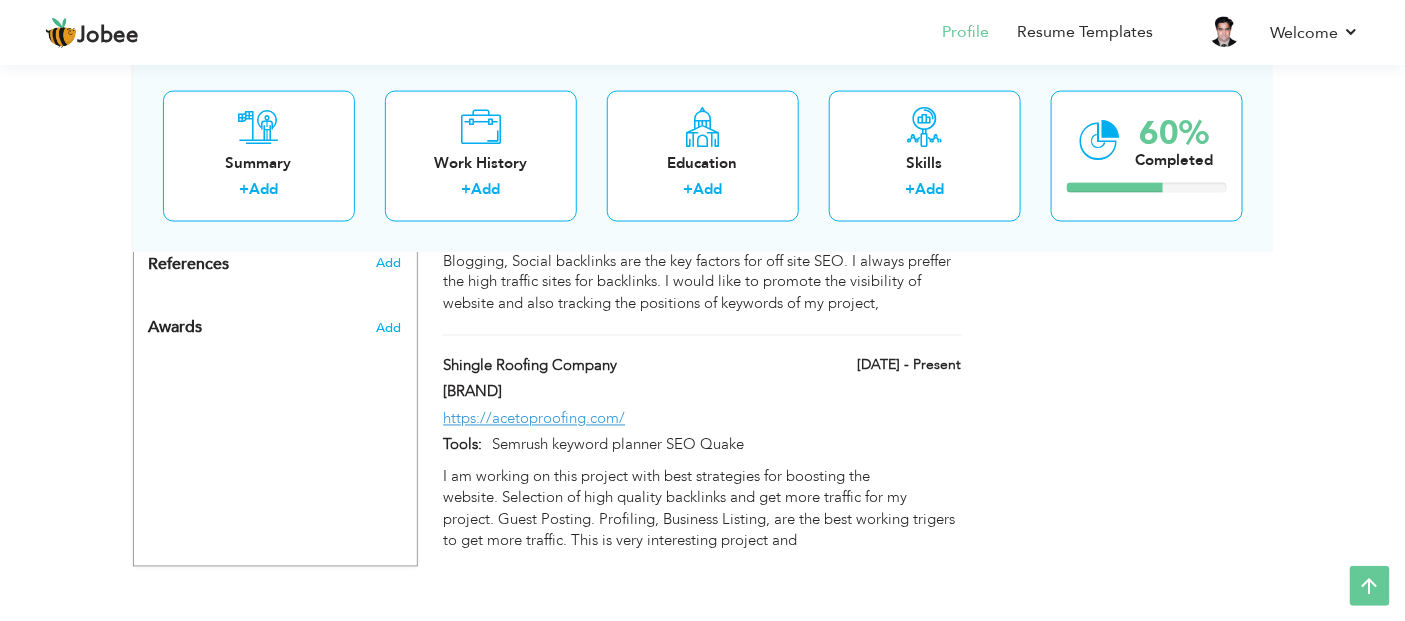 click on "View Resume
Export PDF
Profile
Summary
Public Link
Experience
Education
Awards
Work Histroy
Projects
Certifications
Skills
Preferred Job City" at bounding box center (702, -157) 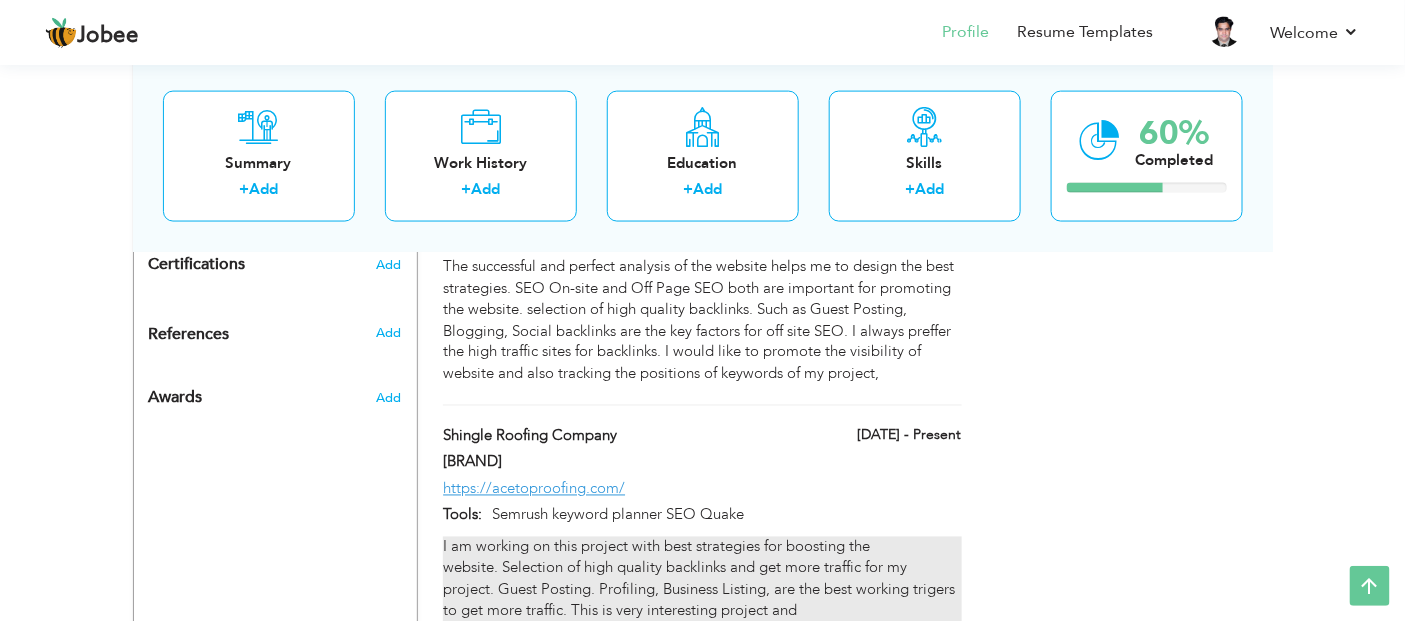 scroll, scrollTop: 996, scrollLeft: 0, axis: vertical 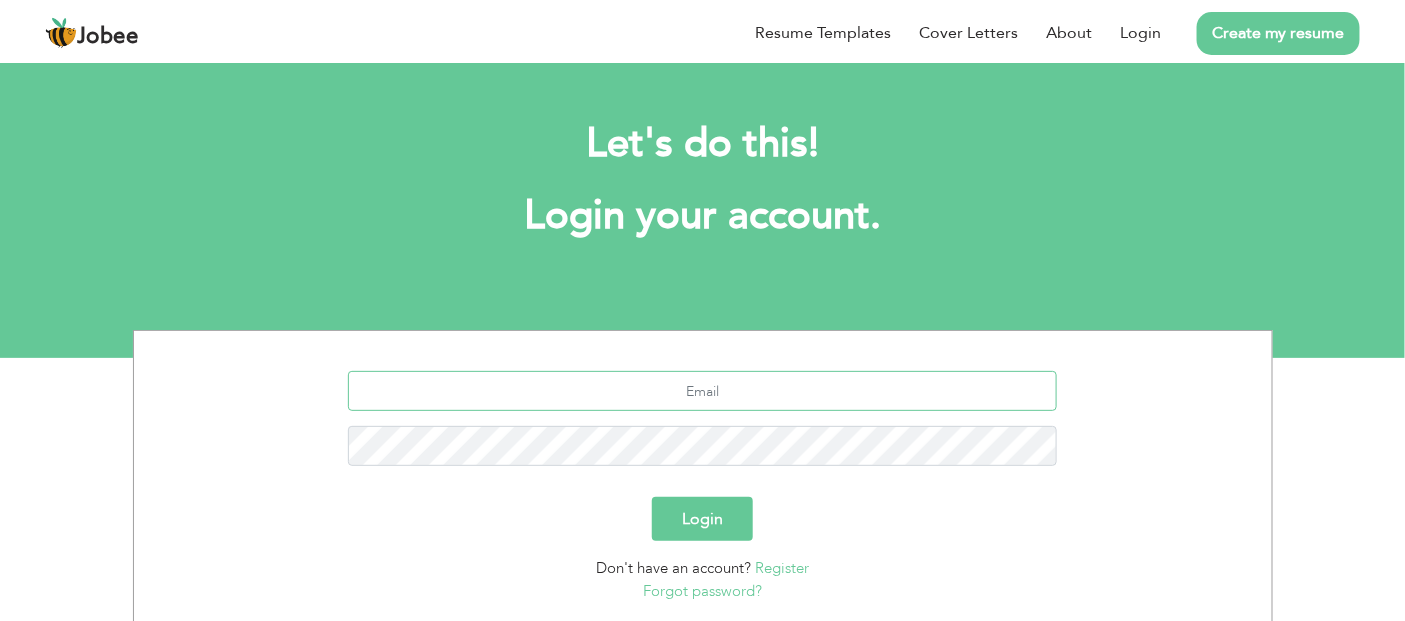 click at bounding box center [702, 391] 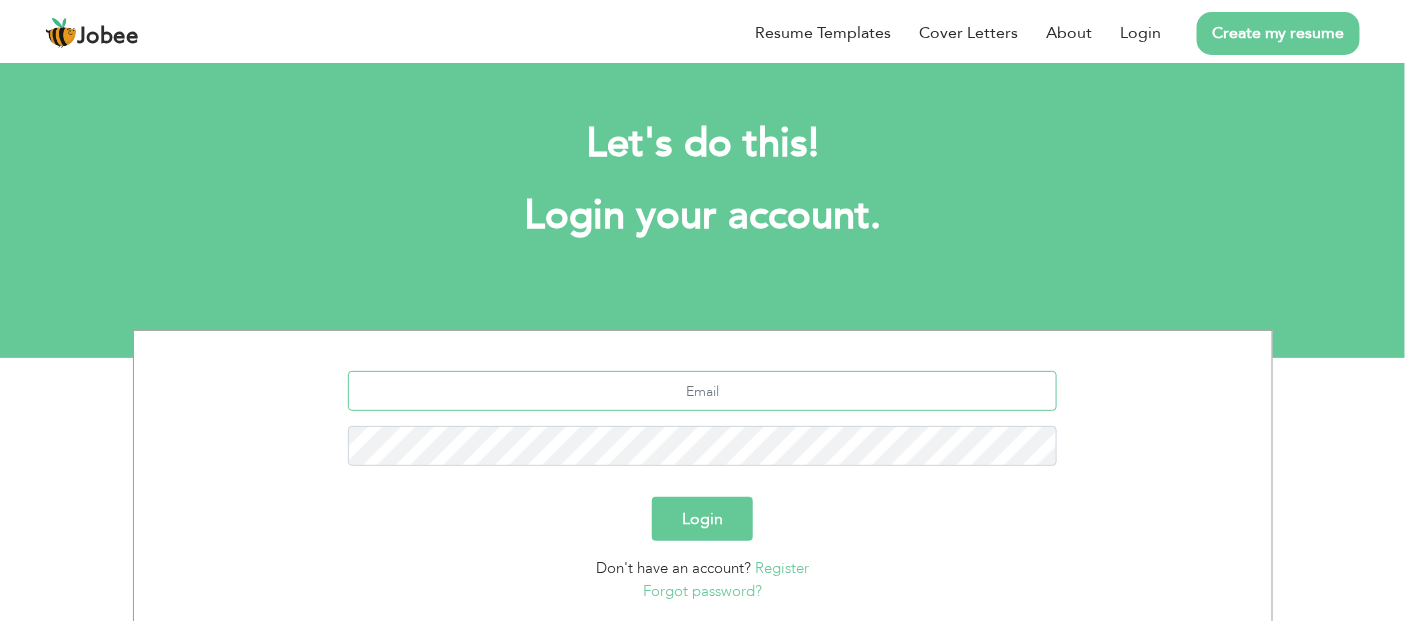 type on "[EMAIL]" 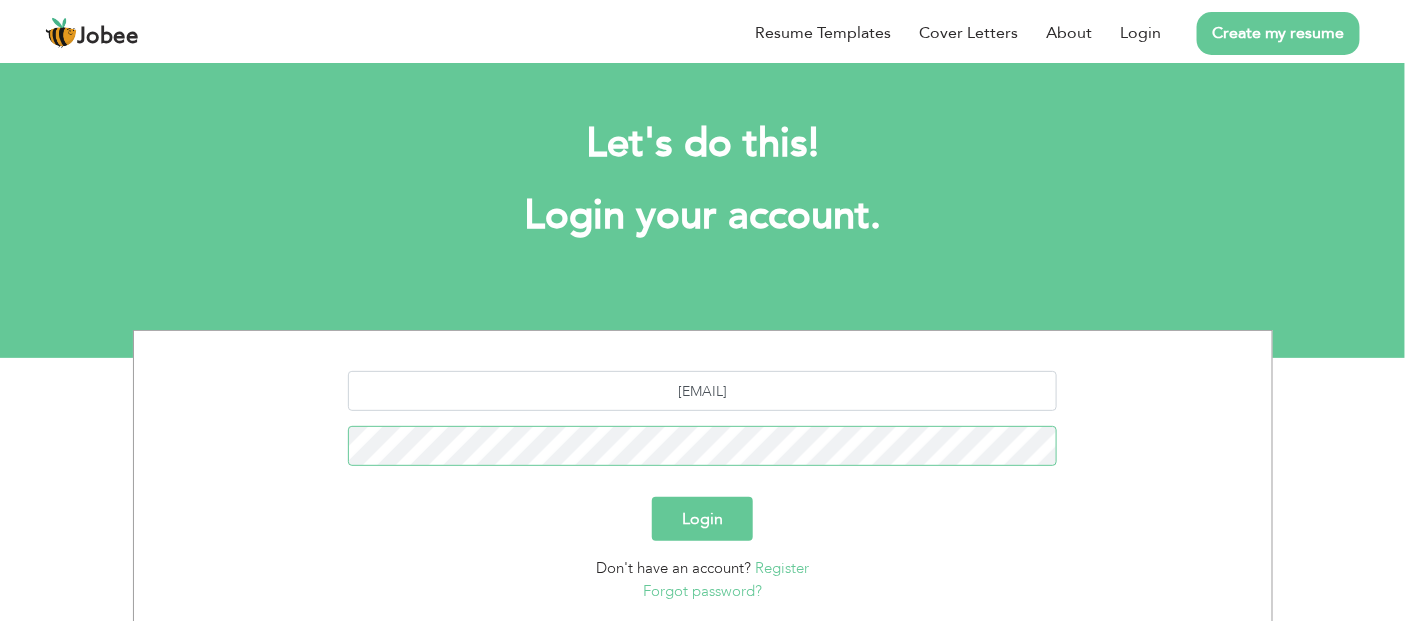 click on "Login" at bounding box center [702, 519] 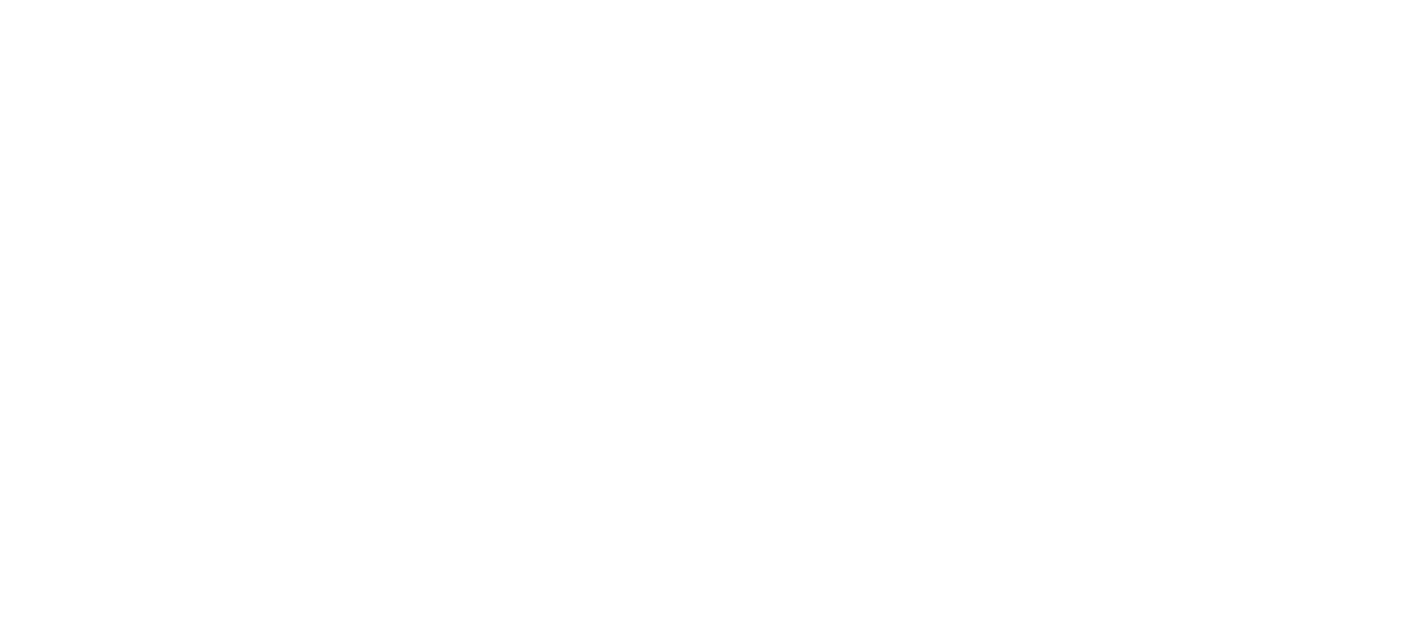 scroll, scrollTop: 0, scrollLeft: 0, axis: both 